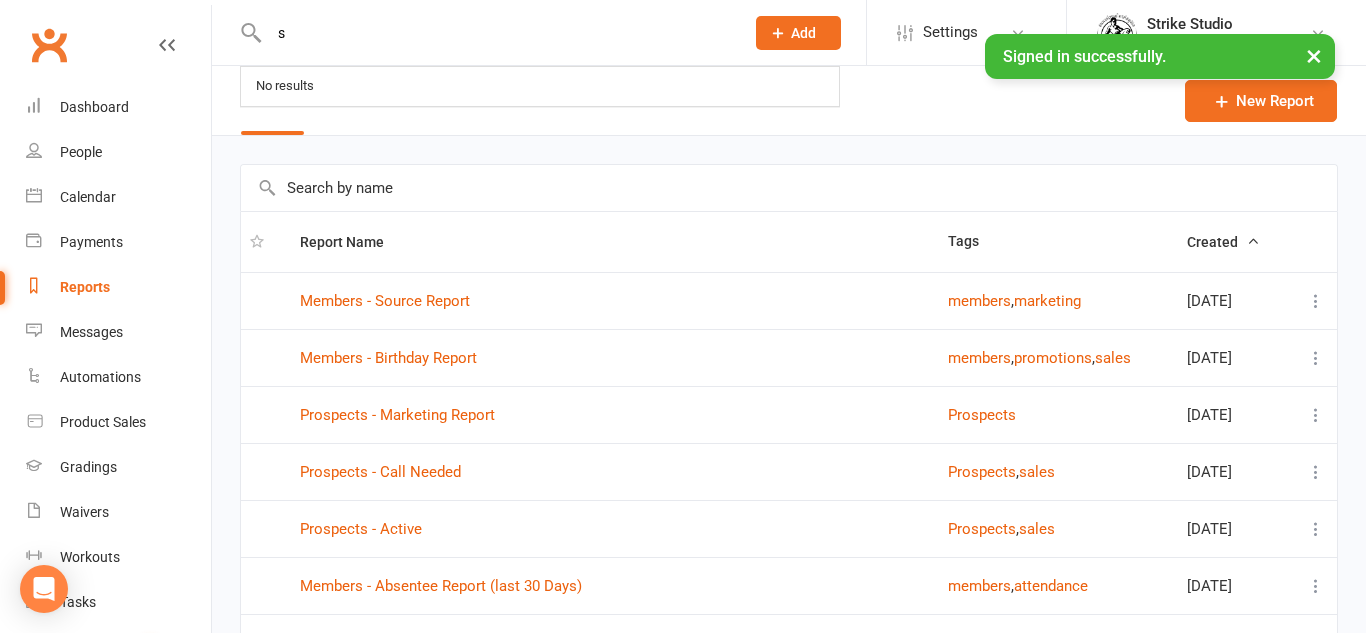 select on "100" 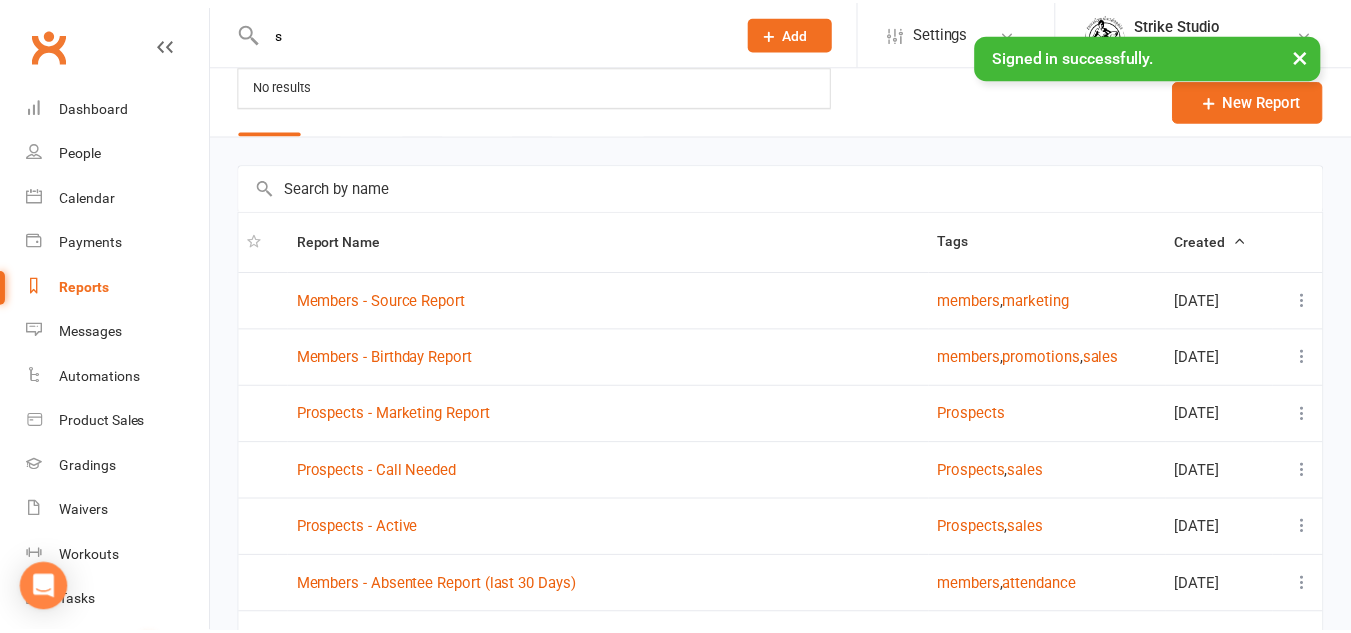 scroll, scrollTop: 0, scrollLeft: 0, axis: both 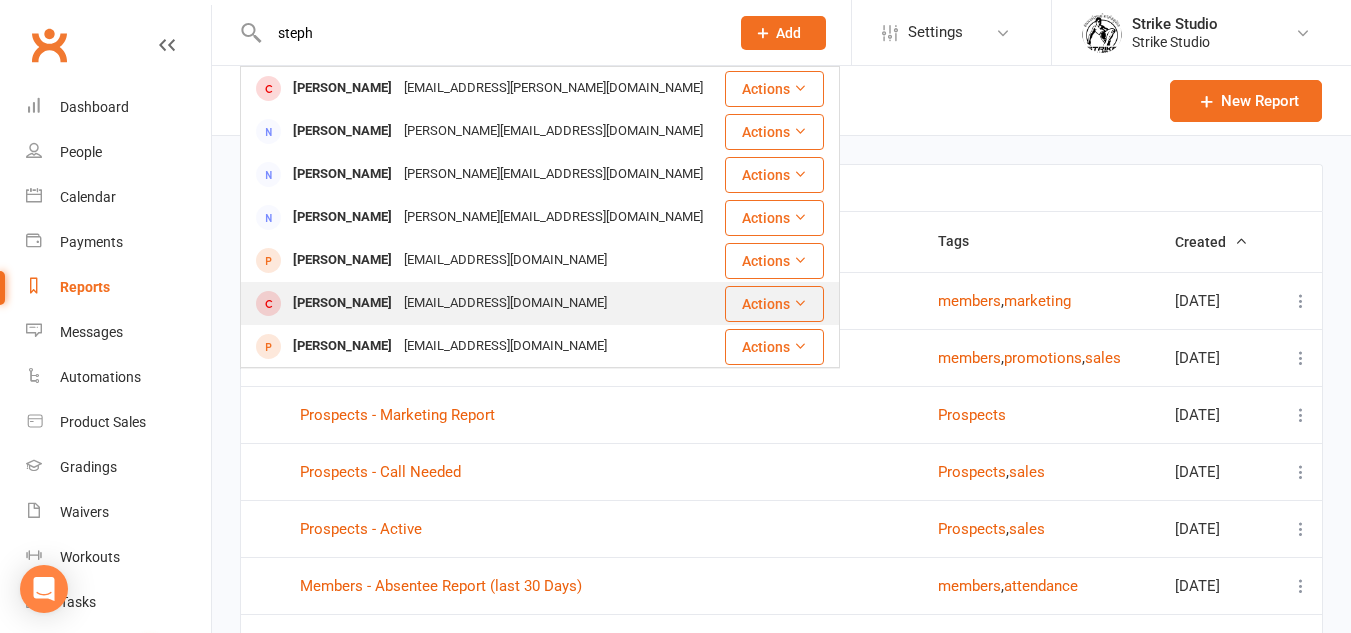 type on "steph" 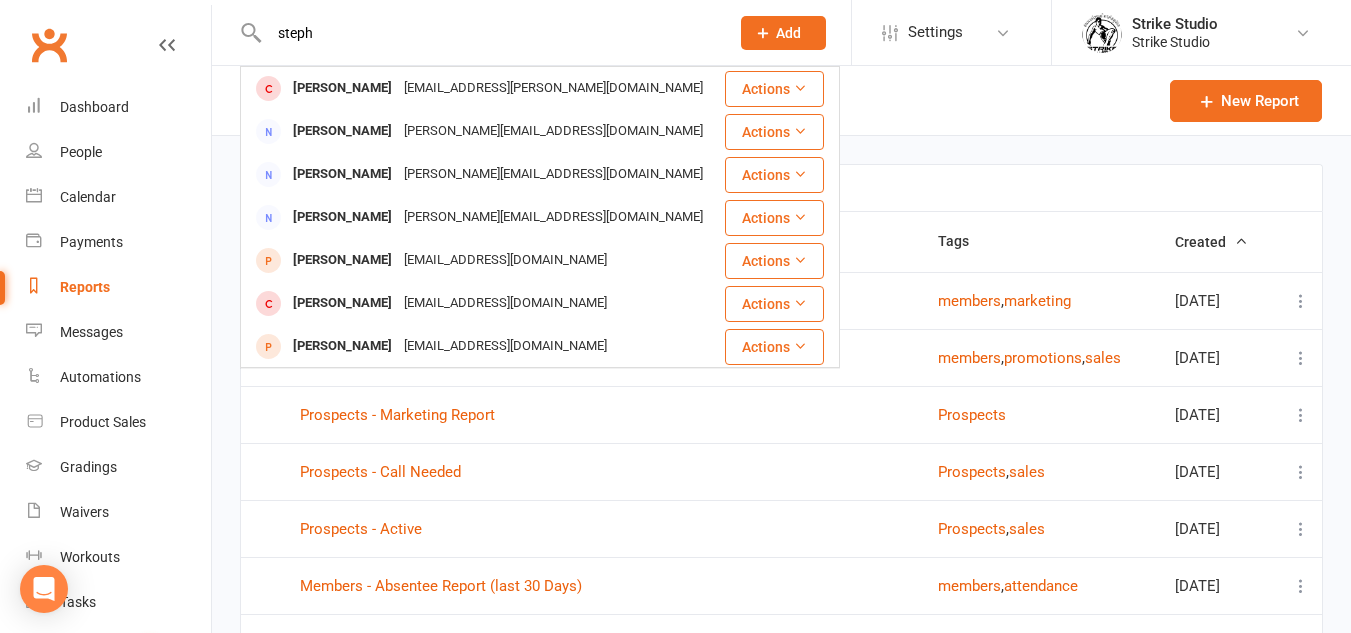 type 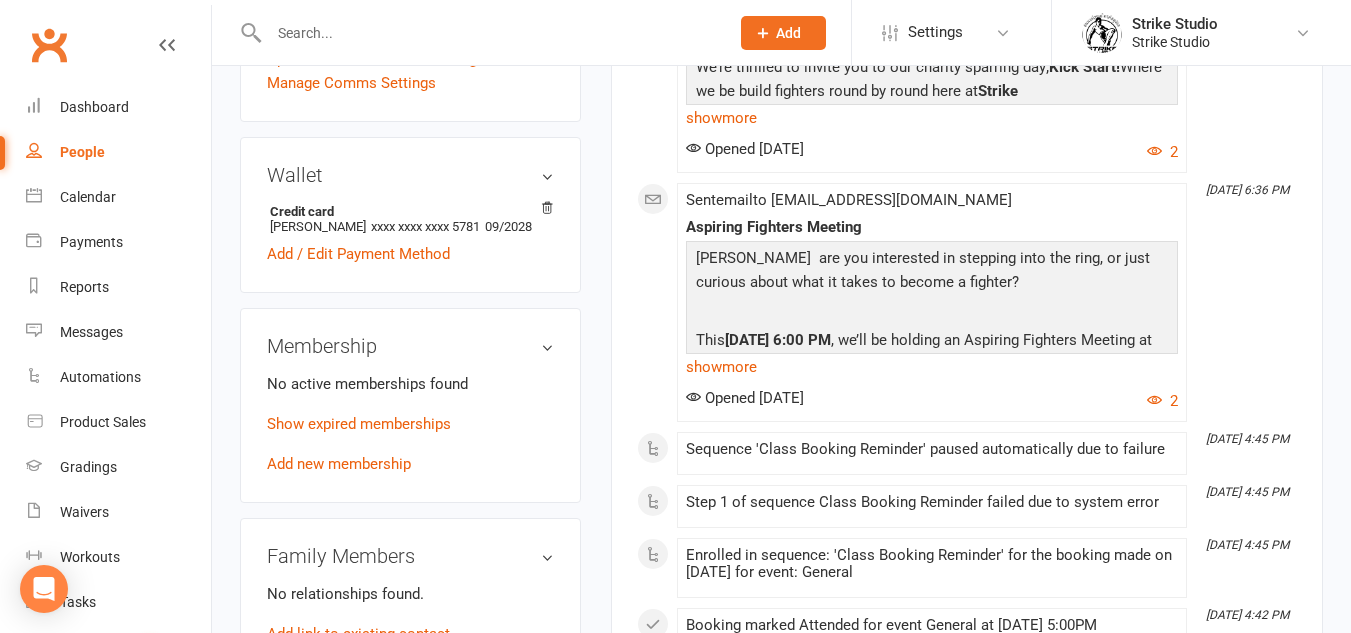 scroll, scrollTop: 600, scrollLeft: 0, axis: vertical 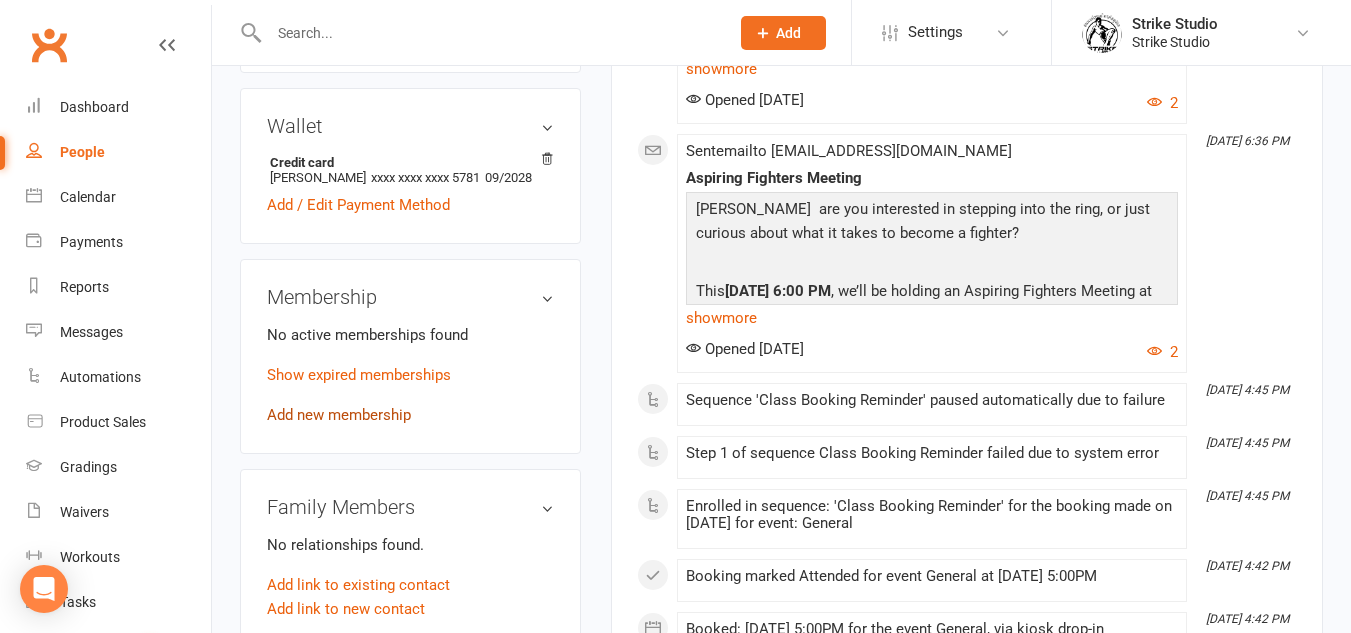 click on "Add new membership" at bounding box center (339, 415) 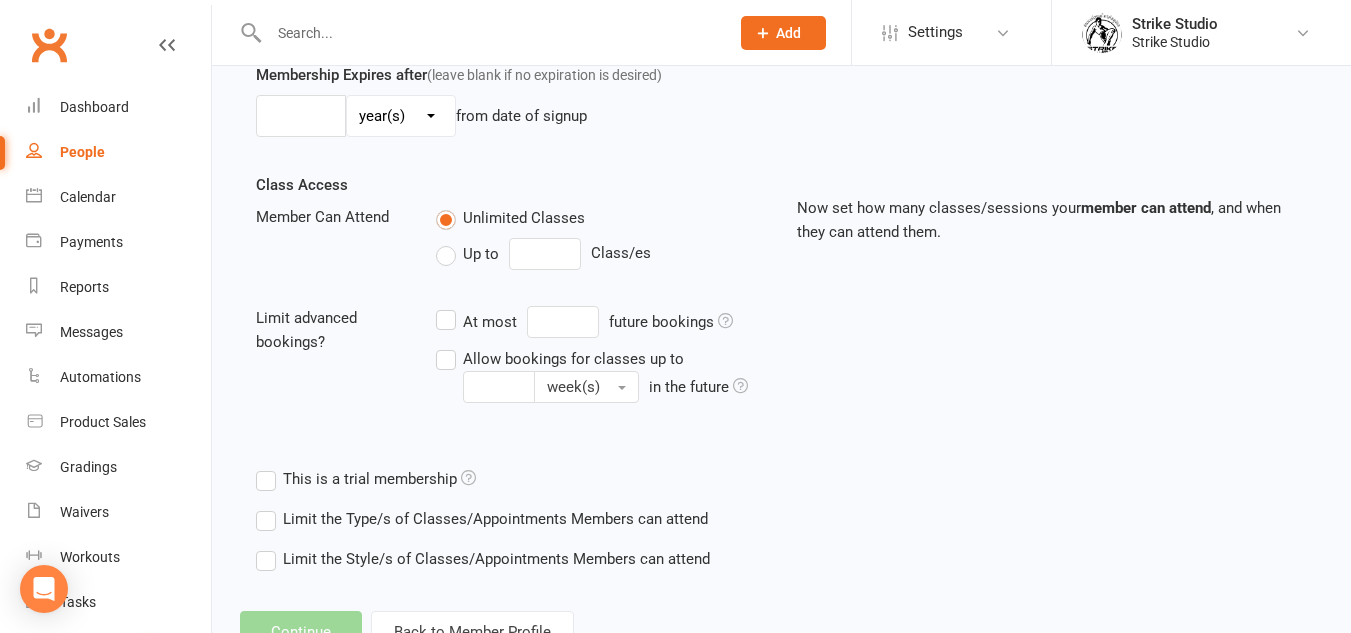 scroll, scrollTop: 0, scrollLeft: 0, axis: both 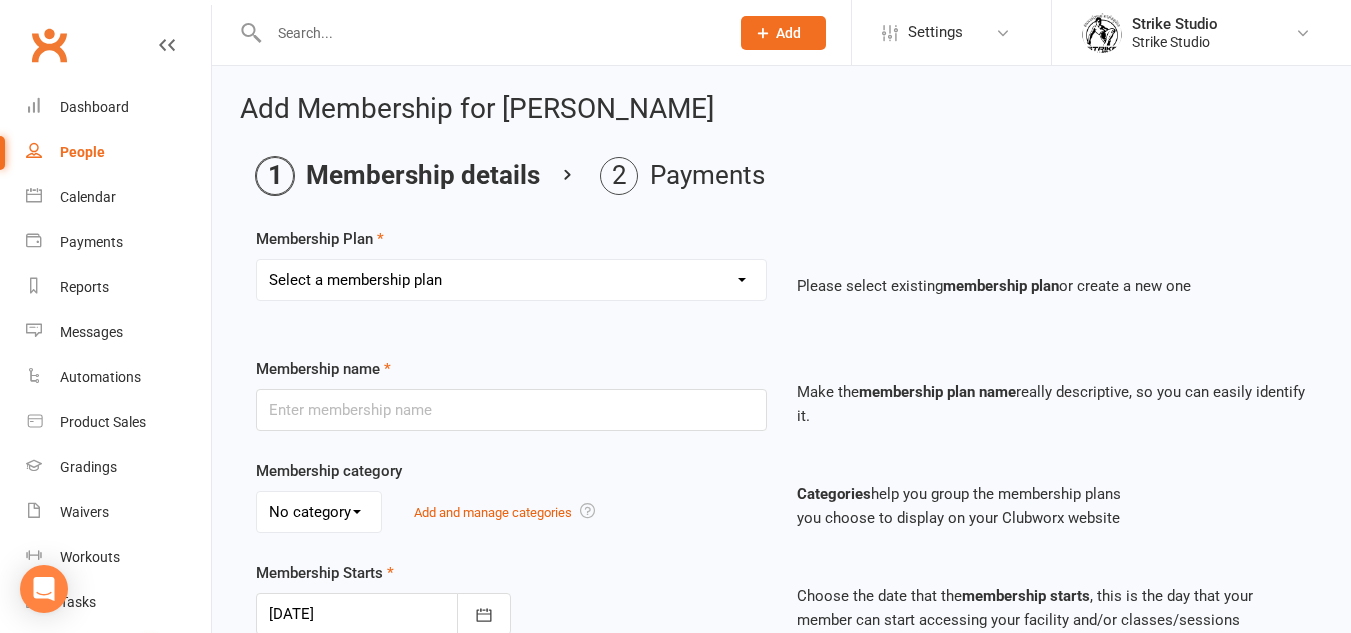 click on "Select a membership plan Create new Membership Plan Staff Prepaid (12 month membership) Prepaid (6-month membership) Commitment (minimum 6 month membership) Adults 10 Class Pass (4 month term/expiry) Flexible (no minimum term) Adults 10 Class Pass (4-month term/expiry) KIDS Commitment (minimum 6-month membership) KIDS Flexible -(no minimum terms) KIDS Recovery Casual Session (1 month expiry) Recovery Session x1 (1-month expiry) HAMMER HOUSE MEMBERS Recovery Session (Staff/Fighters) Recovery Membership Recovery Session x1 (1-month expiry) Hammer House Week Trial" at bounding box center [511, 280] 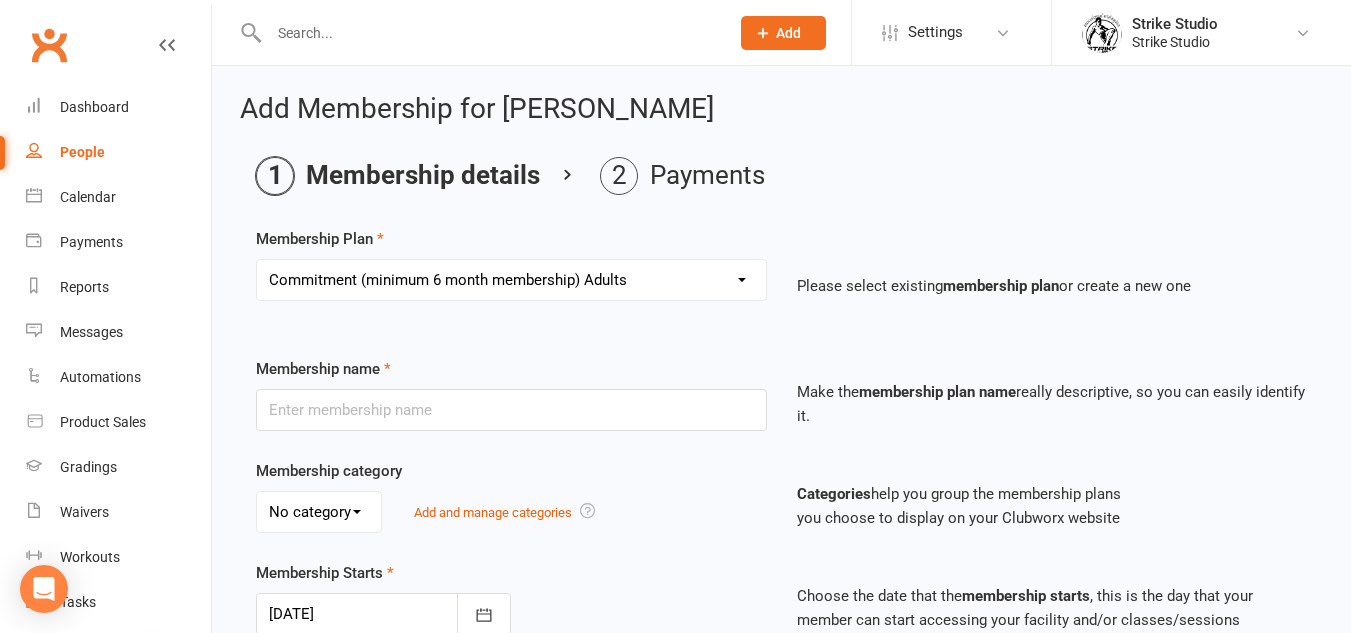 click on "Select a membership plan Create new Membership Plan Staff Prepaid (12 month membership) Prepaid (6-month membership) Commitment (minimum 6 month membership) Adults 10 Class Pass (4 month term/expiry) Flexible (no minimum term) Adults 10 Class Pass (4-month term/expiry) KIDS Commitment (minimum 6-month membership) KIDS Flexible -(no minimum terms) KIDS Recovery Casual Session (1 month expiry) Recovery Session x1 (1-month expiry) HAMMER HOUSE MEMBERS Recovery Session (Staff/Fighters) Recovery Membership Recovery Session x1 (1-month expiry) Hammer House Week Trial" at bounding box center (511, 280) 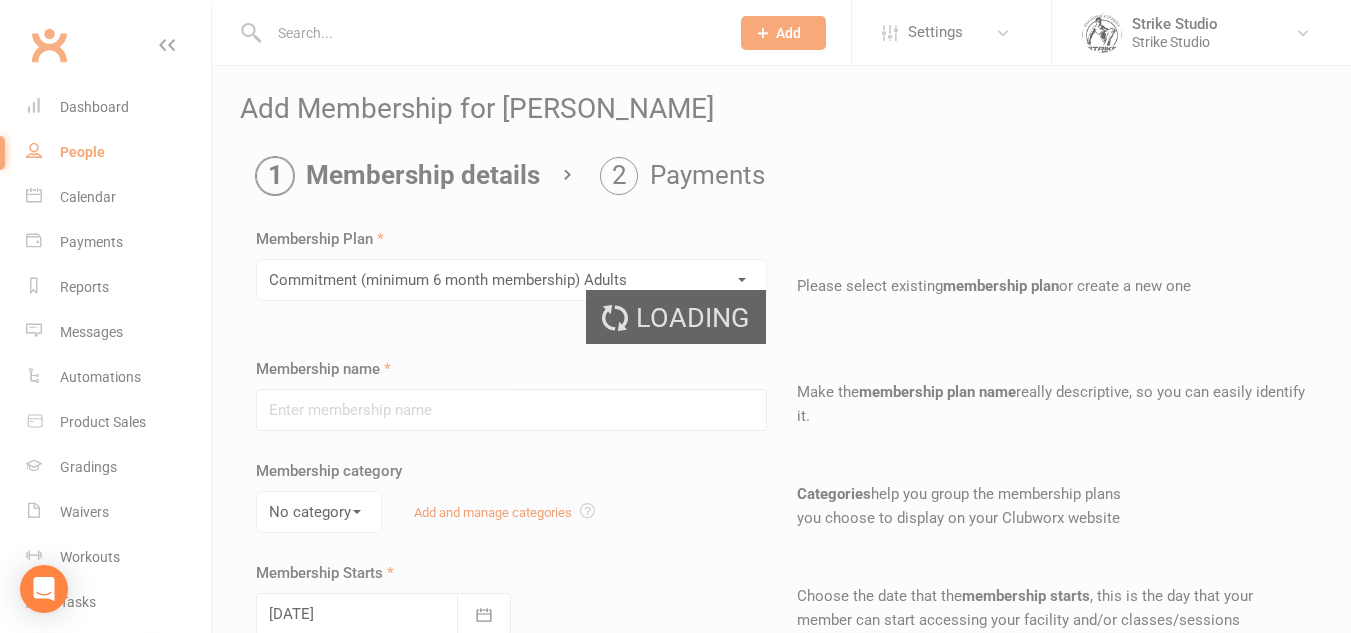 type on "Commitment (minimum 6 month membership) Adults" 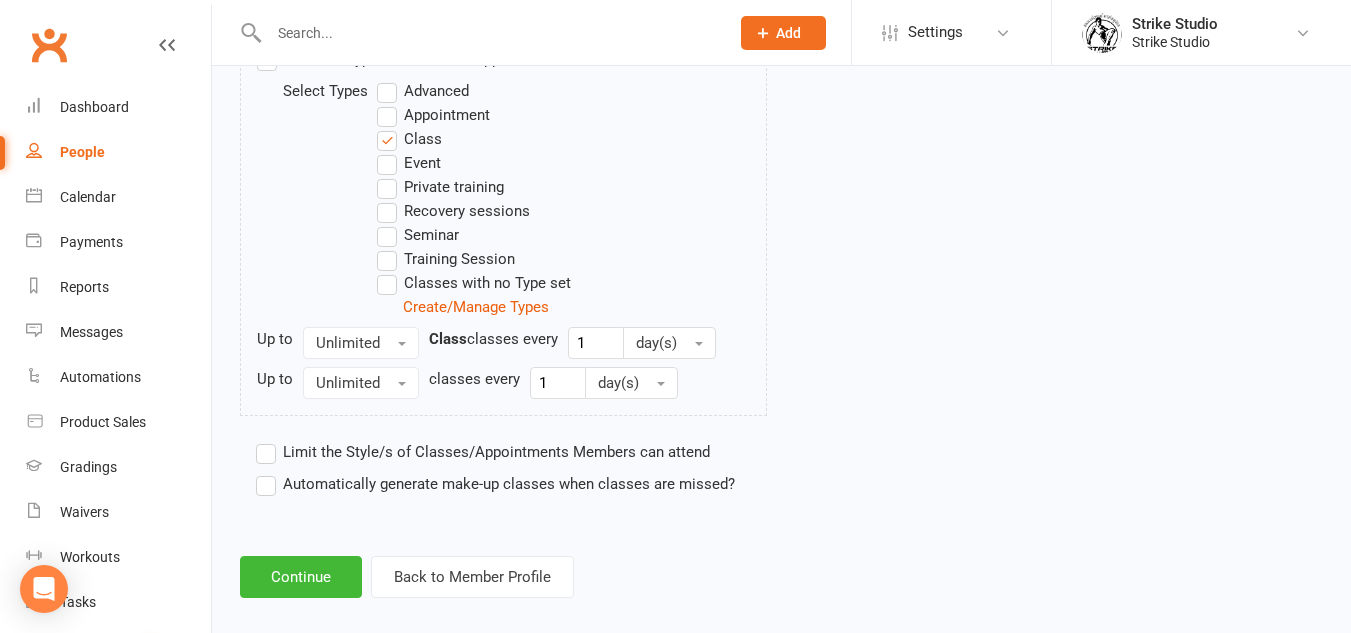 scroll, scrollTop: 1059, scrollLeft: 0, axis: vertical 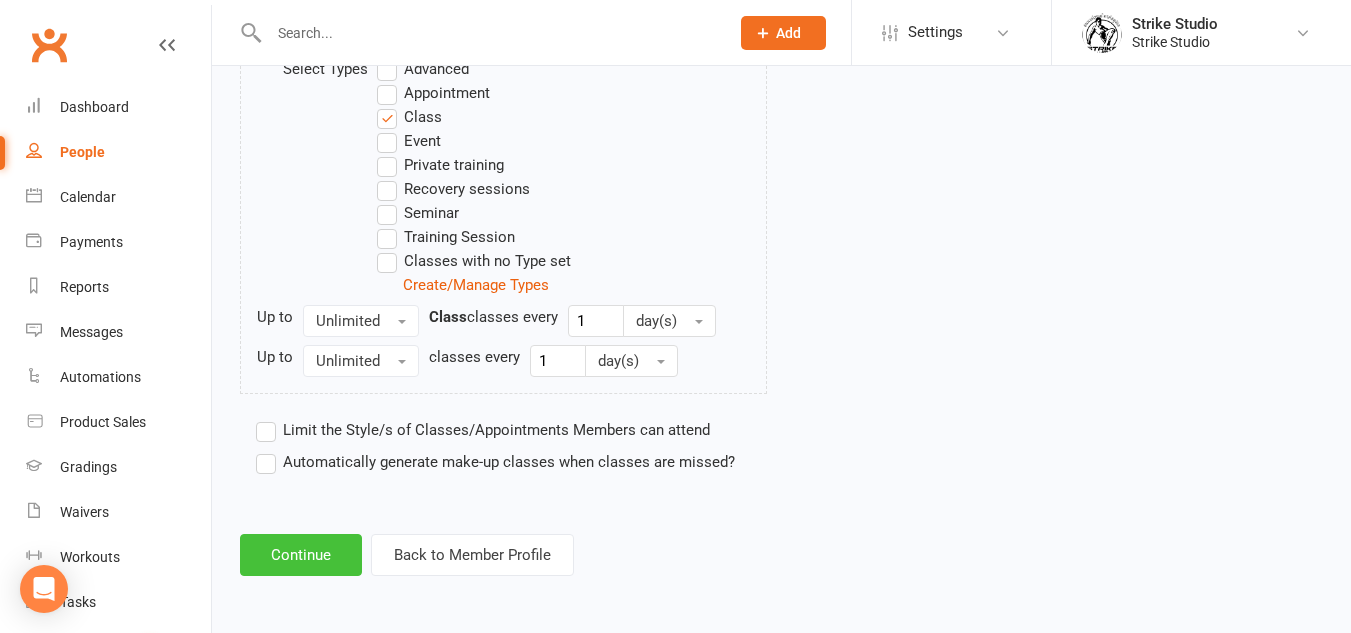 click on "Continue" at bounding box center (301, 555) 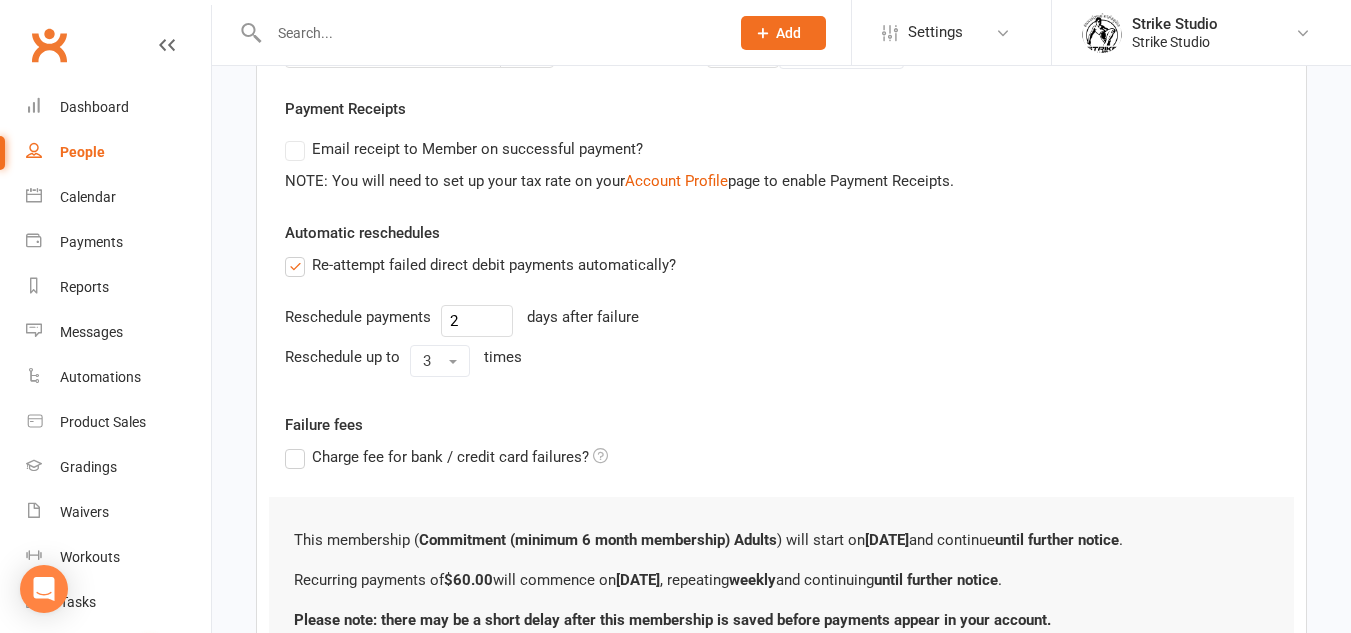 scroll, scrollTop: 741, scrollLeft: 0, axis: vertical 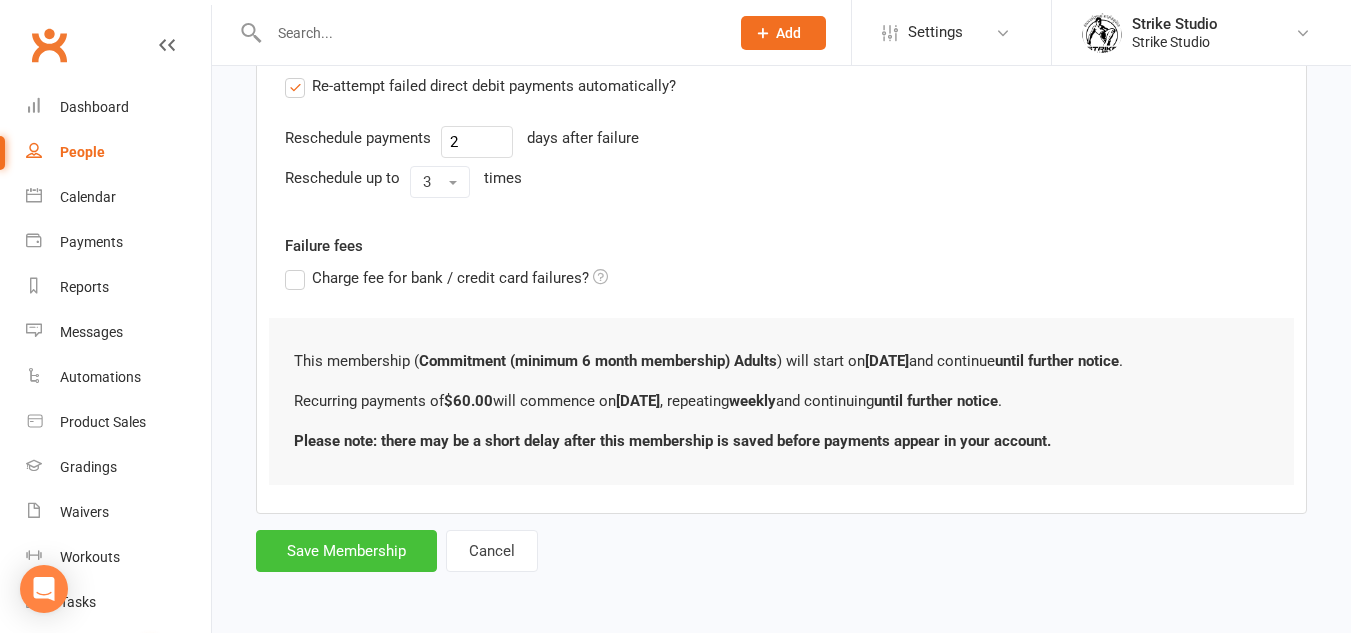 click on "Save Membership" at bounding box center [346, 551] 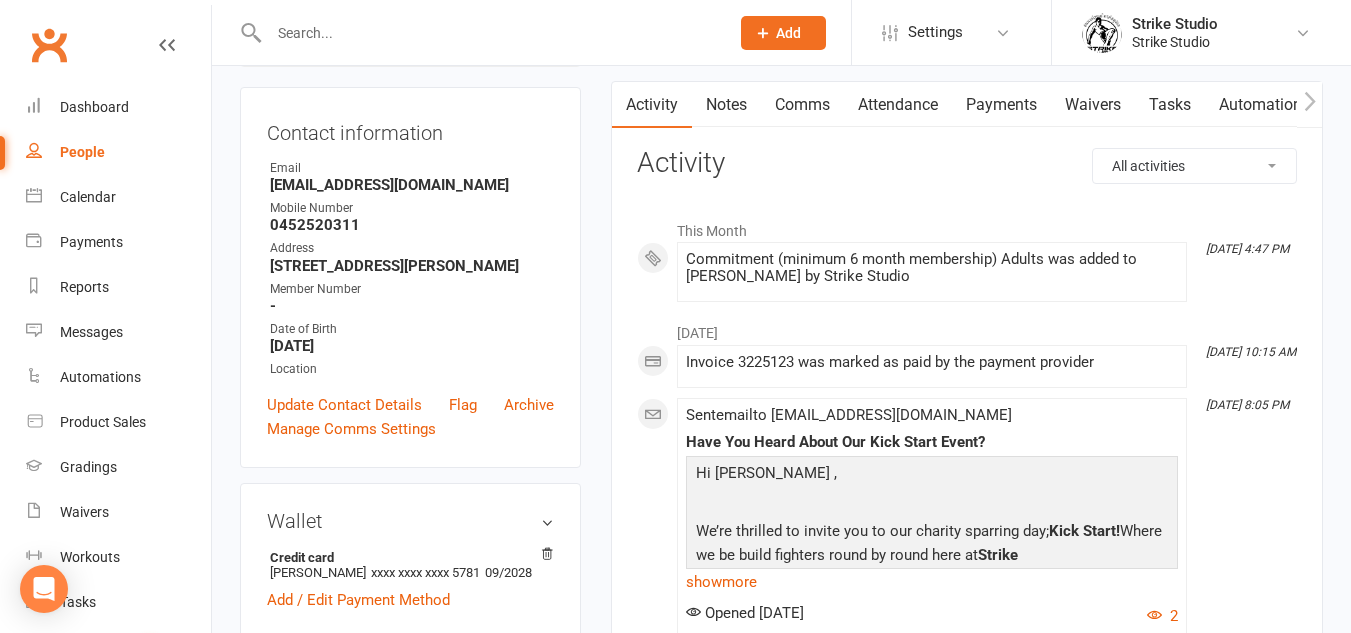 scroll, scrollTop: 0, scrollLeft: 0, axis: both 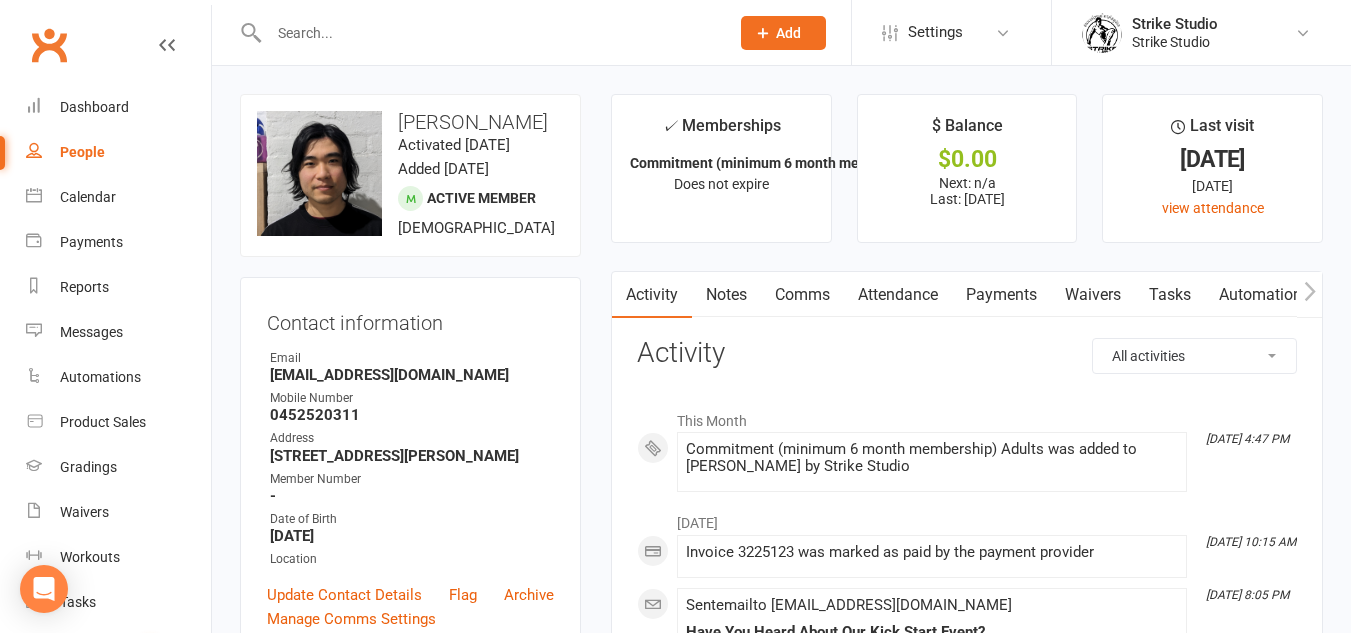 click on "Attendance" at bounding box center (898, 295) 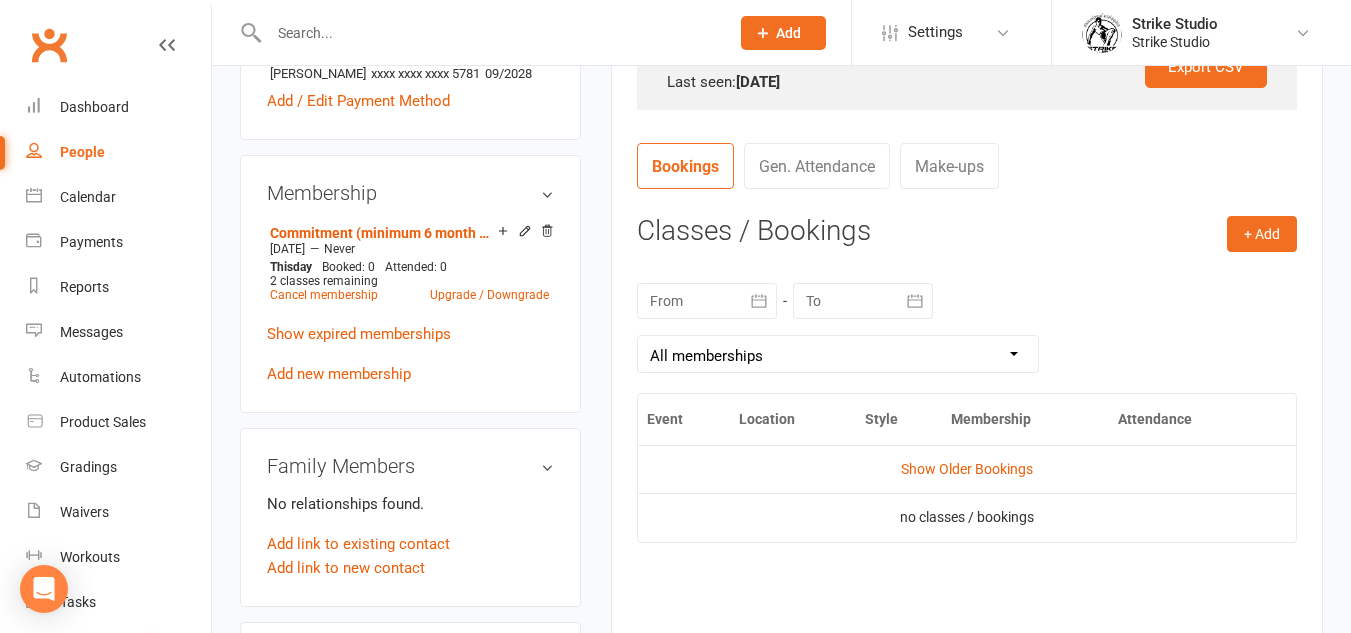 scroll, scrollTop: 700, scrollLeft: 0, axis: vertical 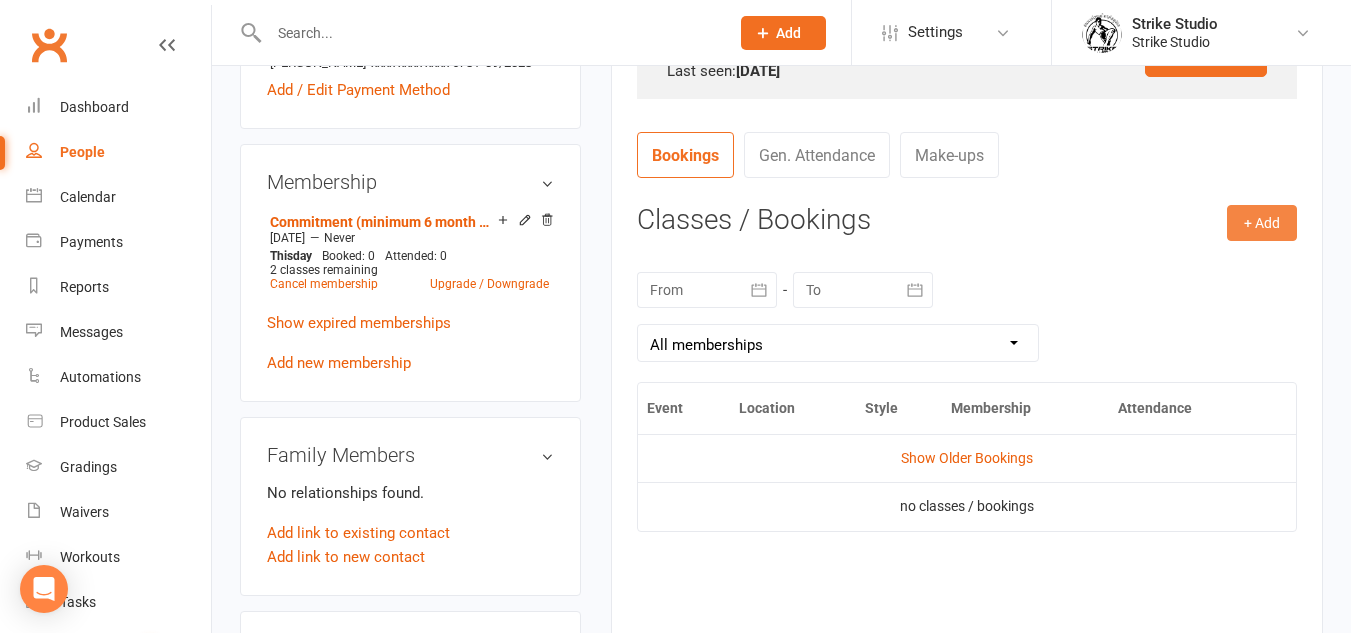click on "+ Add" at bounding box center (1262, 223) 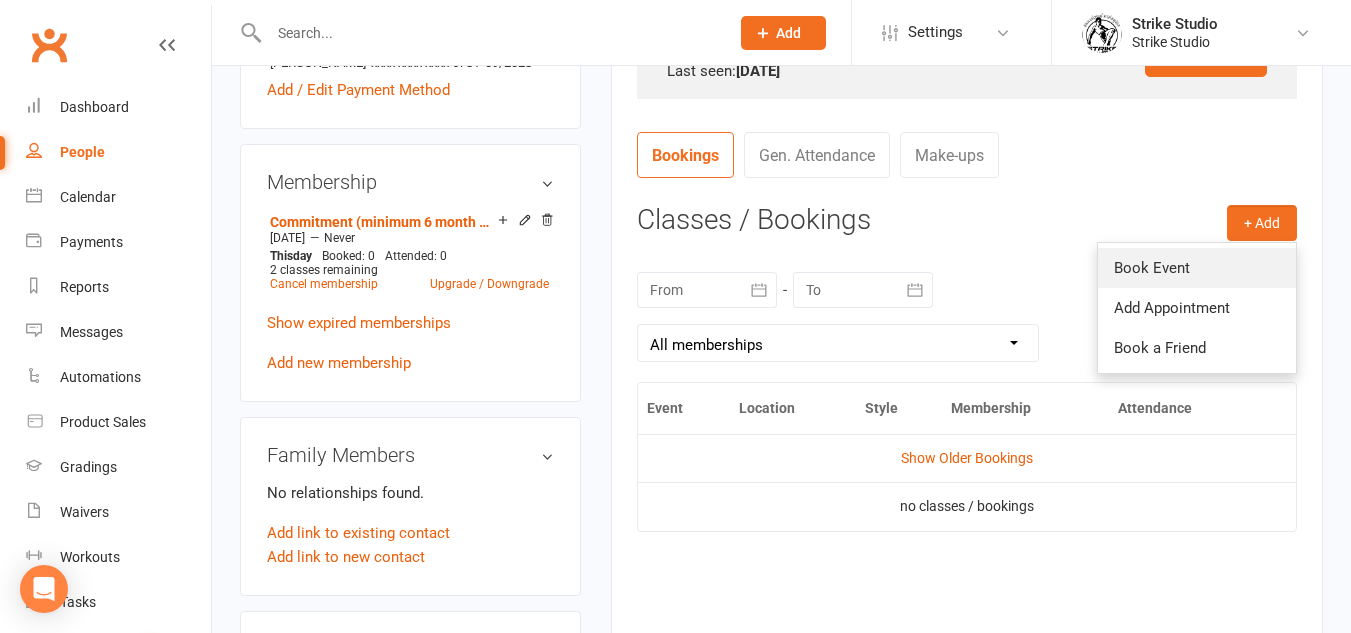 click on "Book Event" at bounding box center [1197, 268] 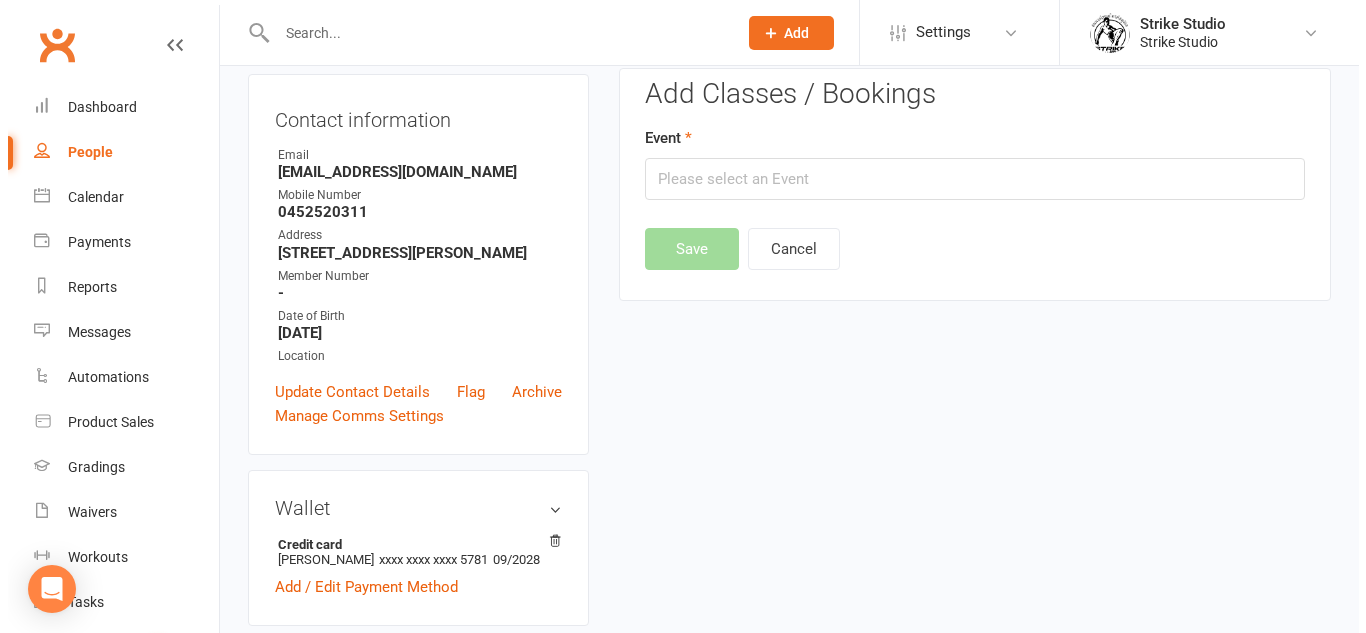scroll, scrollTop: 171, scrollLeft: 0, axis: vertical 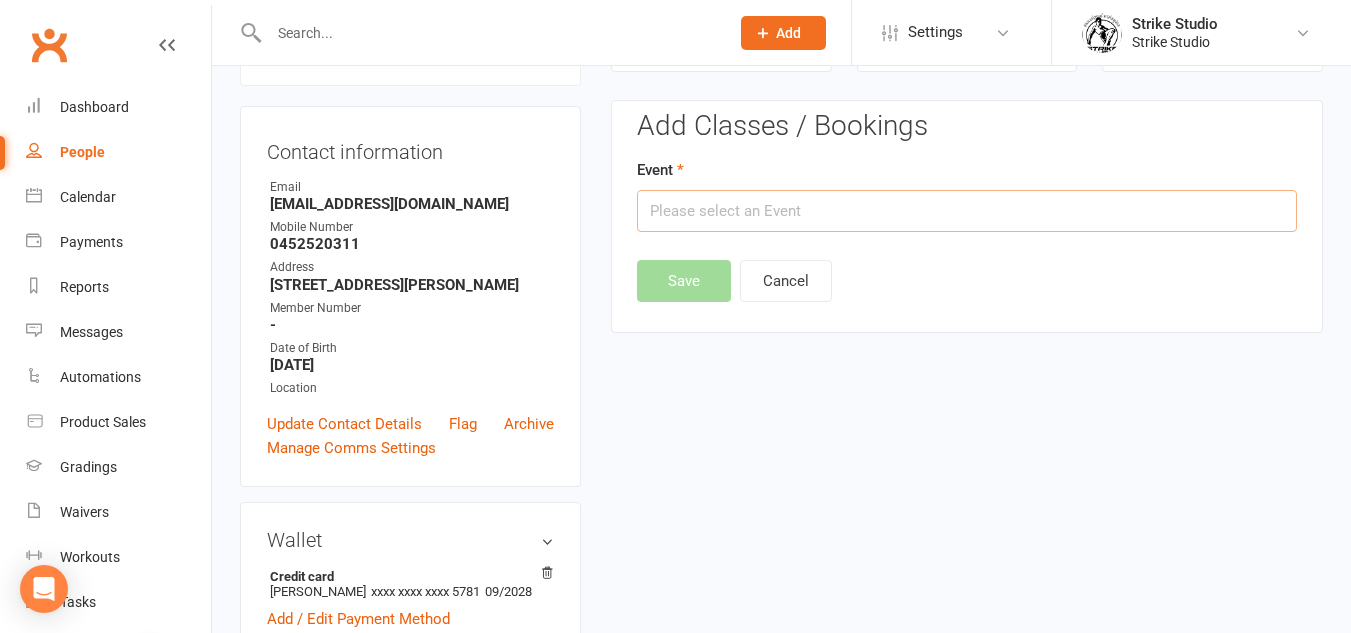 click at bounding box center [967, 211] 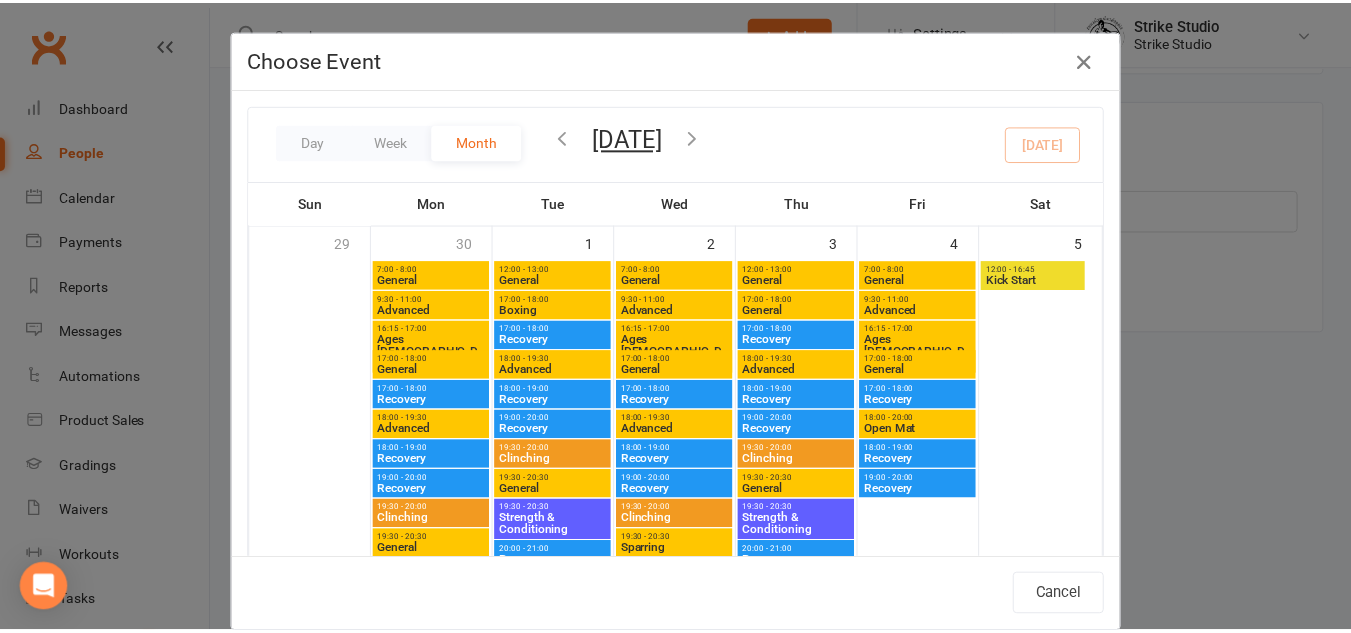 scroll, scrollTop: 700, scrollLeft: 0, axis: vertical 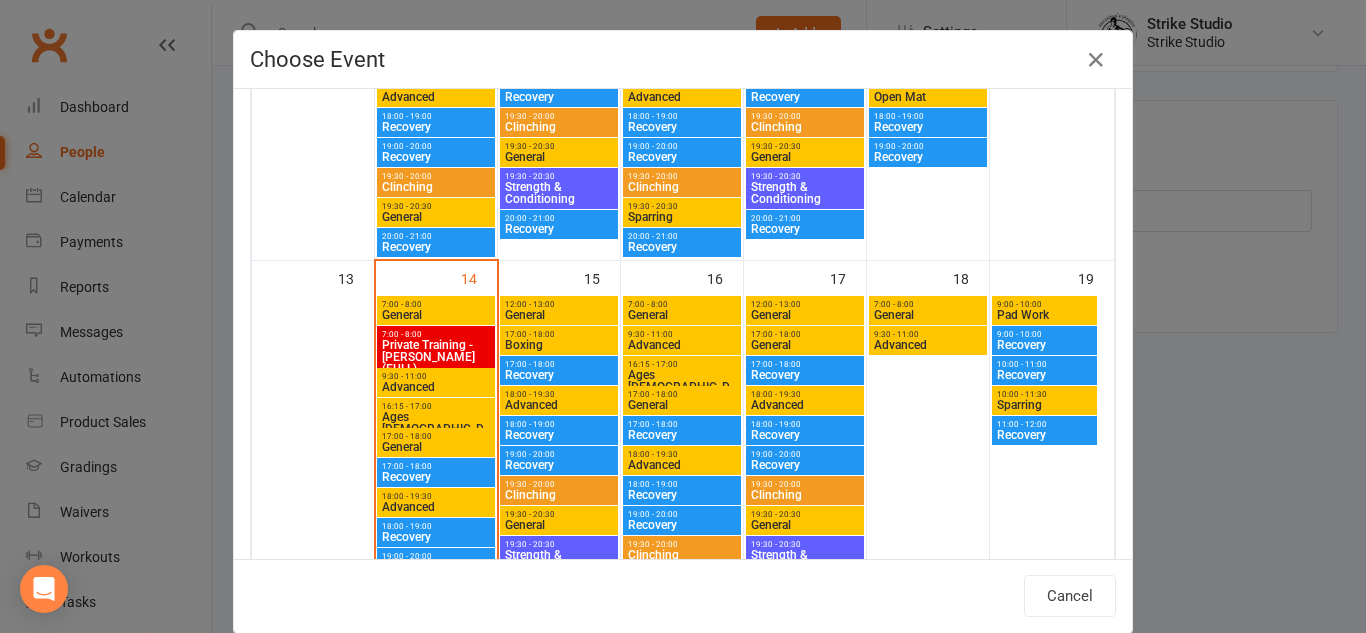 click on "17:00 - 18:00" at bounding box center [436, 436] 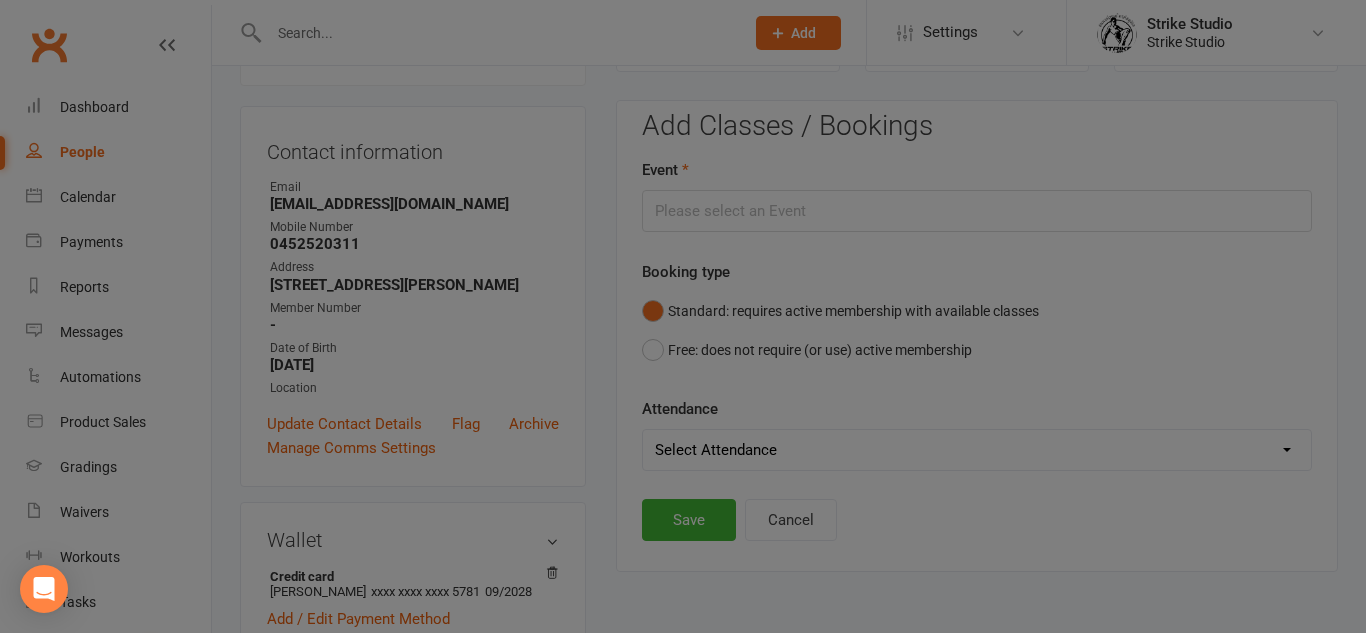 type on "General - [DATE] 5:00:00 PM" 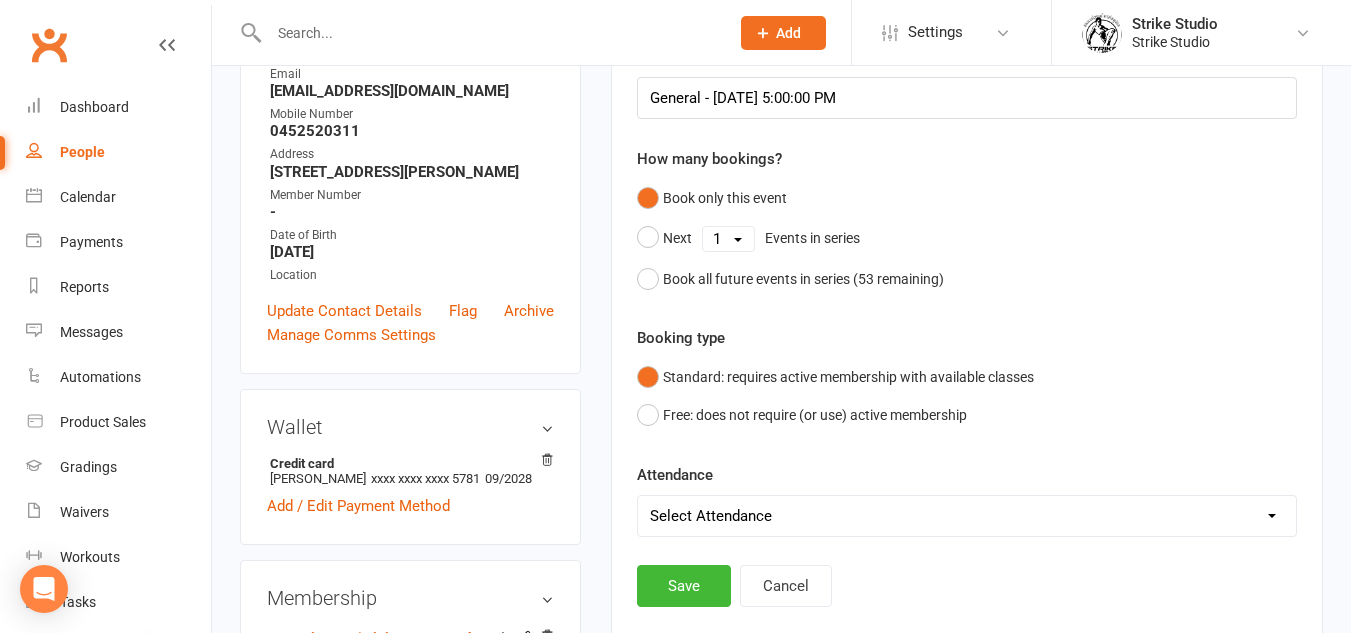 scroll, scrollTop: 571, scrollLeft: 0, axis: vertical 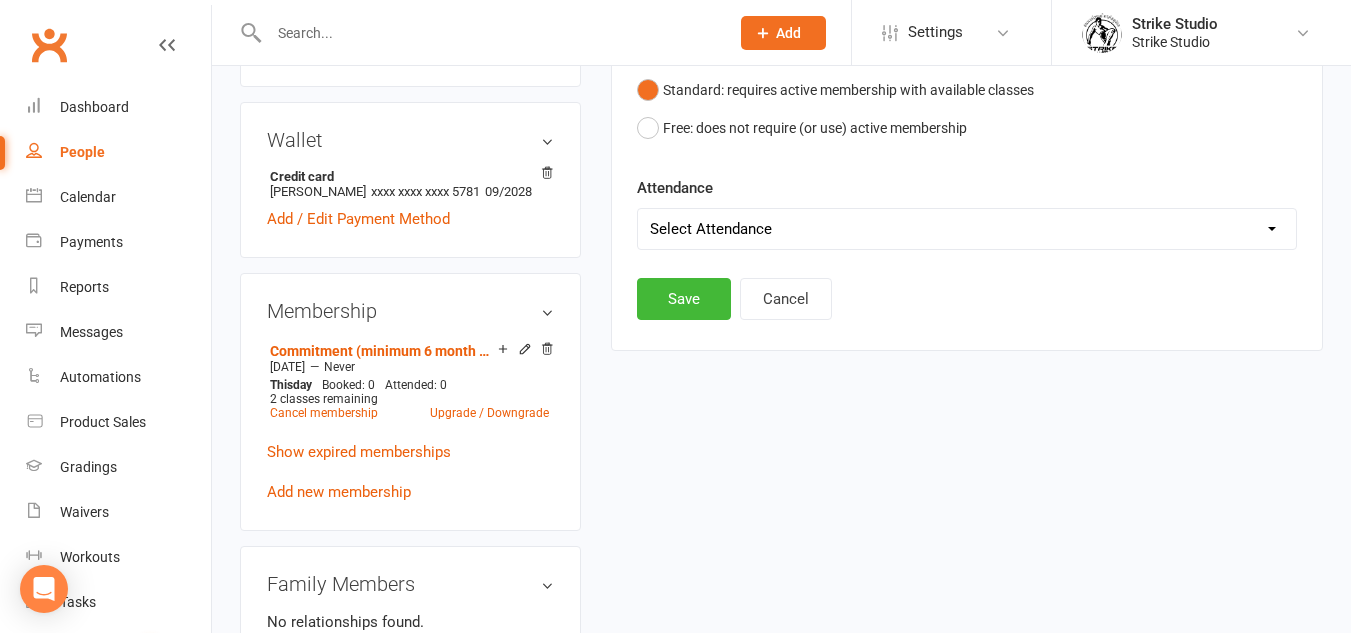 drag, startPoint x: 792, startPoint y: 210, endPoint x: 779, endPoint y: 240, distance: 32.695564 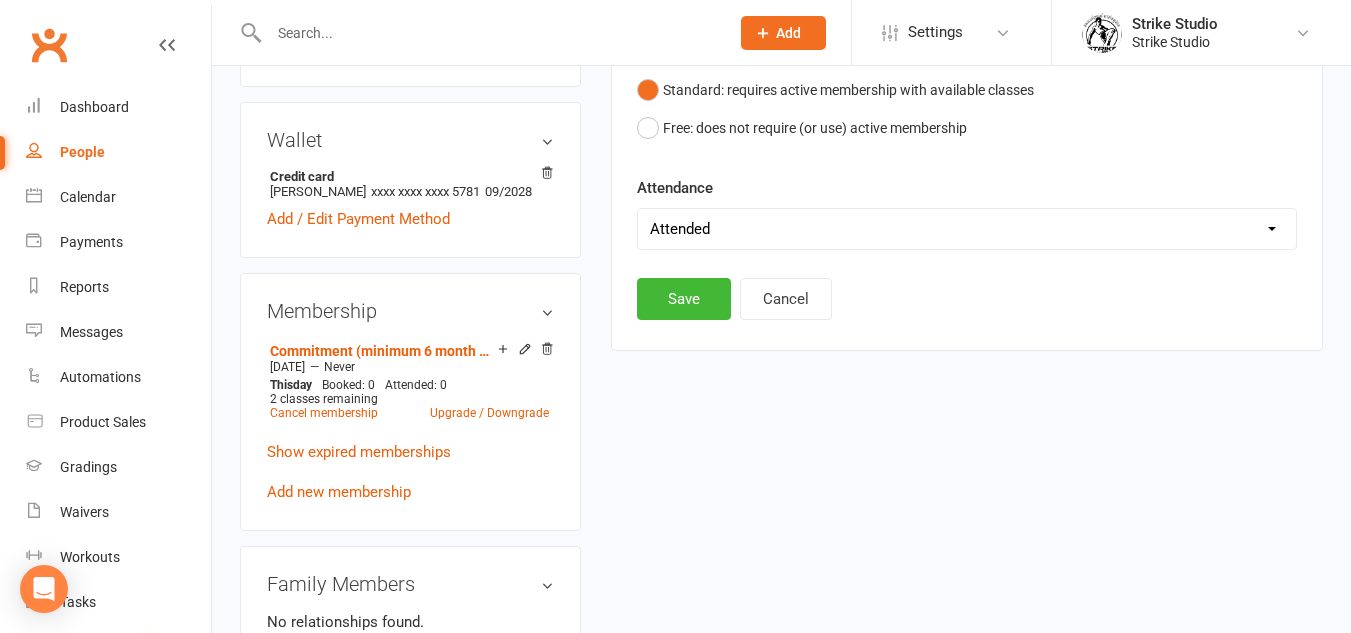 click on "Select Attendance Attended Absent" at bounding box center [967, 229] 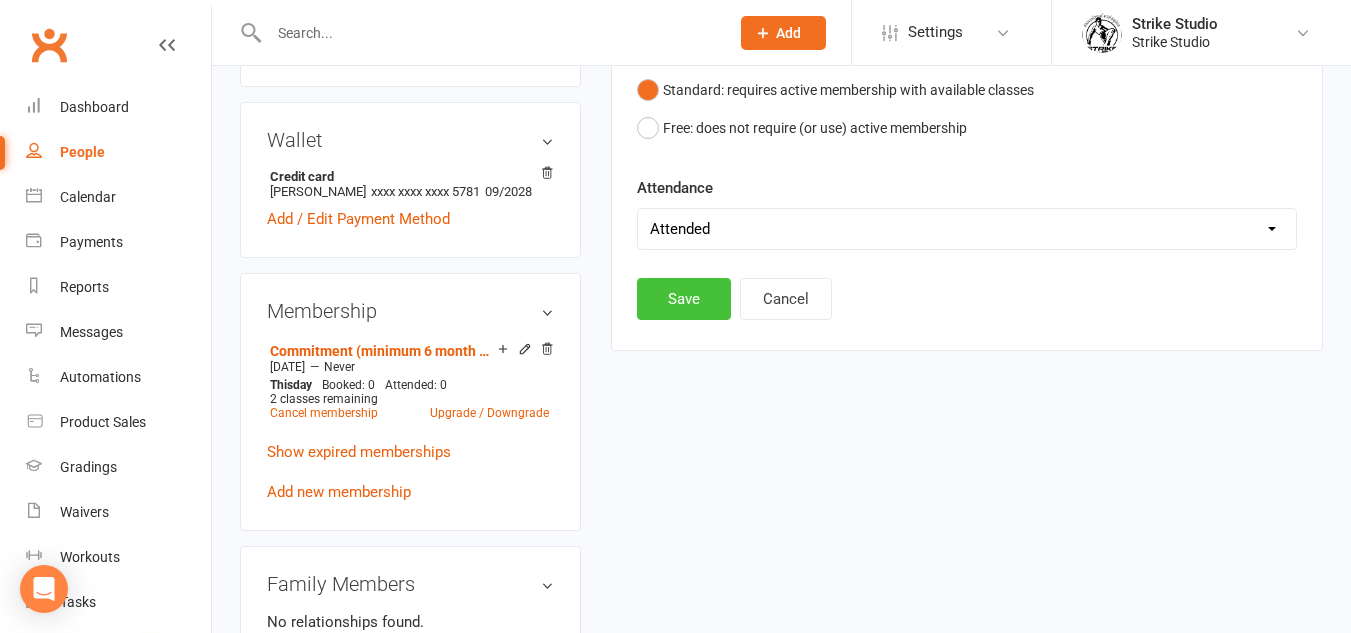click on "Save" at bounding box center (684, 299) 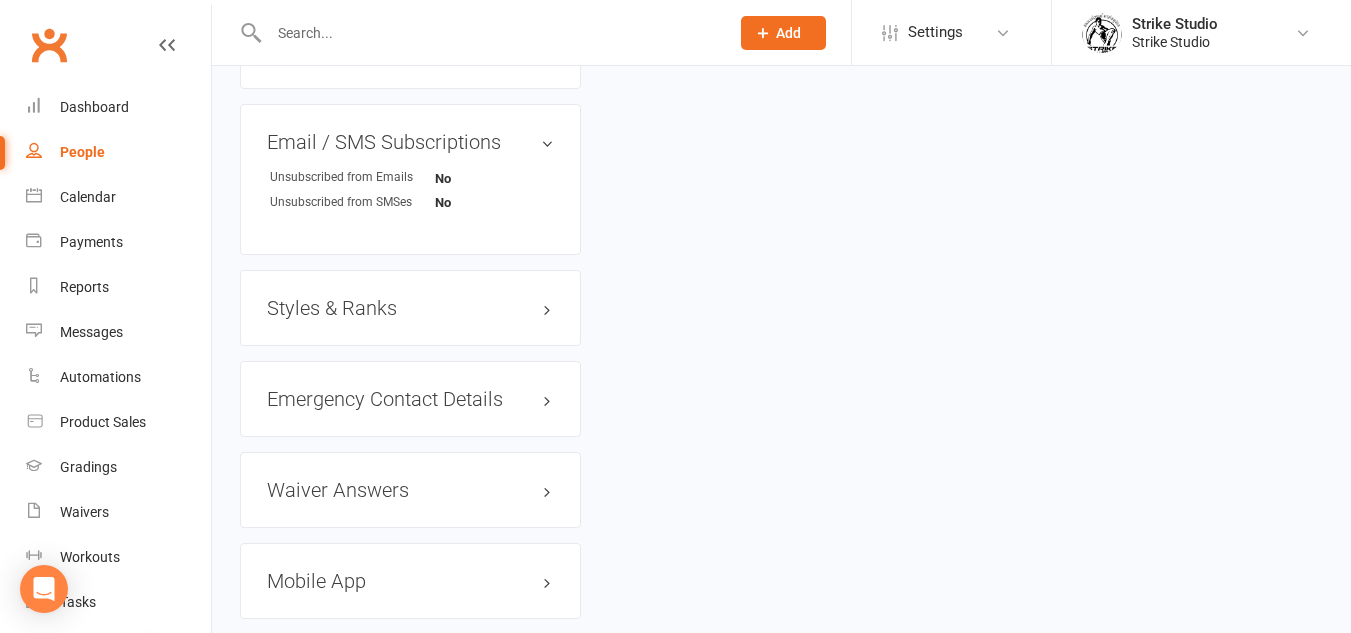 scroll, scrollTop: 1571, scrollLeft: 0, axis: vertical 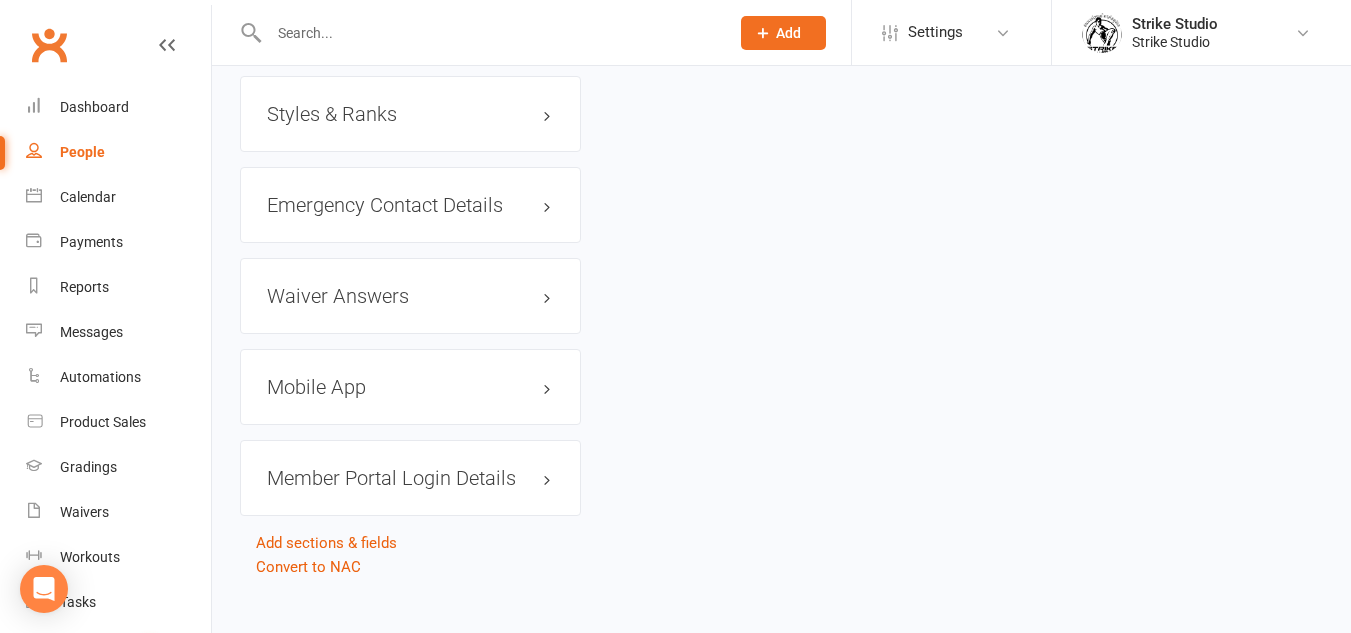 click on "Mobile App" at bounding box center (410, 387) 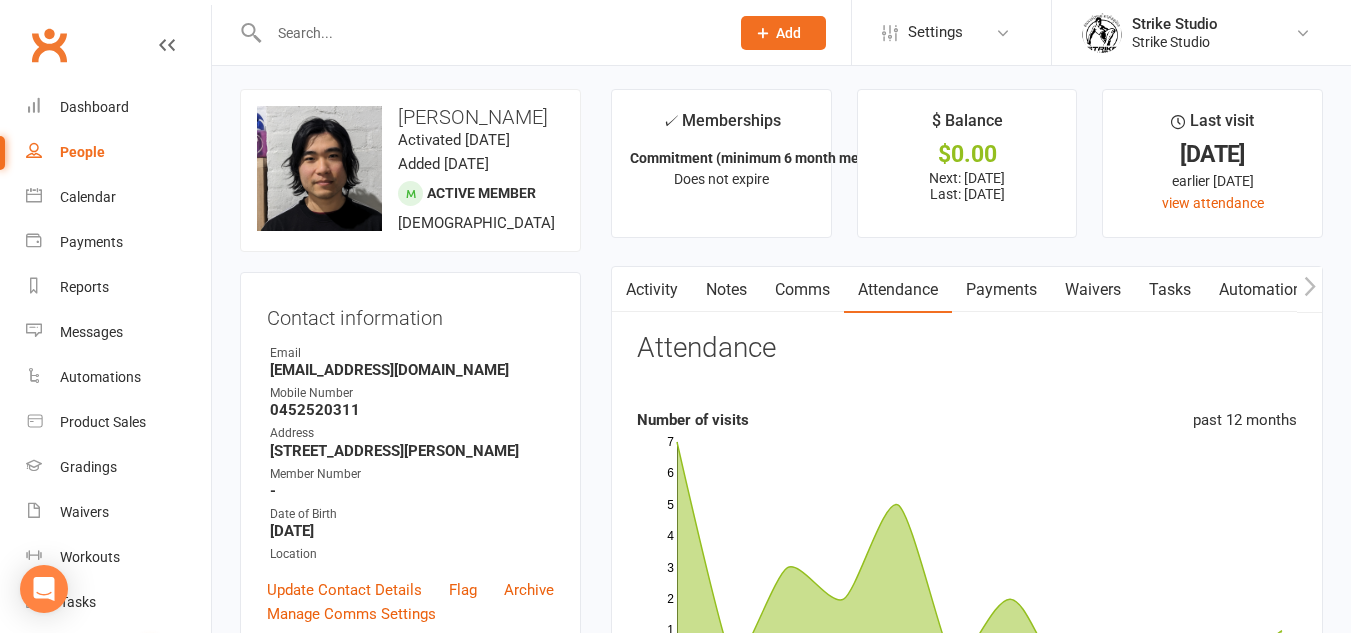 scroll, scrollTop: 0, scrollLeft: 0, axis: both 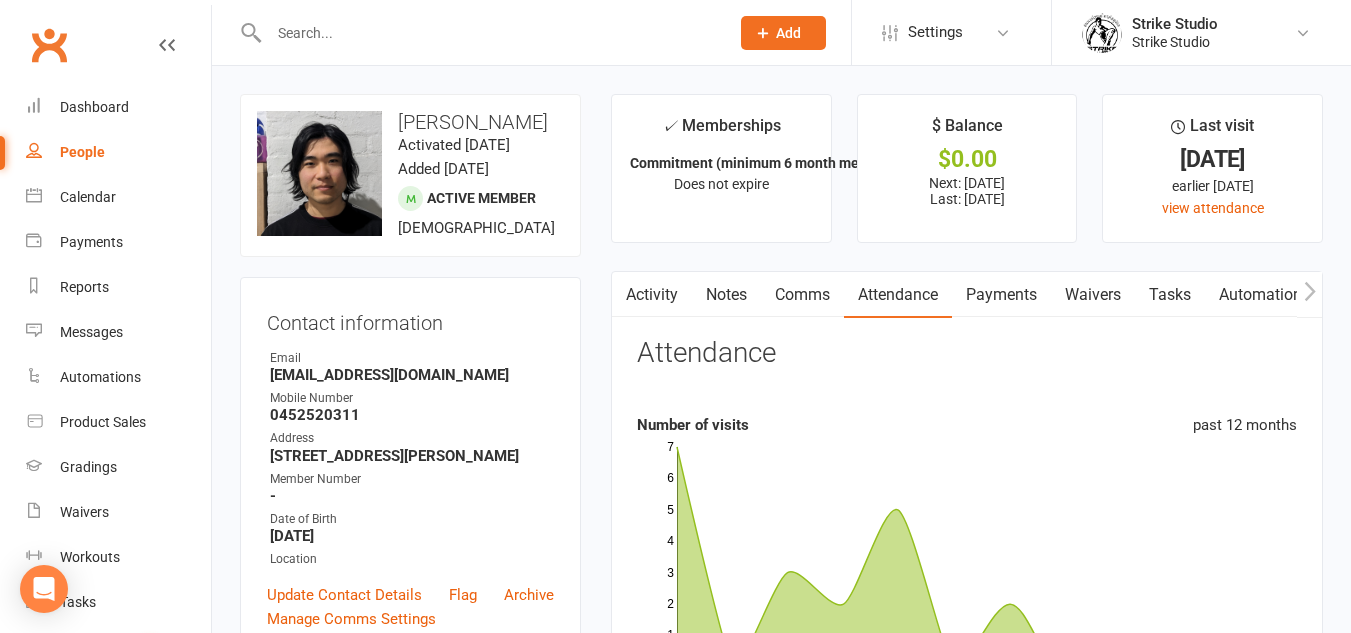 click at bounding box center (1309, 294) 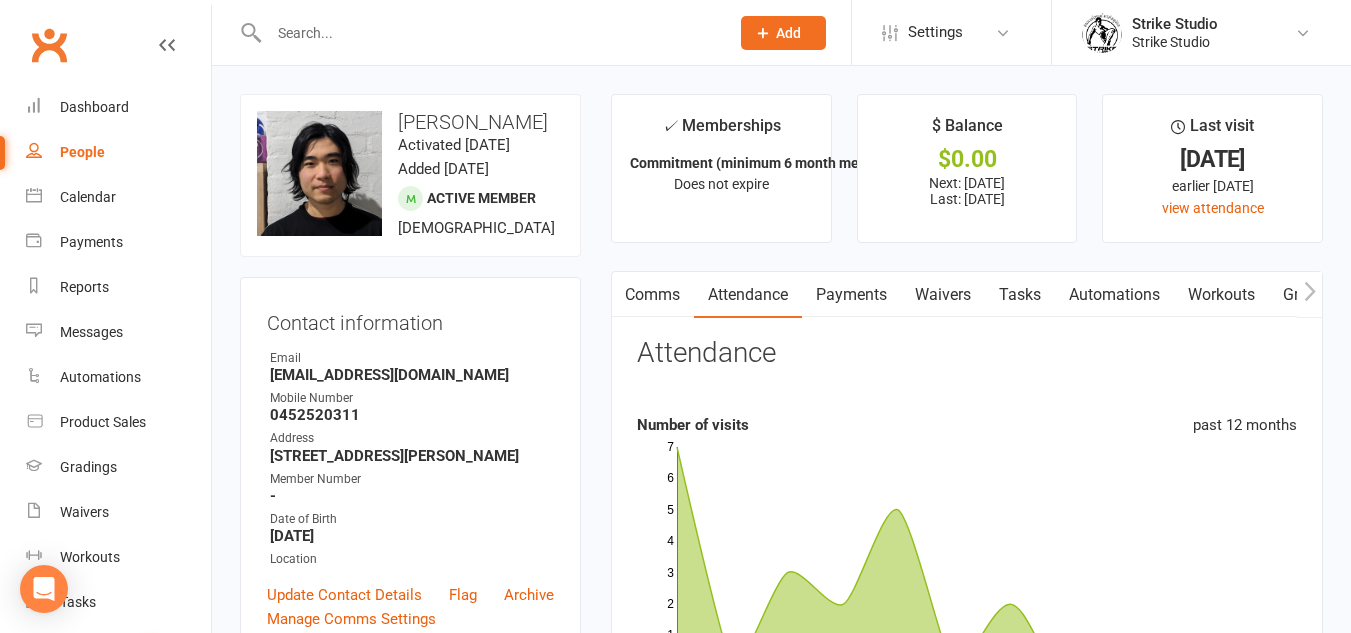 scroll, scrollTop: 0, scrollLeft: 150, axis: horizontal 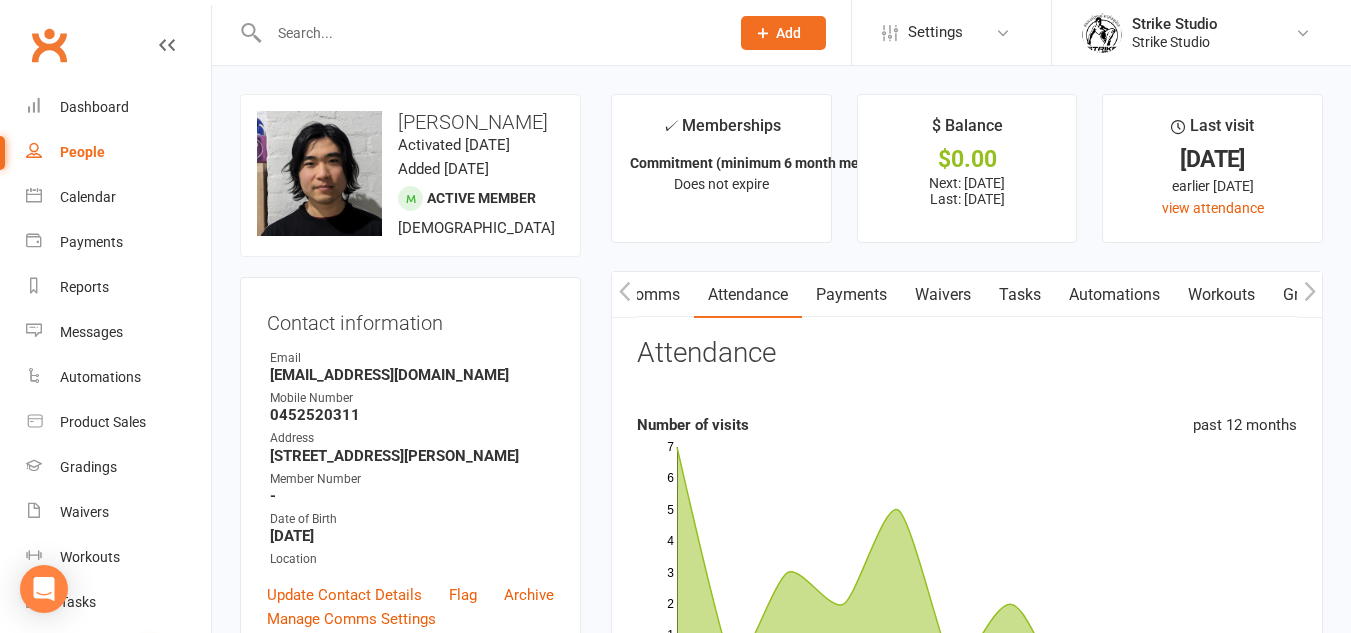 click 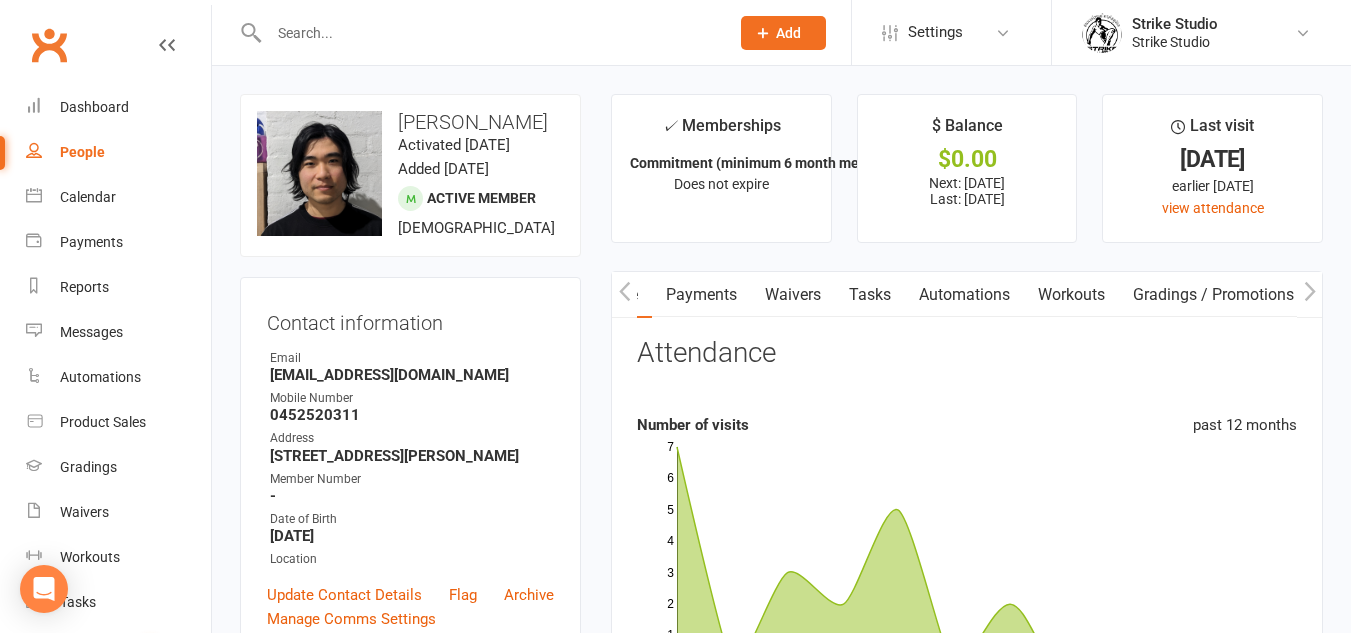 scroll, scrollTop: 0, scrollLeft: 300, axis: horizontal 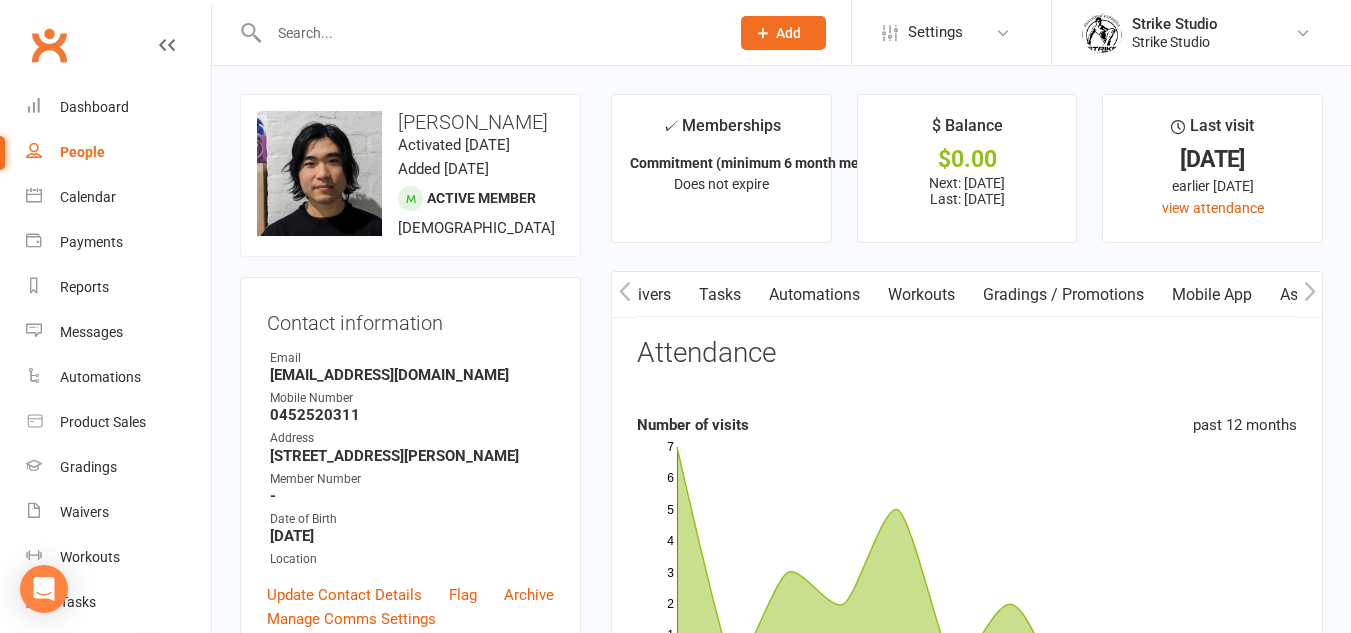 click on "Mobile App" at bounding box center (1212, 295) 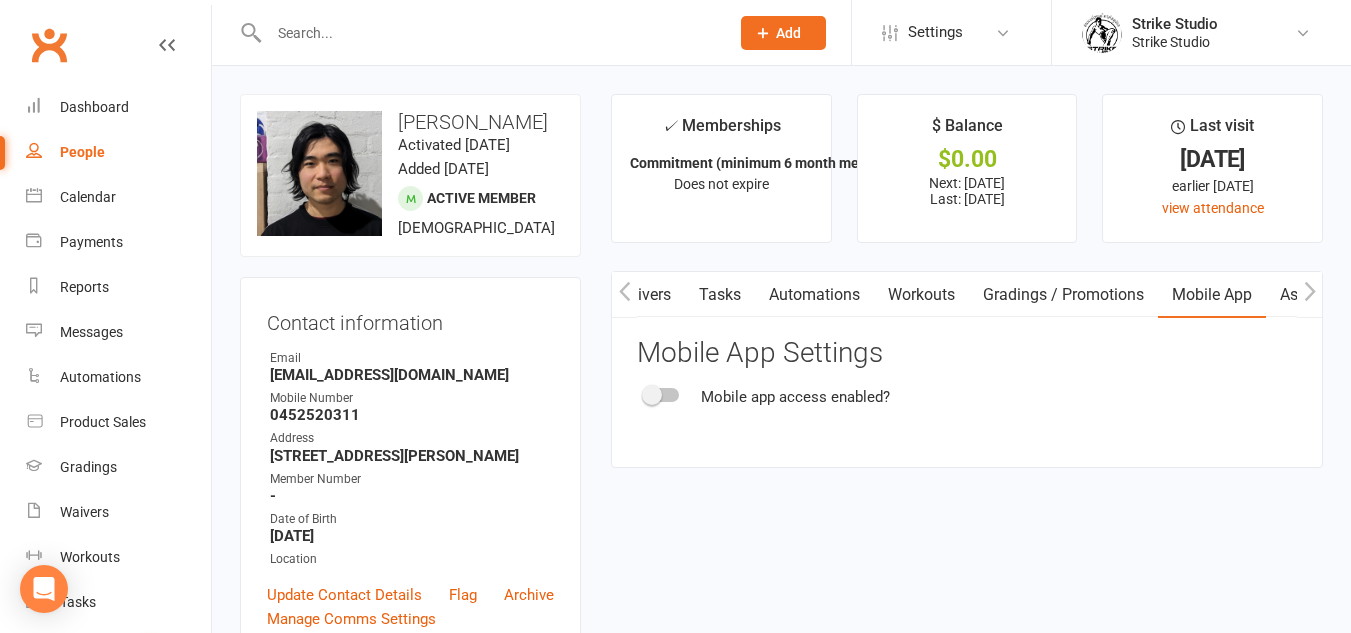 click at bounding box center [662, 395] 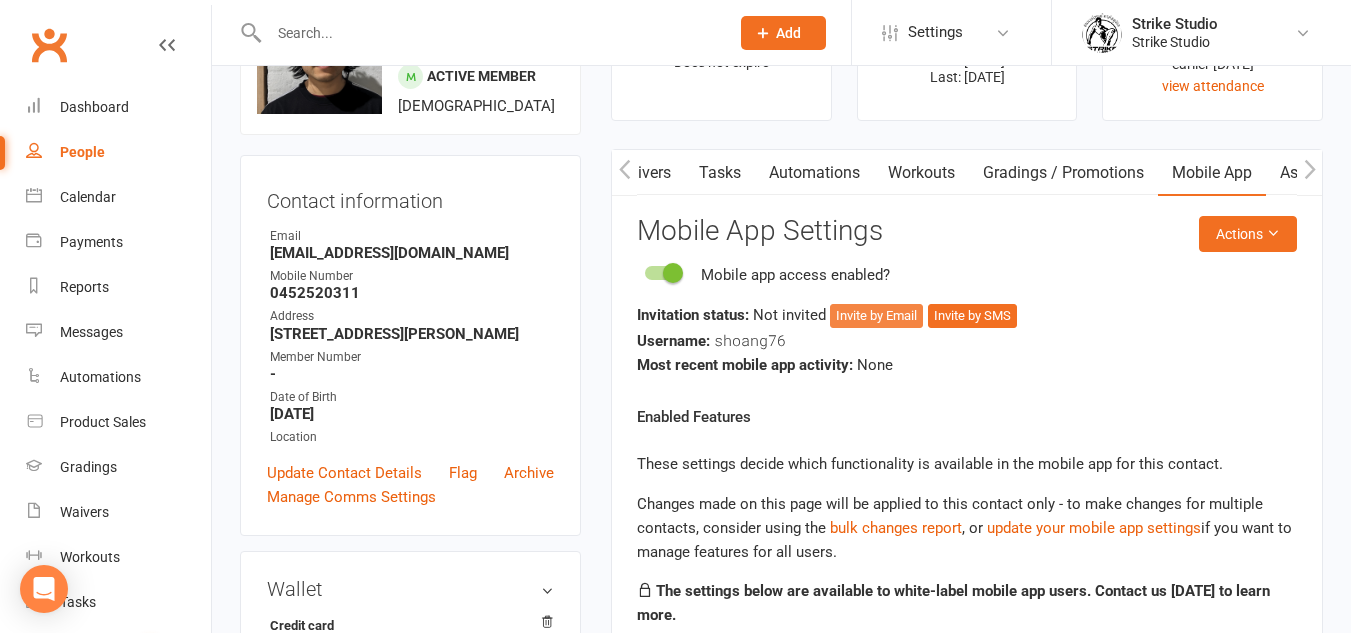 scroll, scrollTop: 100, scrollLeft: 0, axis: vertical 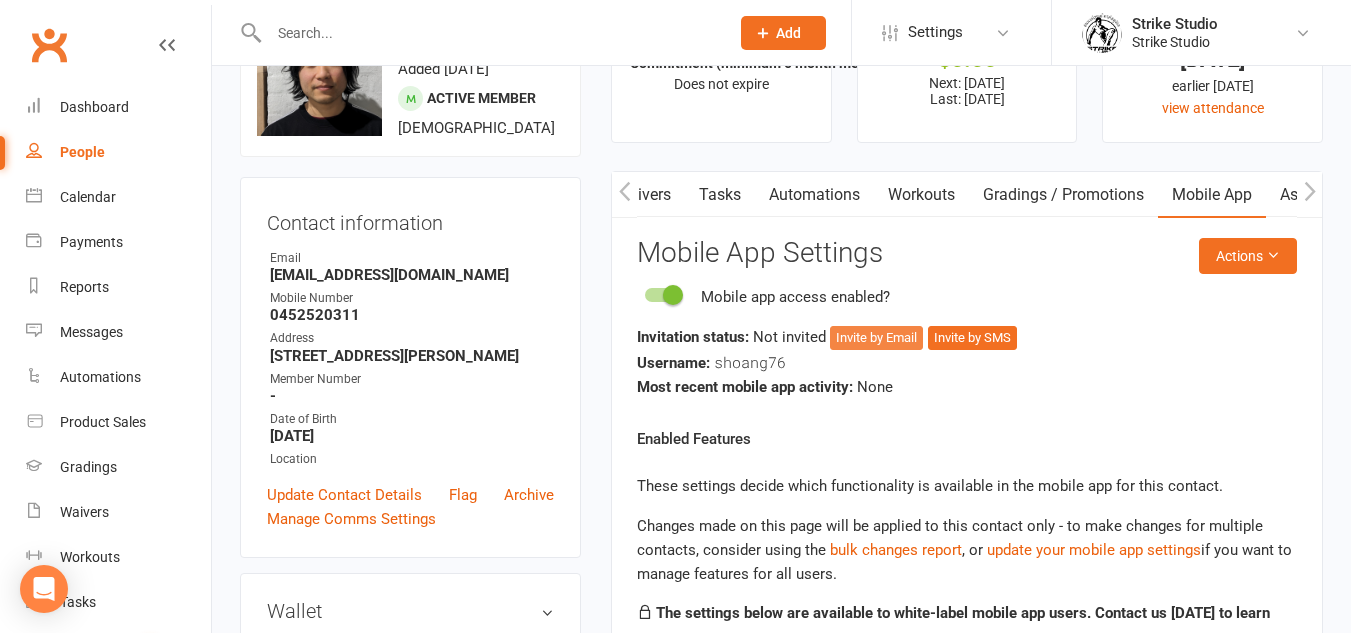click on "Invite by Email" at bounding box center (876, 338) 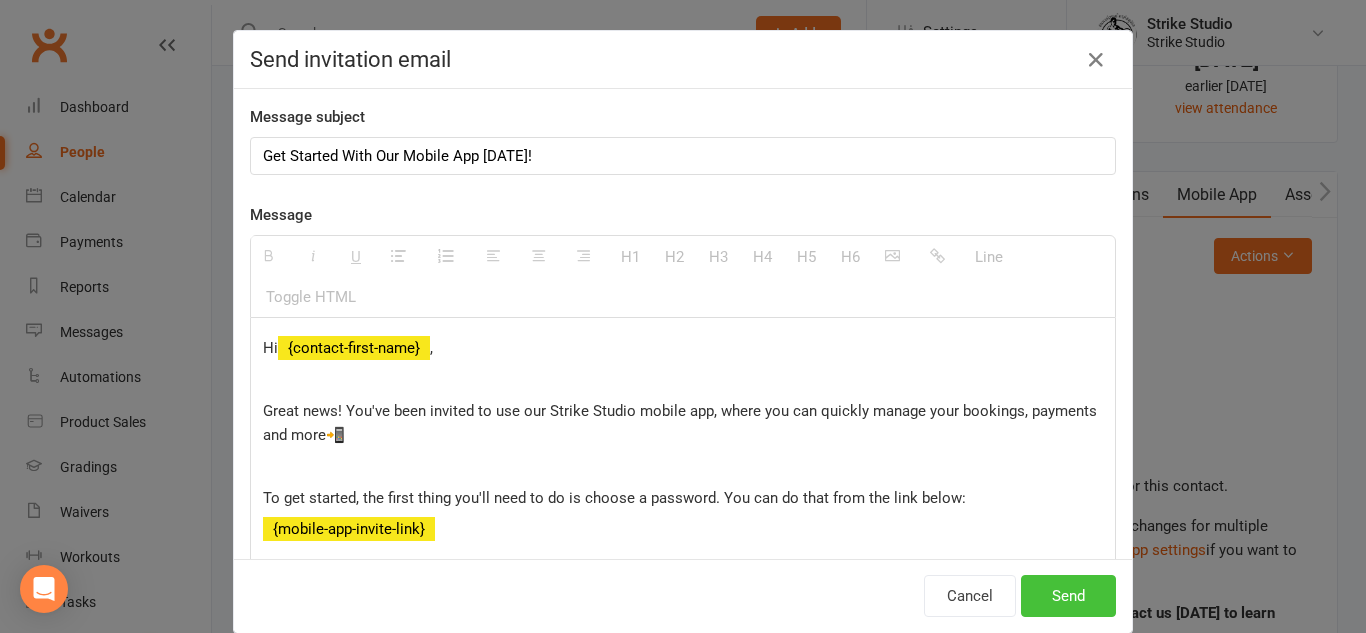 click on "Send" at bounding box center (1068, 596) 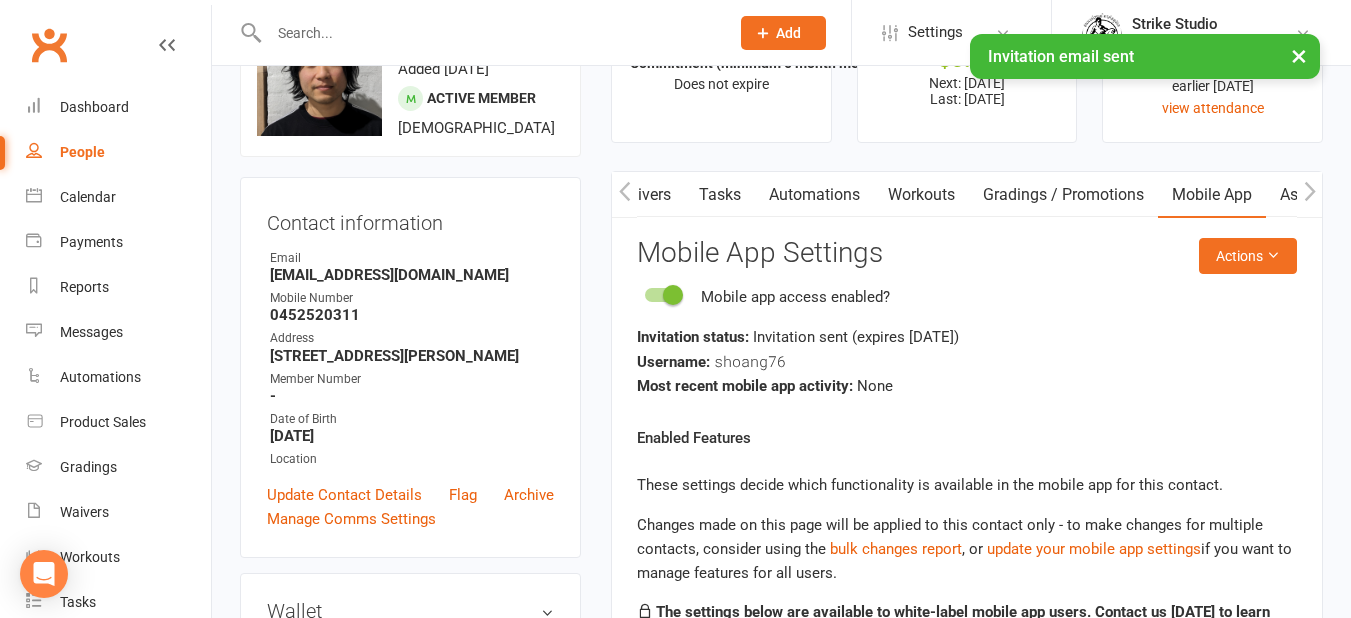 click 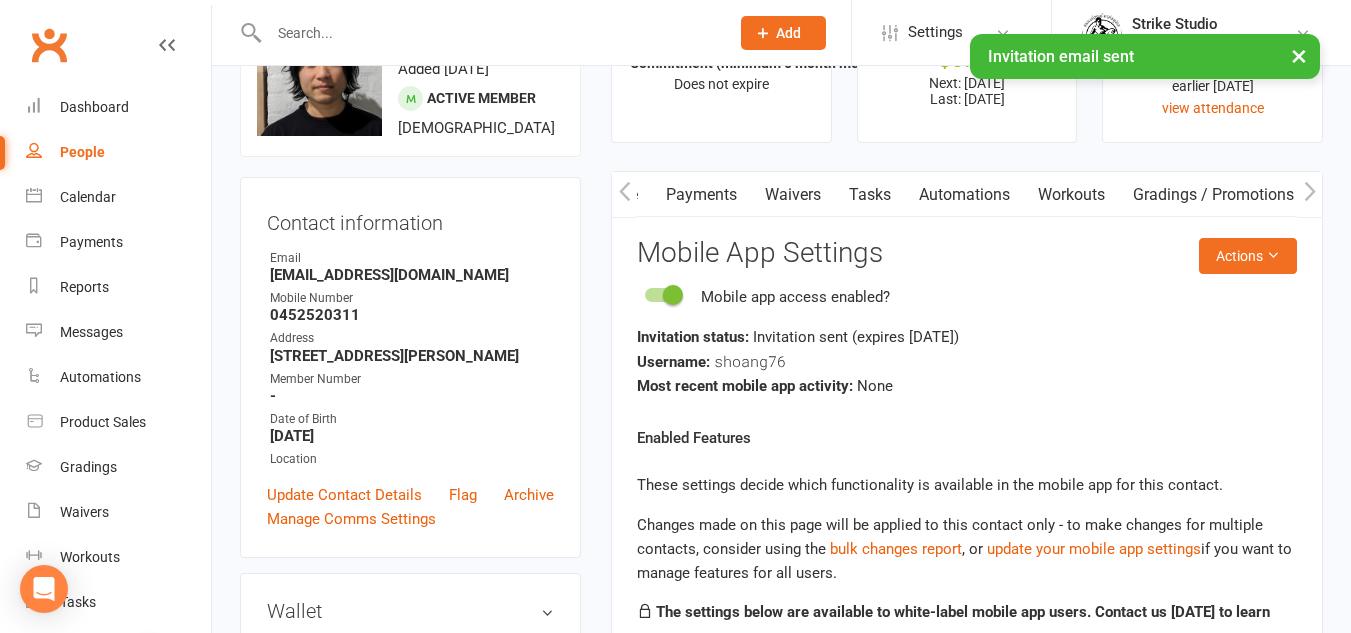 click 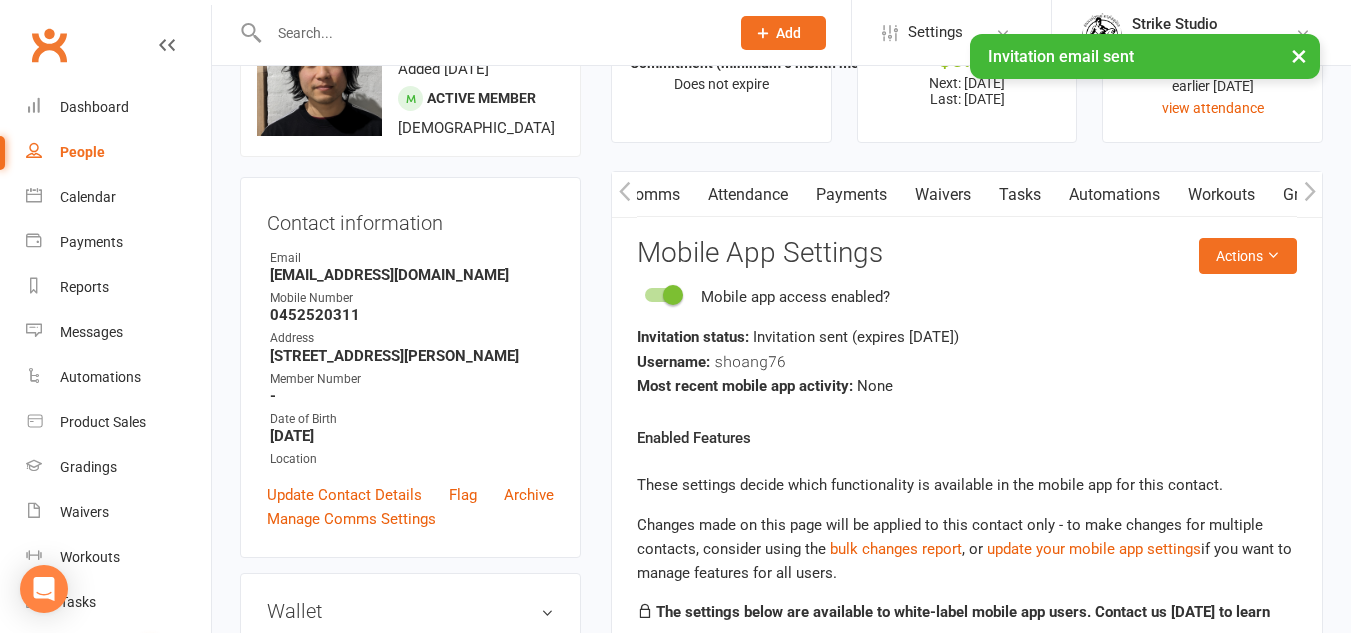 scroll, scrollTop: 0, scrollLeft: 150, axis: horizontal 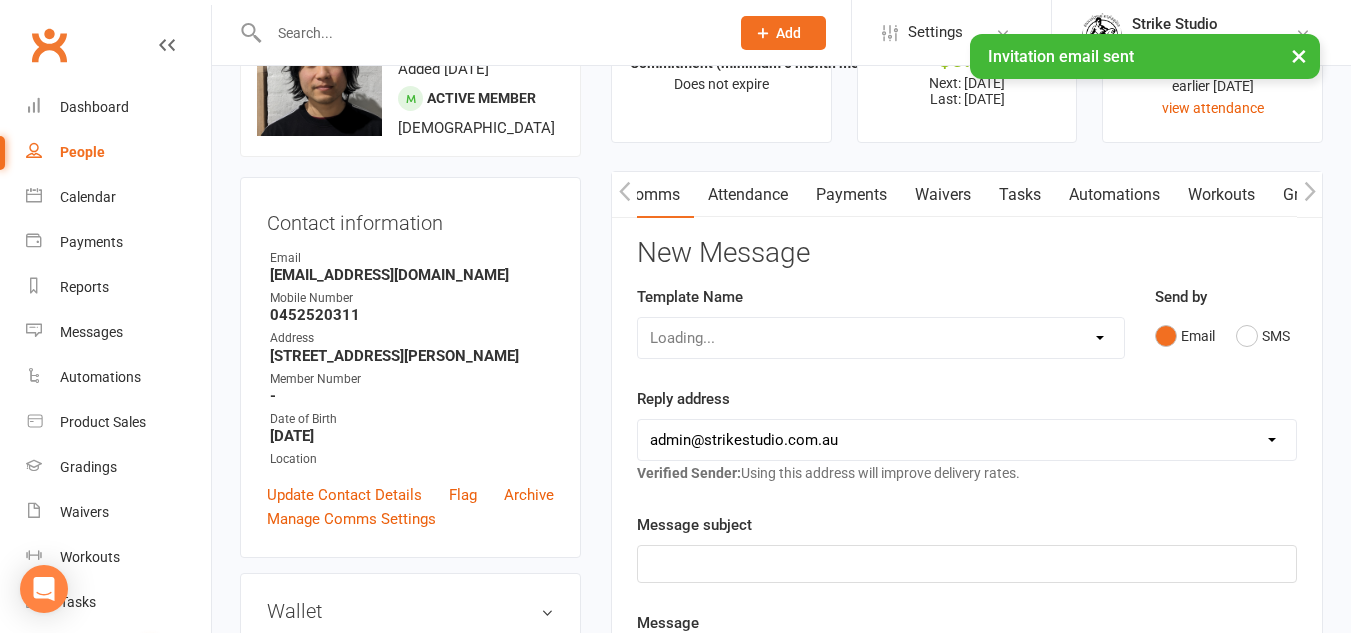 click at bounding box center [624, 194] 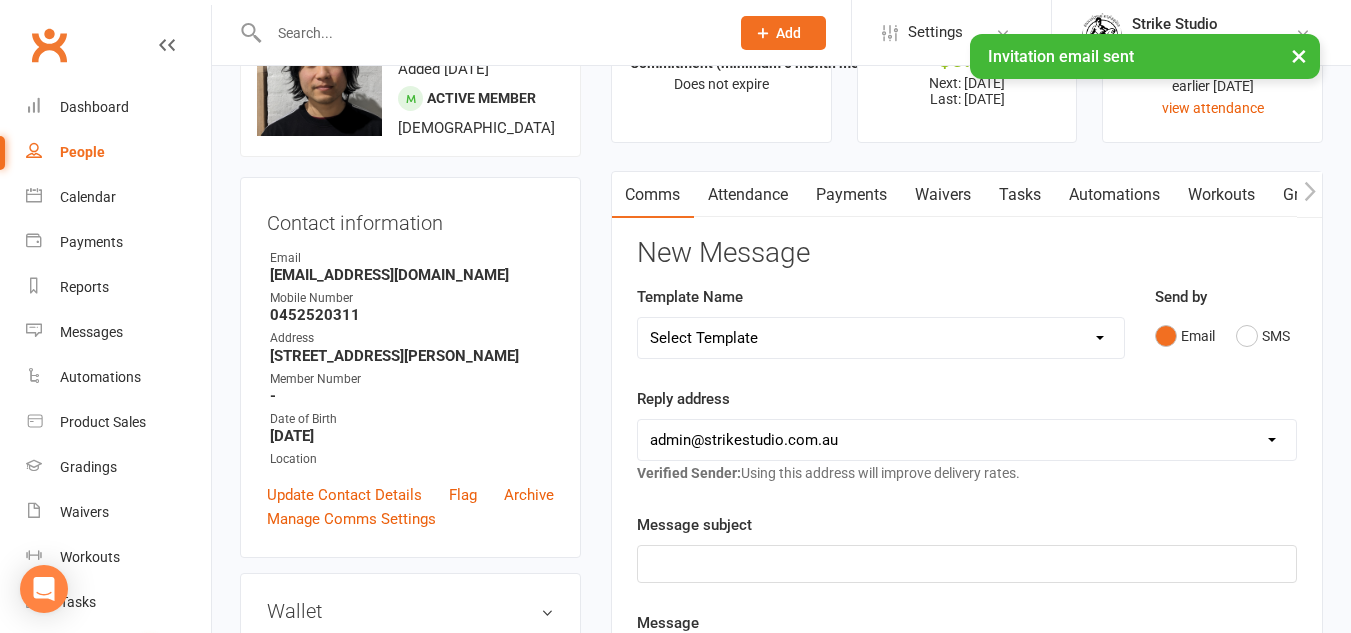 scroll, scrollTop: 0, scrollLeft: 0, axis: both 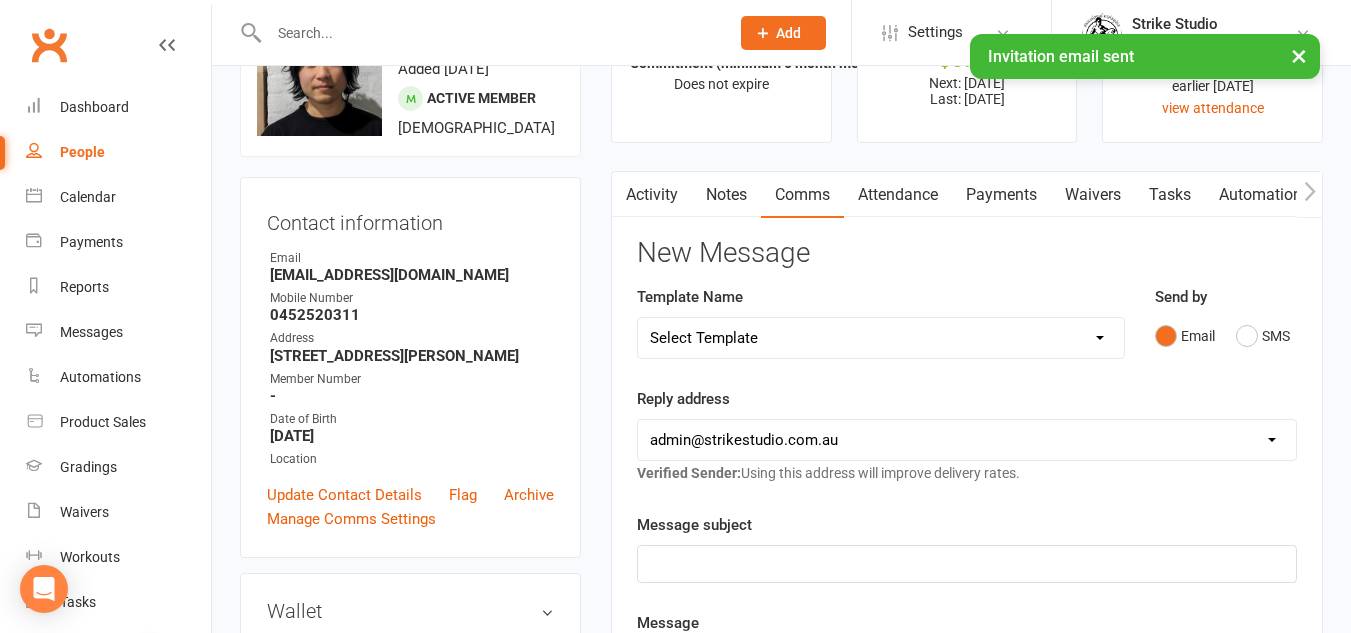 click on "Notes" at bounding box center (726, 195) 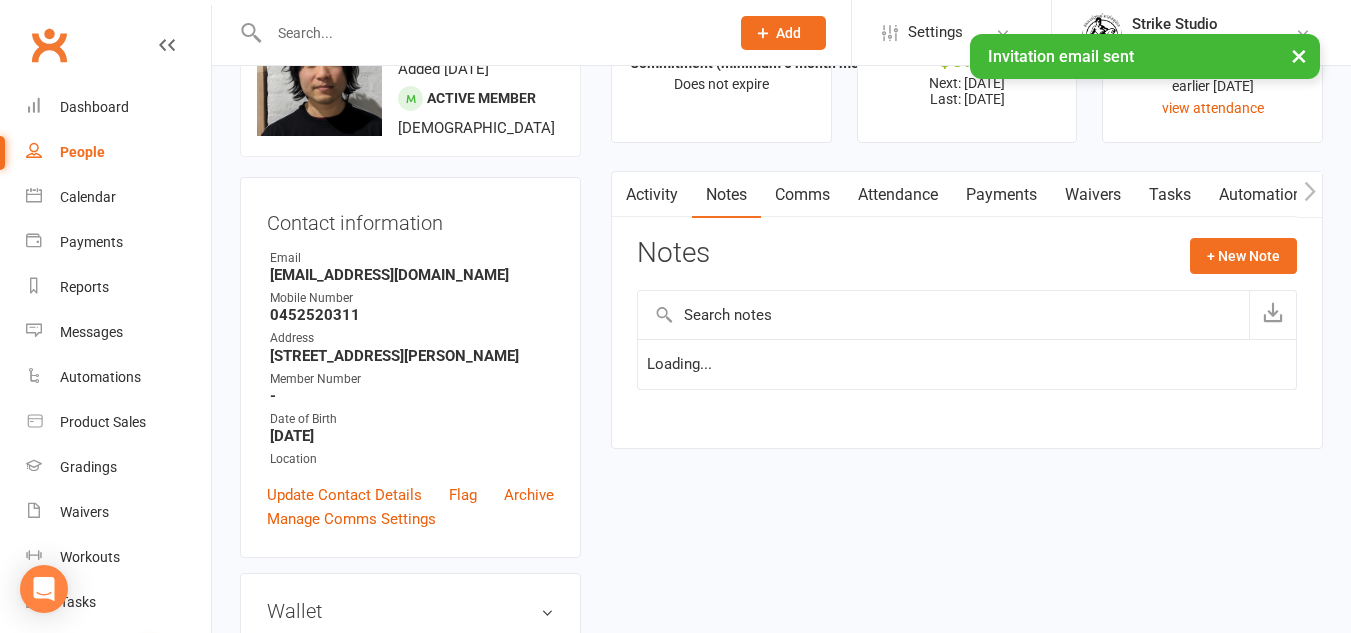 click on "Activity" at bounding box center (652, 195) 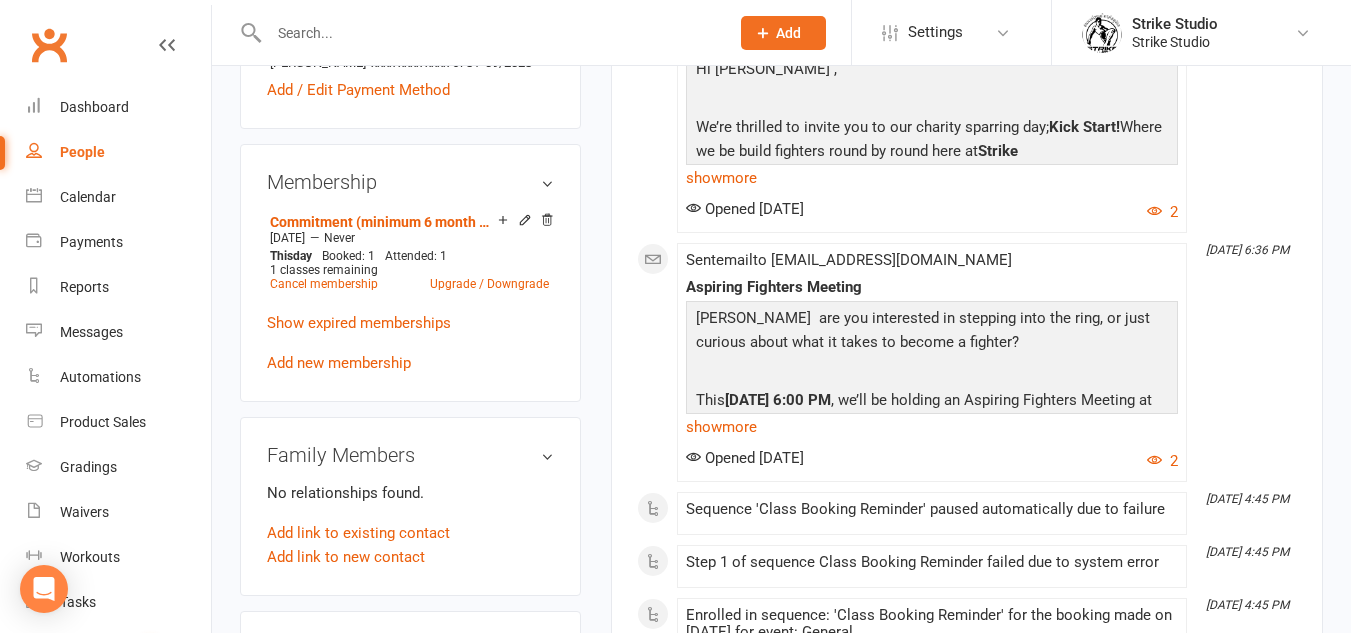 scroll, scrollTop: 500, scrollLeft: 0, axis: vertical 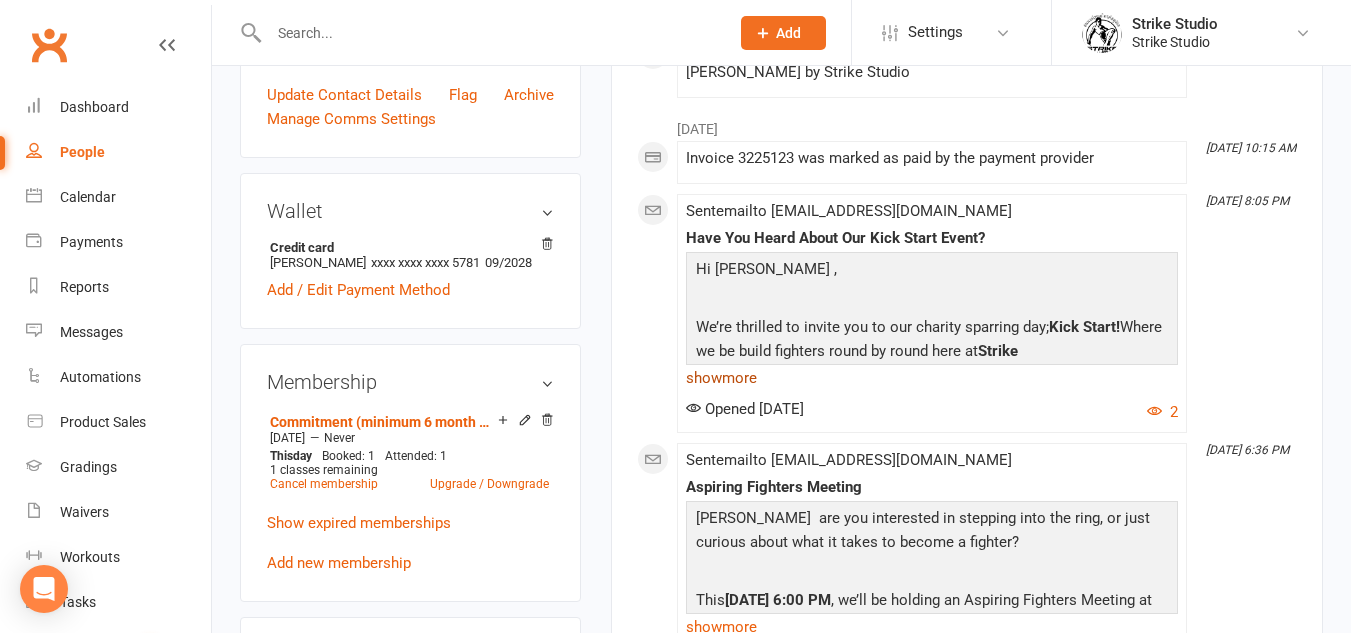 click on "show  more" at bounding box center (932, 378) 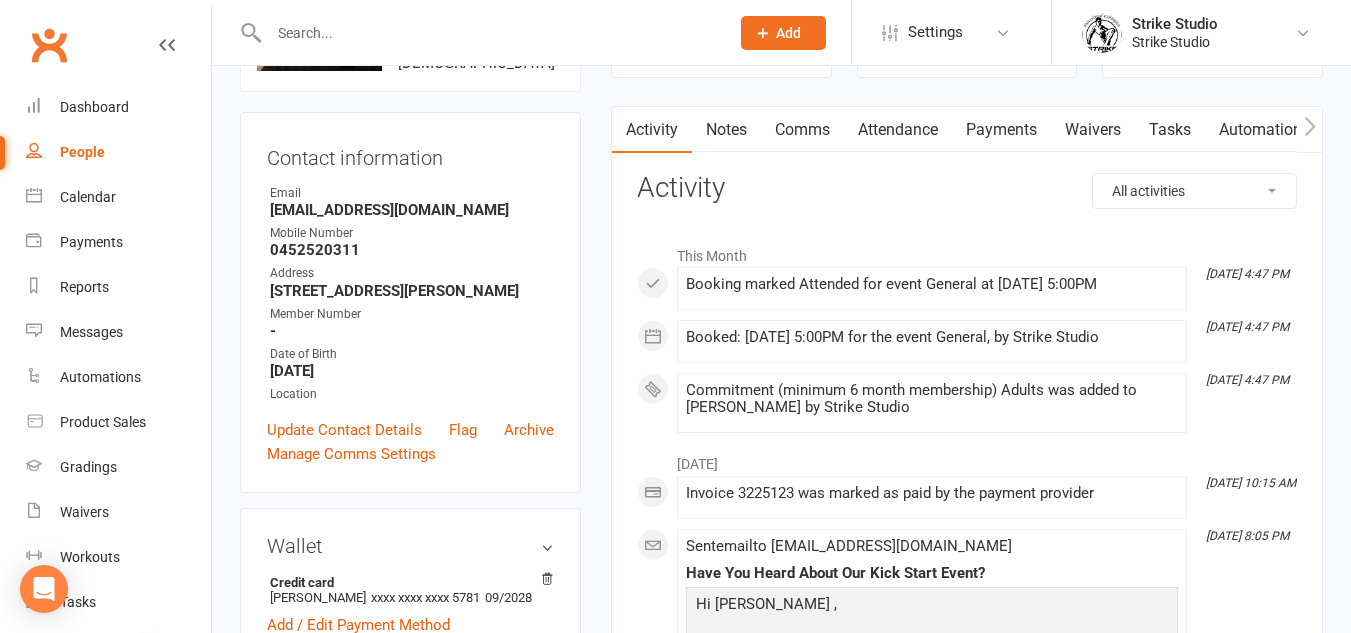 scroll, scrollTop: 200, scrollLeft: 0, axis: vertical 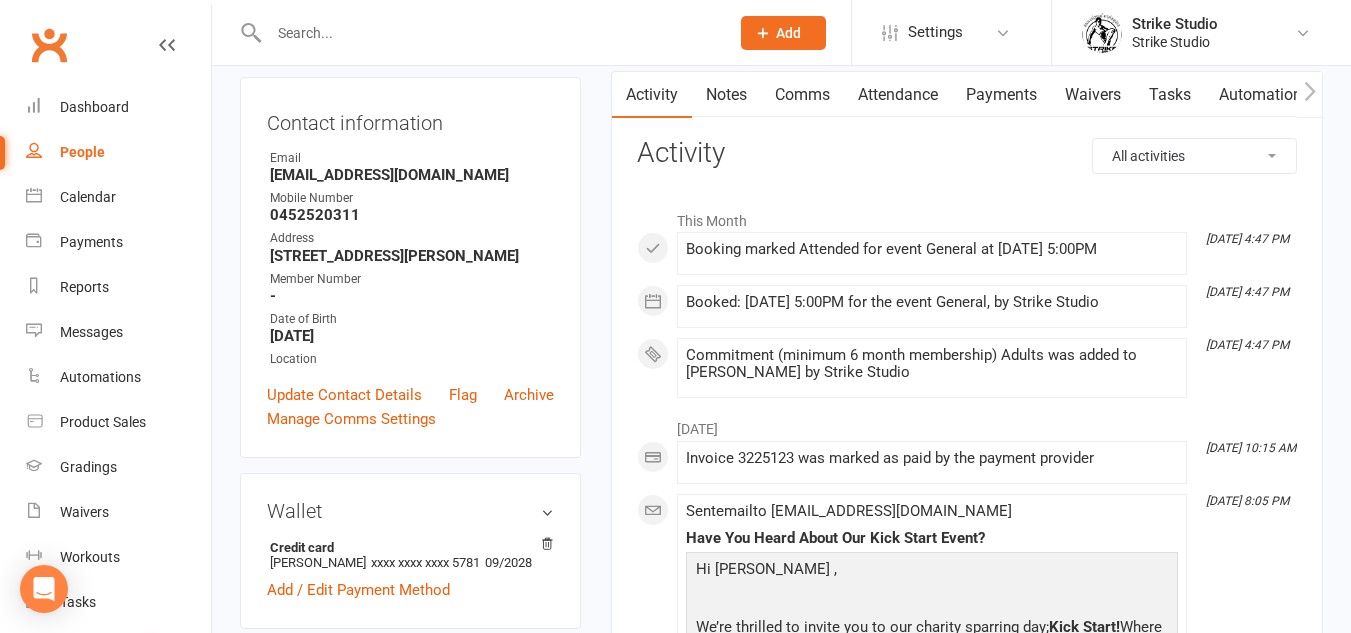 click on "Tasks" at bounding box center (1170, 95) 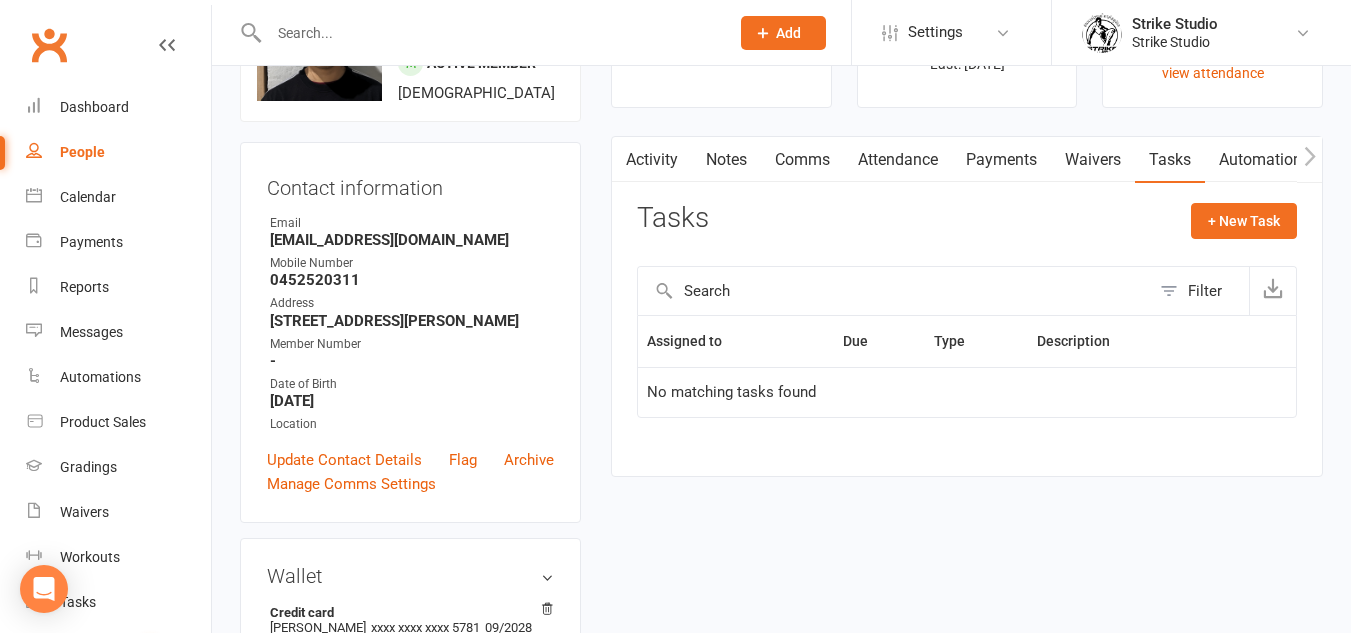 scroll, scrollTop: 100, scrollLeft: 0, axis: vertical 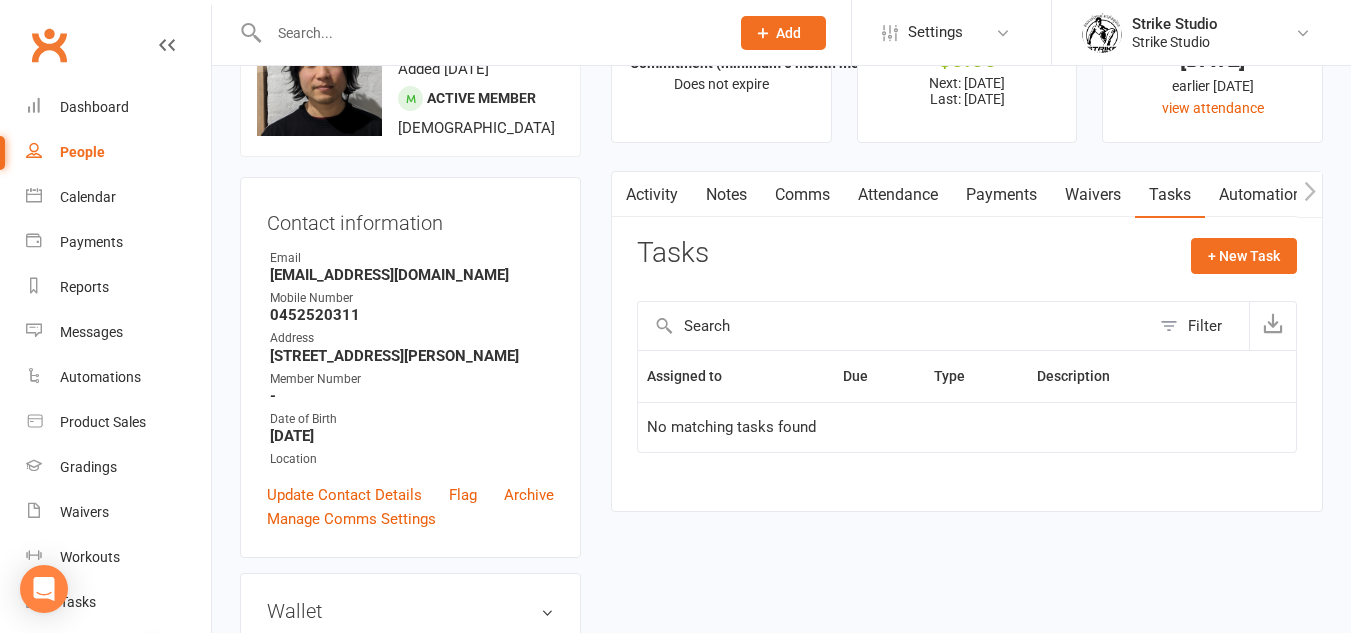 click on "Activity" at bounding box center [652, 195] 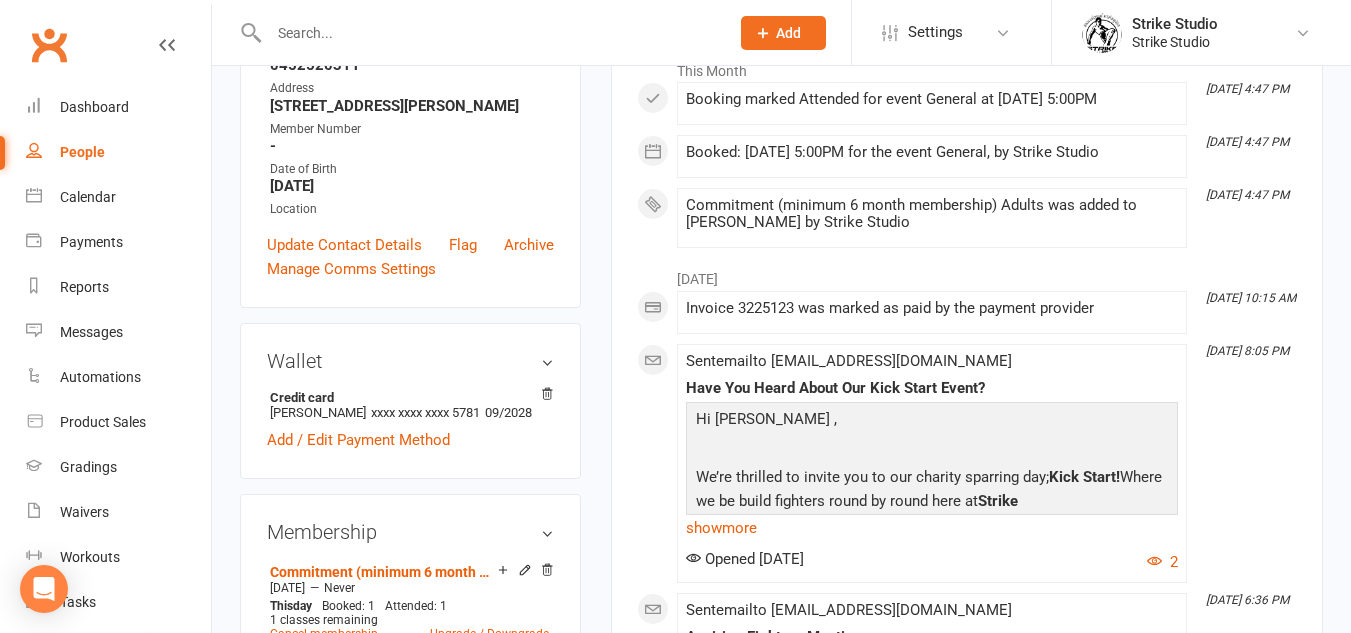 scroll, scrollTop: 400, scrollLeft: 0, axis: vertical 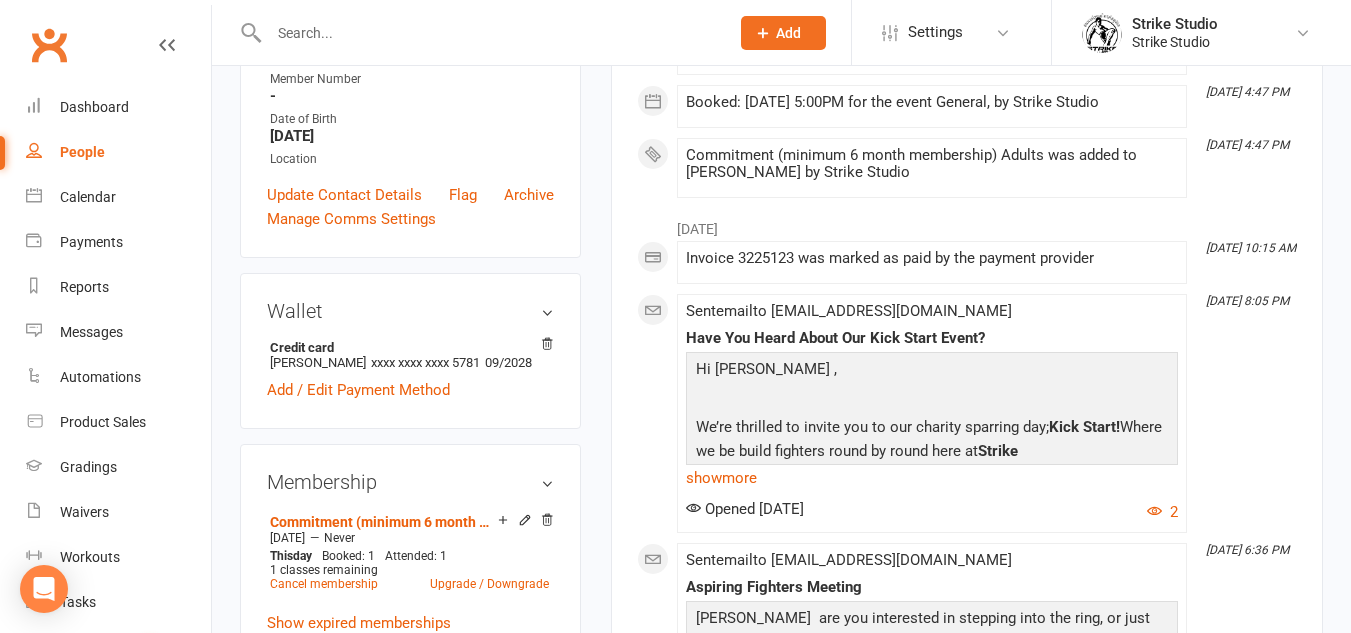 click on "✓ Memberships Commitment (minimum 6 month membership) Ad... Does not expire $ Balance $0.00 Next: [DATE] Last: [DATE] Last visit [DATE] earlier [DATE] view attendance
Activity Notes Comms Attendance Payments Waivers Tasks Automations Workouts Gradings / Promotions Mobile App Assessments Credit balance
Attendance Number of visits past 12 months Oct Jan Apr Month Aug [DATE]  0  1  2  3  4  5  6  7 Export CSV Total visits since joining:  66 Last seen:  [DATE] Bookings Gen. Attendance Make-ups + Add Book Event Add Appointment Book a Friend Classes / Bookings
[DATE]
Sun Mon Tue Wed Thu Fri Sat
27
29
30
01
02
03
04
05
28
06
07
08
09
10
11 12 29" at bounding box center (967, 1042) 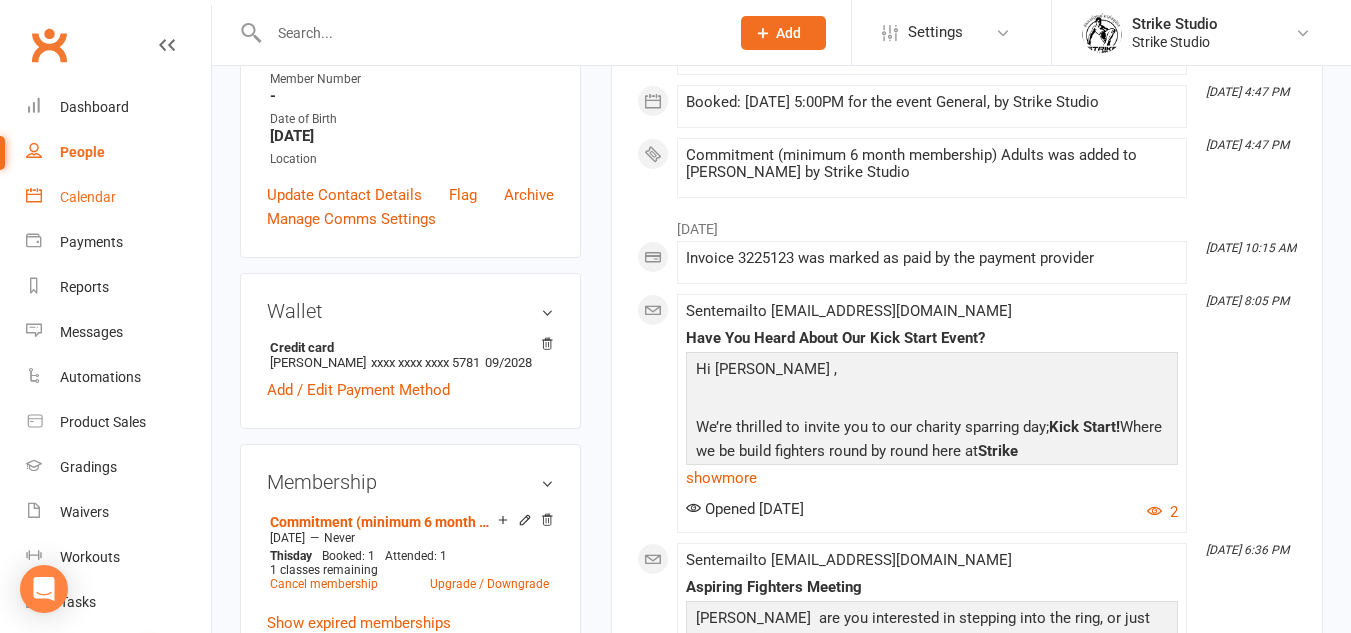 click on "Calendar" at bounding box center [118, 197] 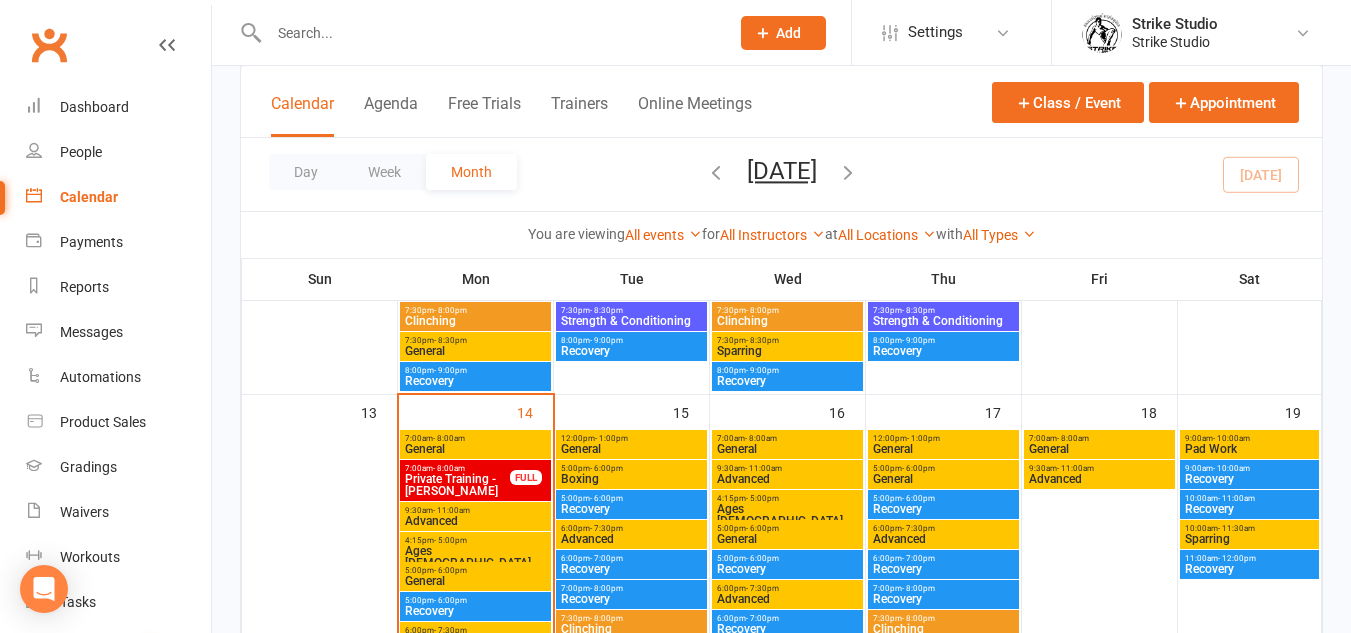 scroll, scrollTop: 800, scrollLeft: 0, axis: vertical 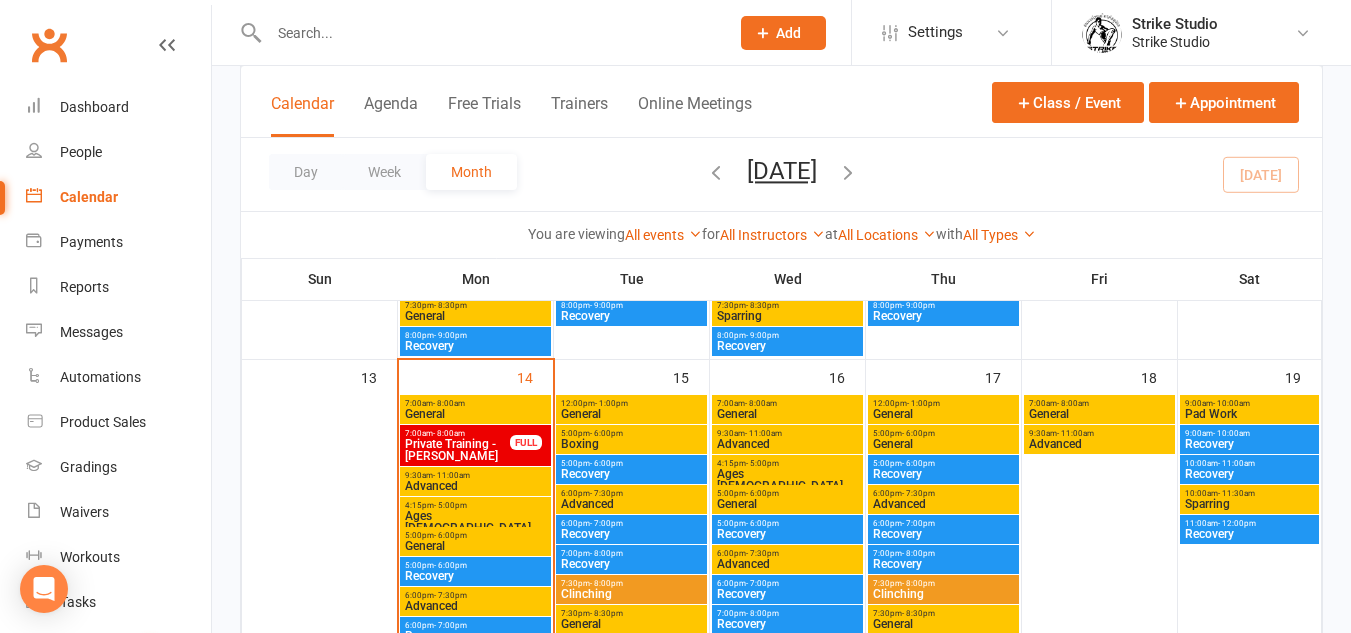 click on "7:00am  - 8:00am" at bounding box center (457, 433) 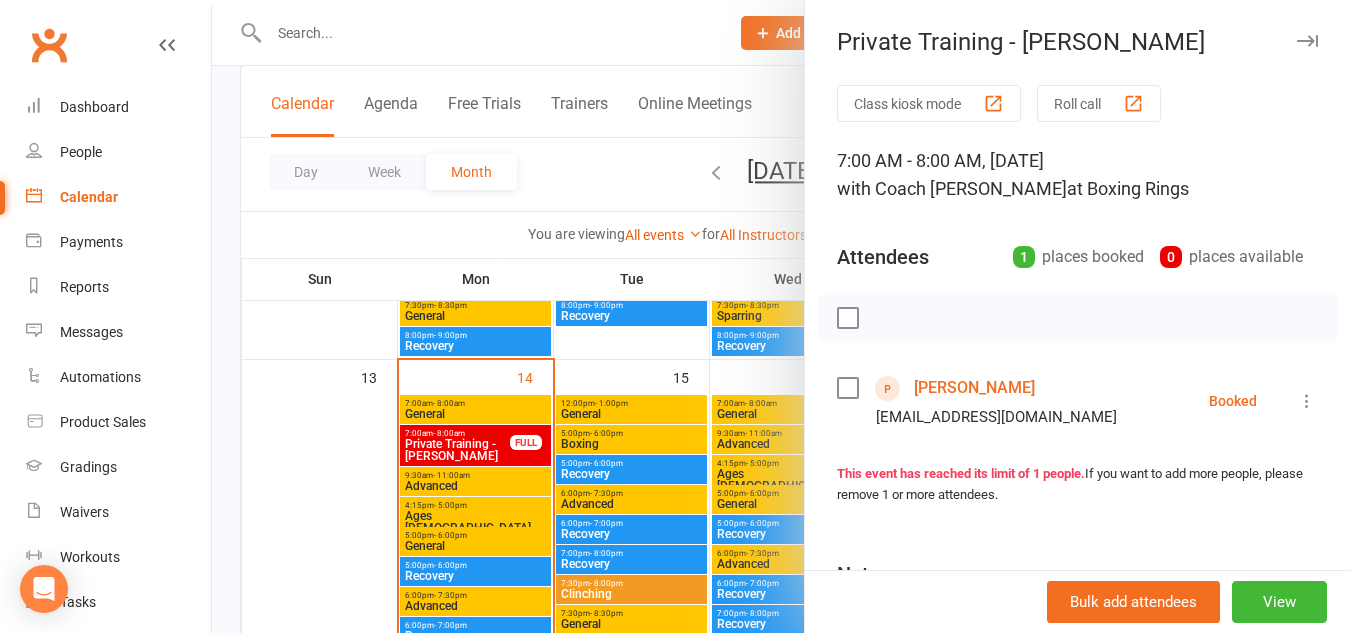 click at bounding box center [781, 316] 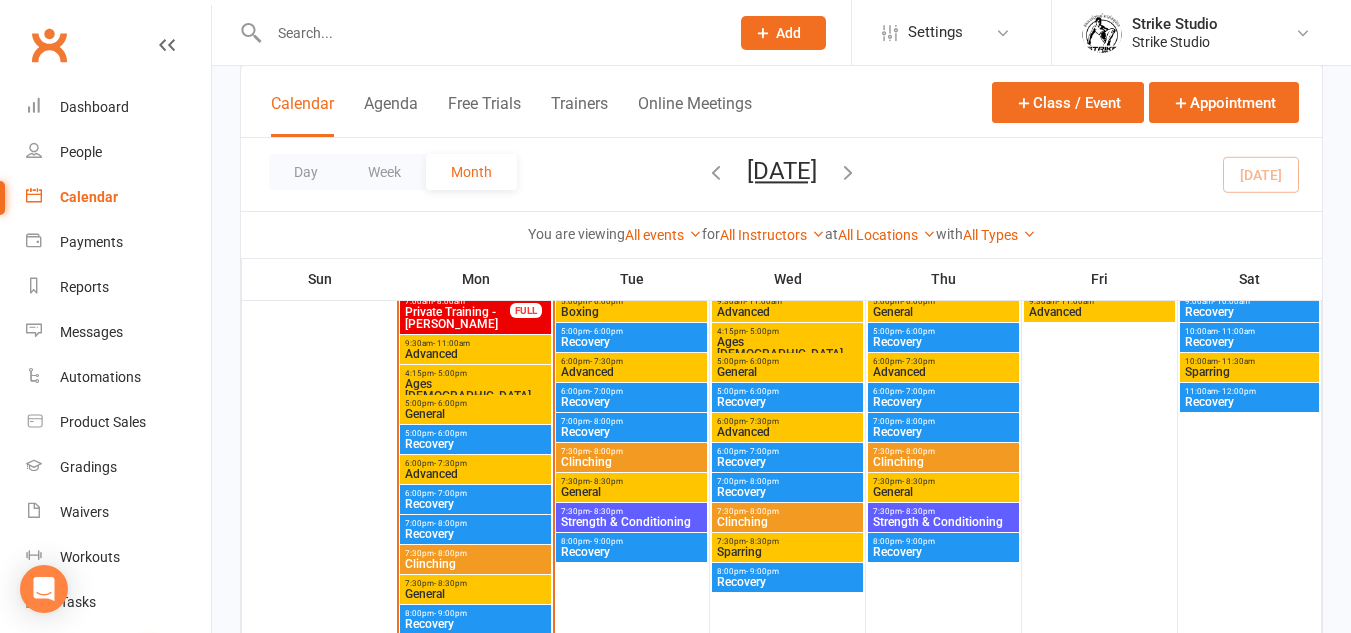 scroll, scrollTop: 900, scrollLeft: 0, axis: vertical 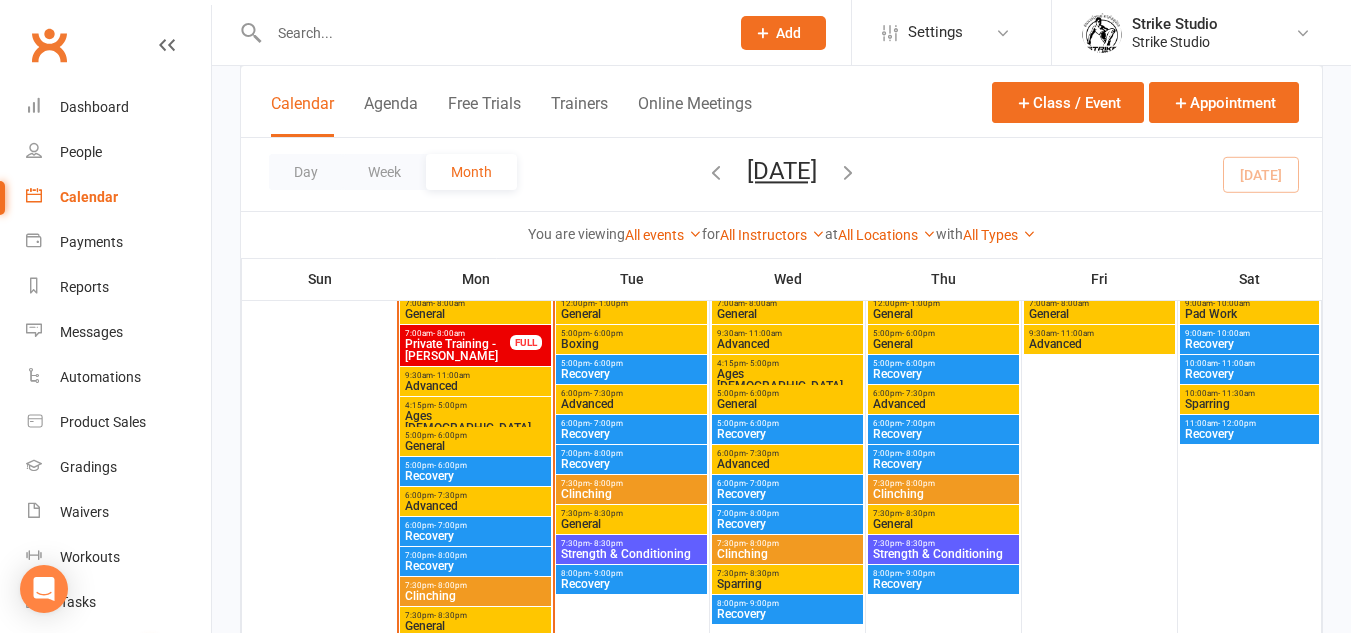 click on "Advanced" at bounding box center [475, 386] 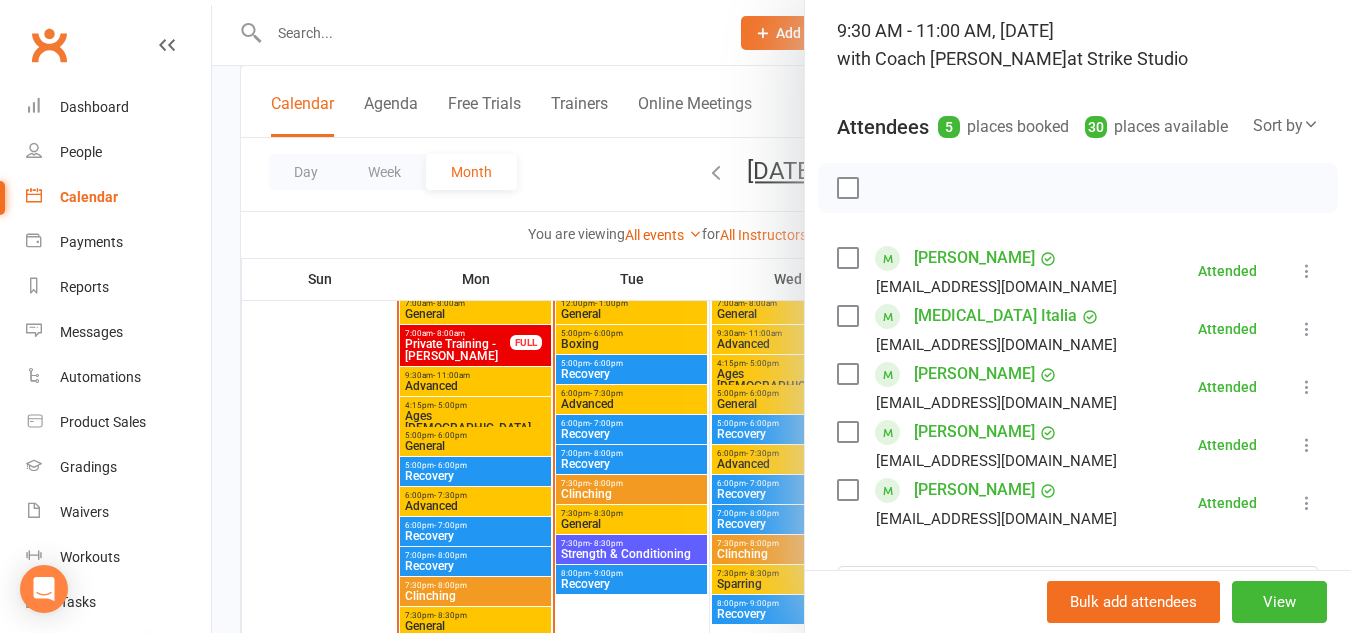 scroll, scrollTop: 300, scrollLeft: 0, axis: vertical 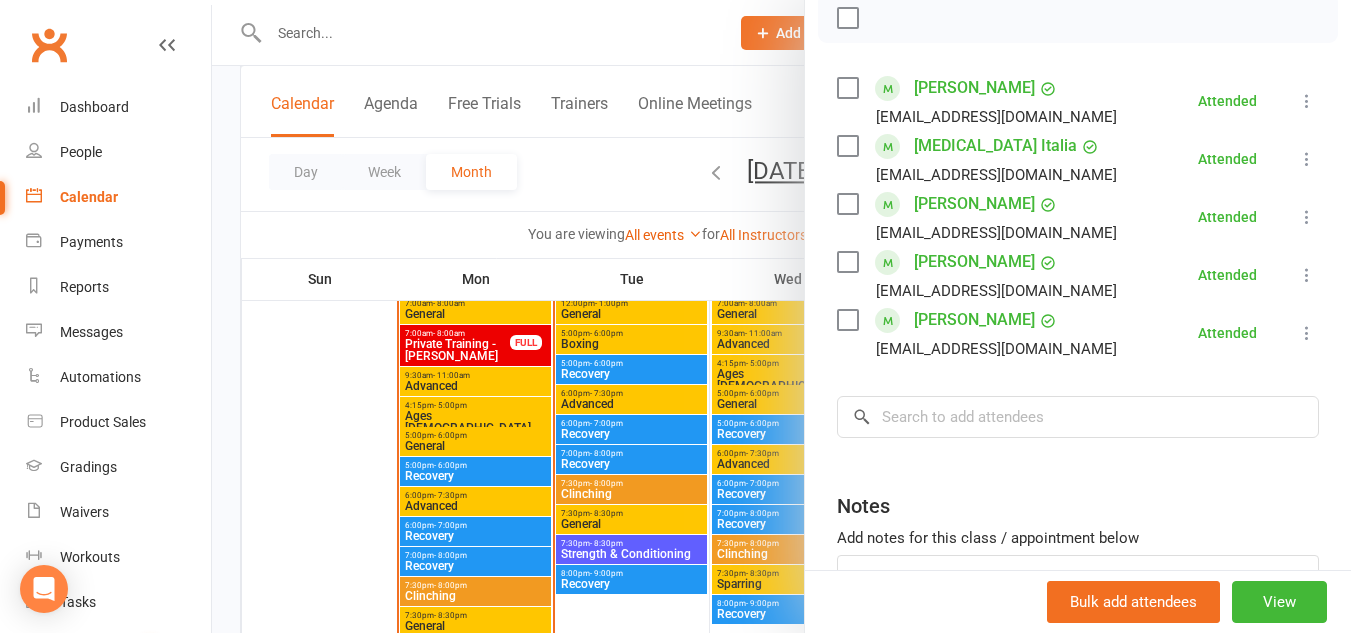 click at bounding box center (781, 316) 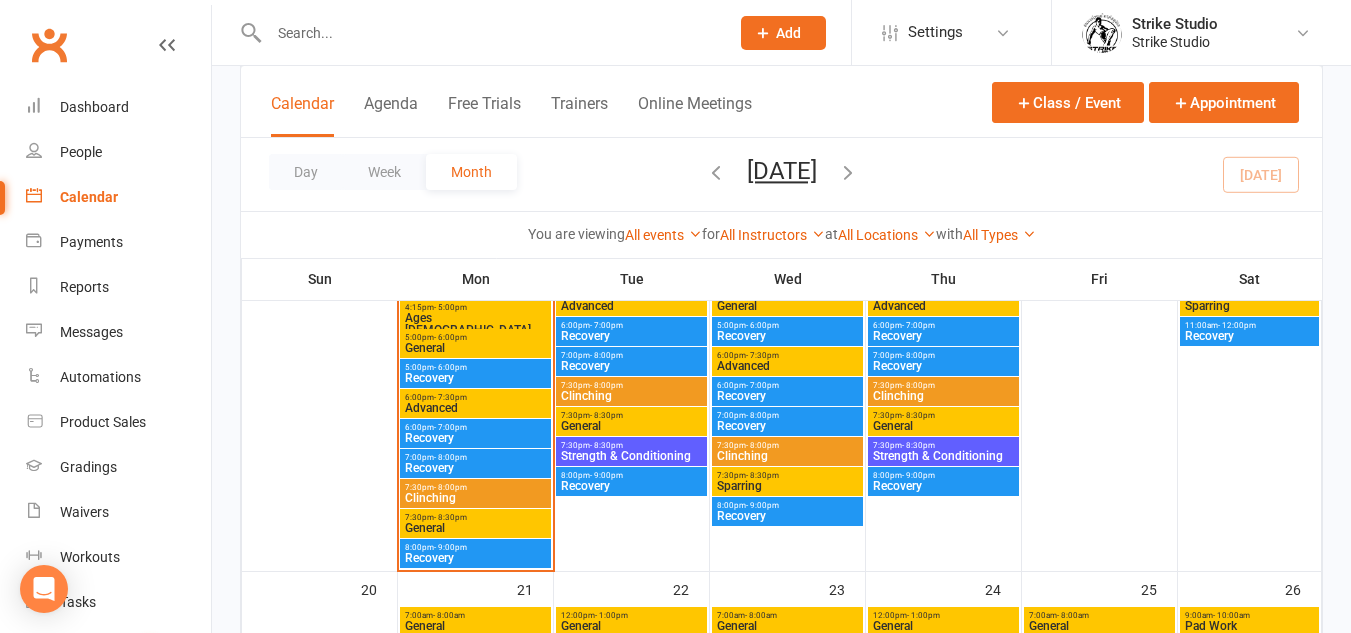 scroll, scrollTop: 996, scrollLeft: 0, axis: vertical 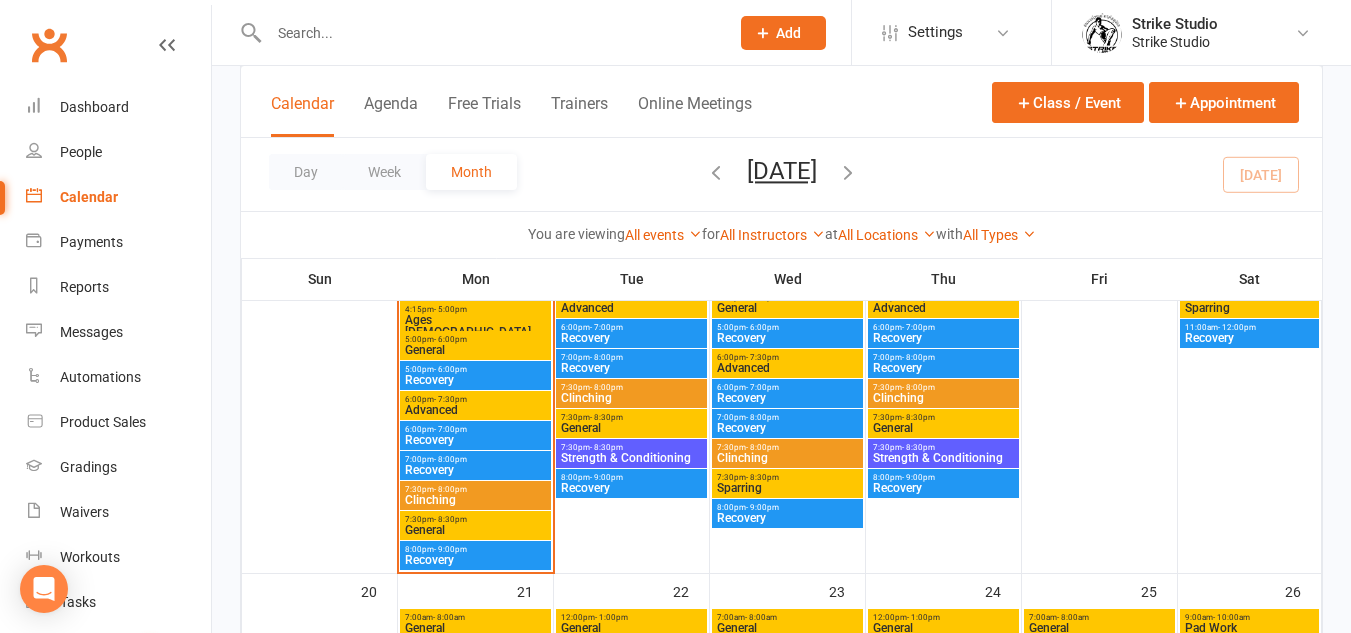 click on "5:00pm  - 6:00pm" at bounding box center [475, 339] 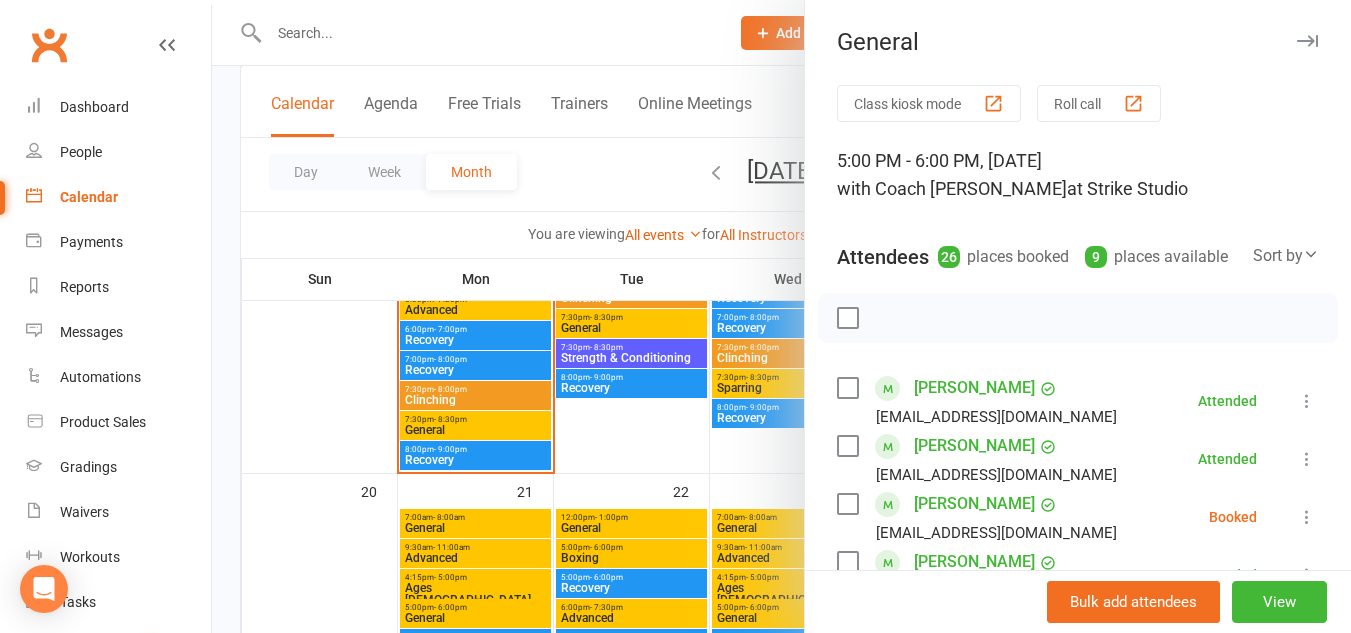 drag, startPoint x: 598, startPoint y: 425, endPoint x: 520, endPoint y: 446, distance: 80.77747 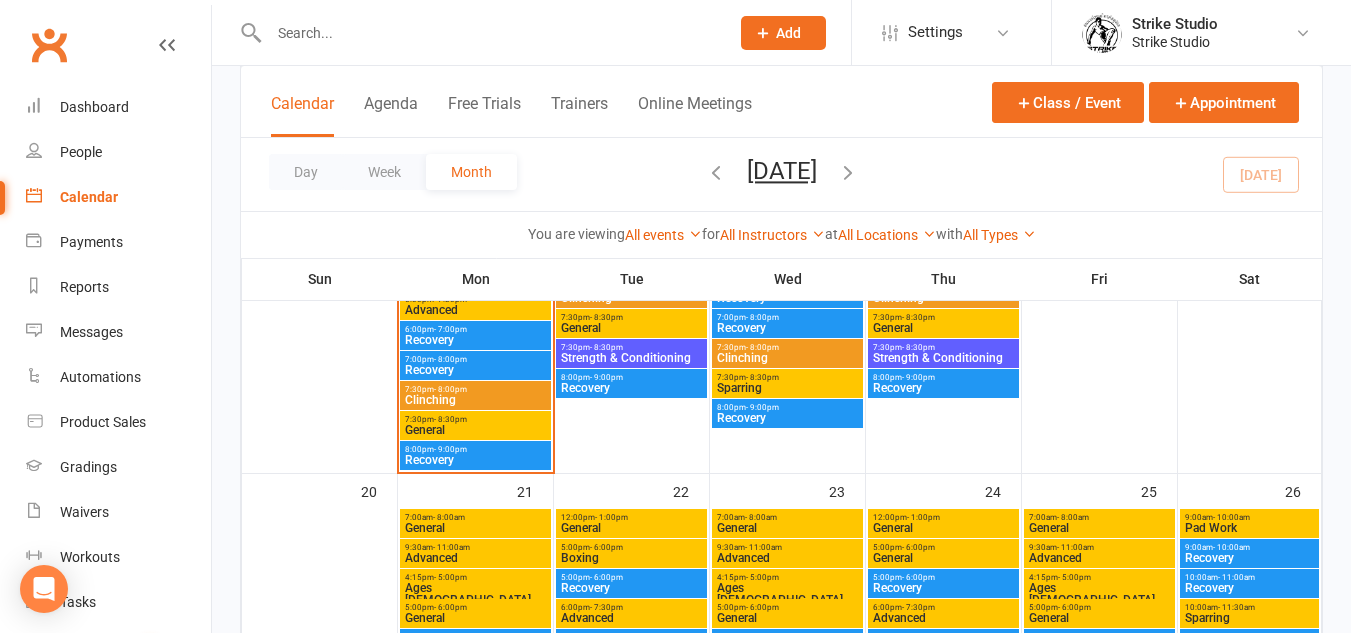scroll, scrollTop: 996, scrollLeft: 0, axis: vertical 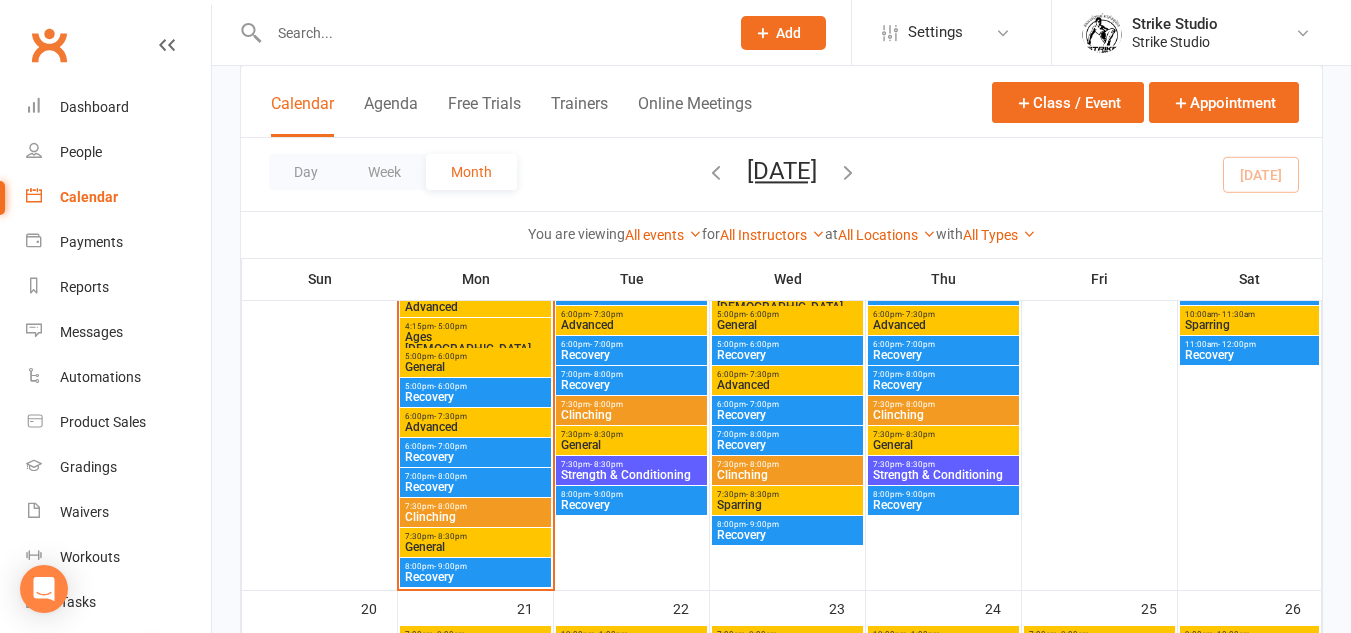 click on "5:00pm  - 6:00pm" at bounding box center [475, 356] 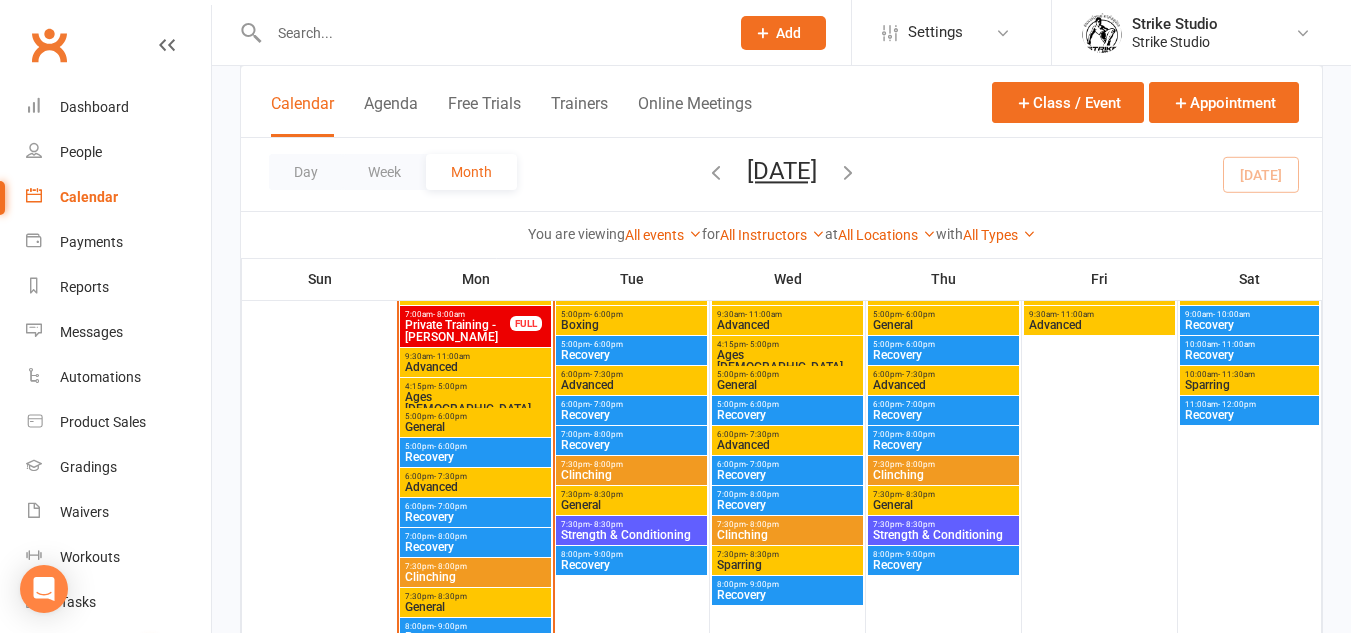 scroll, scrollTop: 896, scrollLeft: 0, axis: vertical 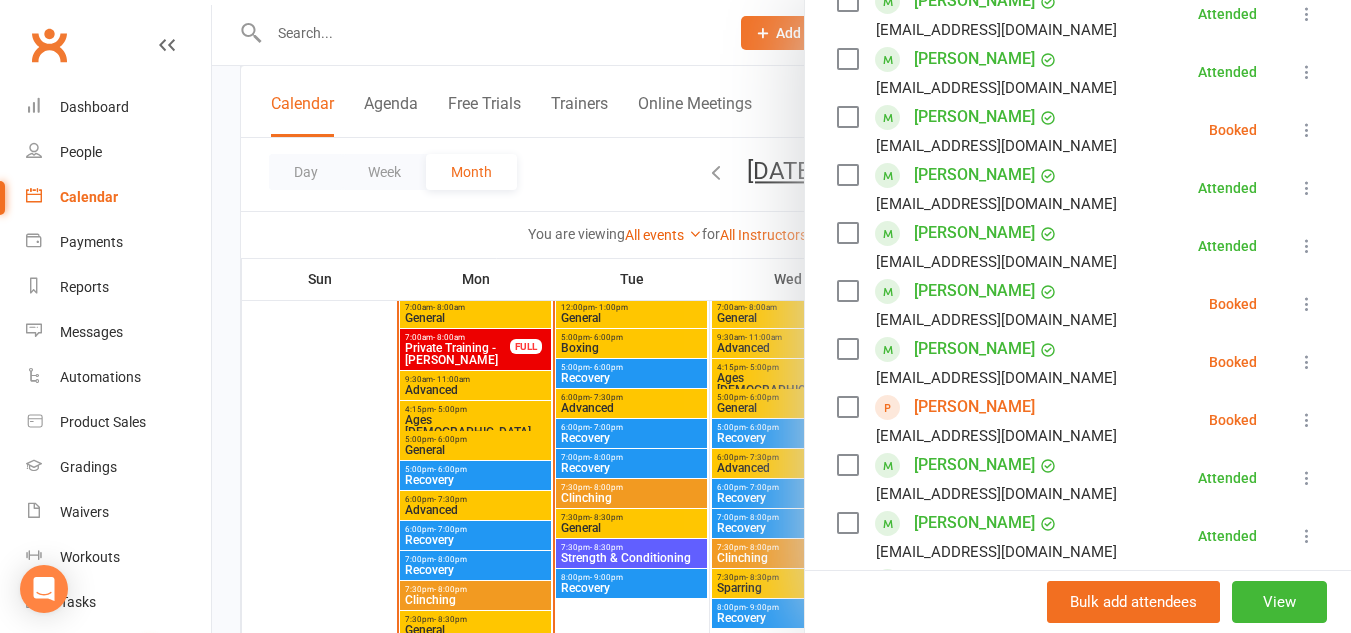 click on "[PERSON_NAME]" at bounding box center [974, 291] 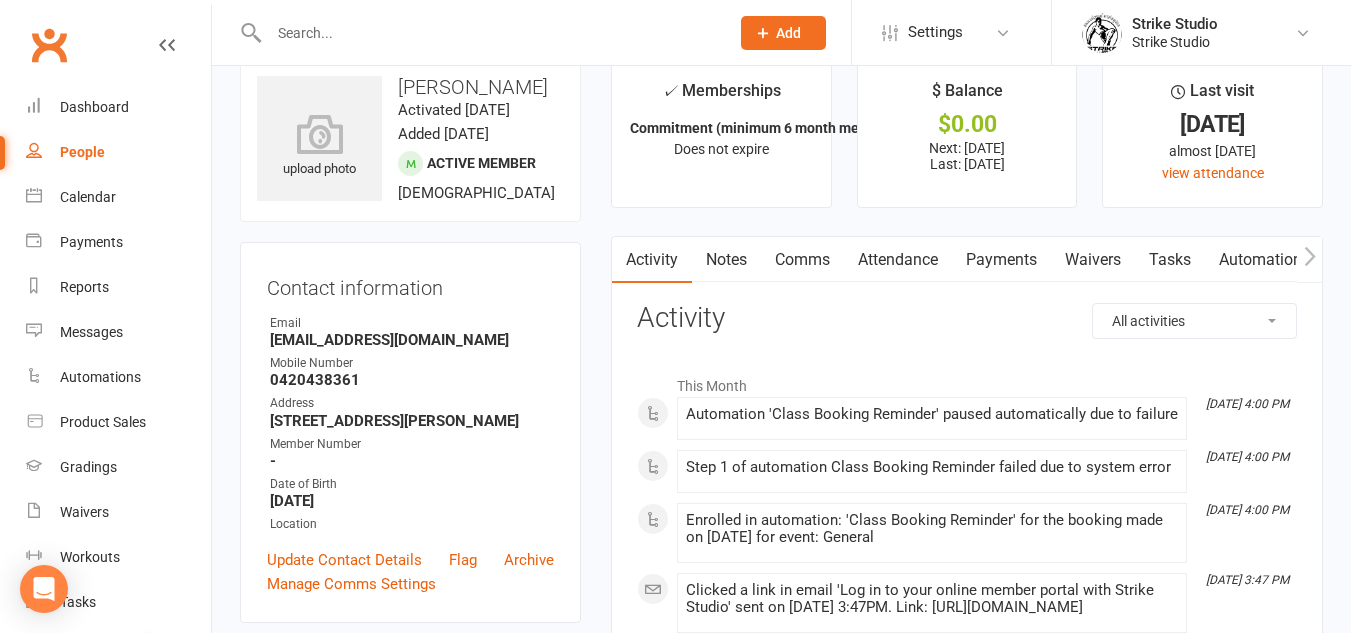 scroll, scrollTop: 0, scrollLeft: 0, axis: both 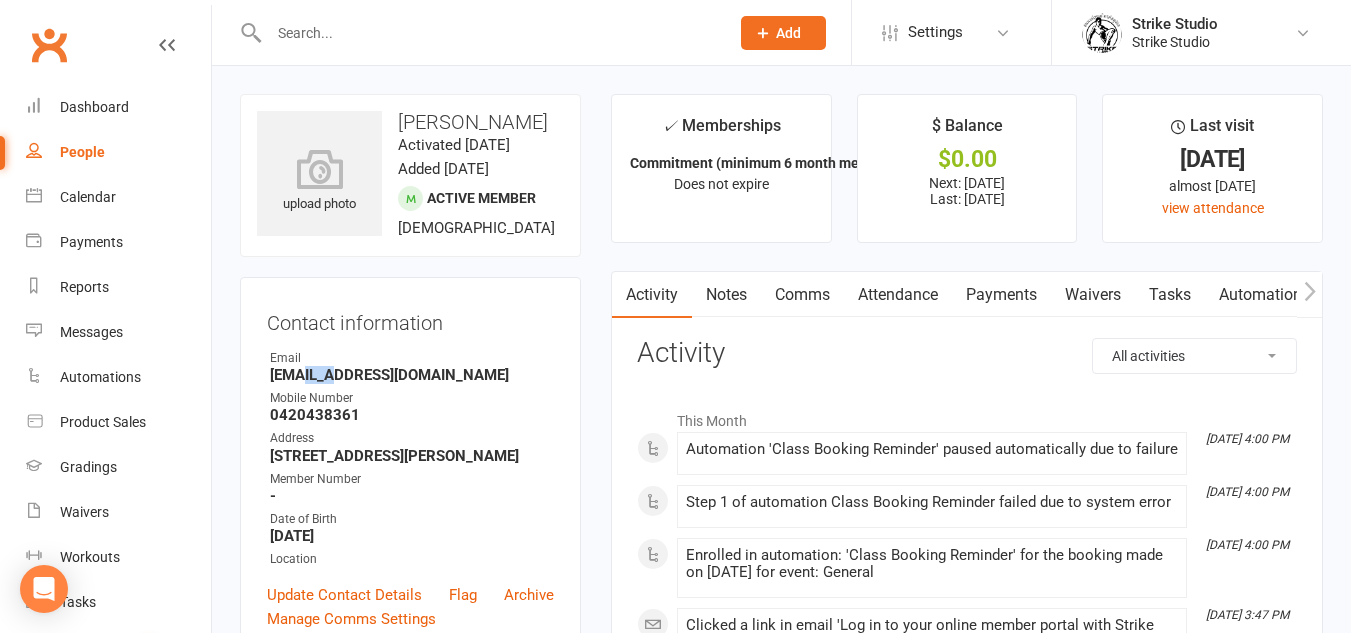 drag, startPoint x: 305, startPoint y: 375, endPoint x: 338, endPoint y: 379, distance: 33.24154 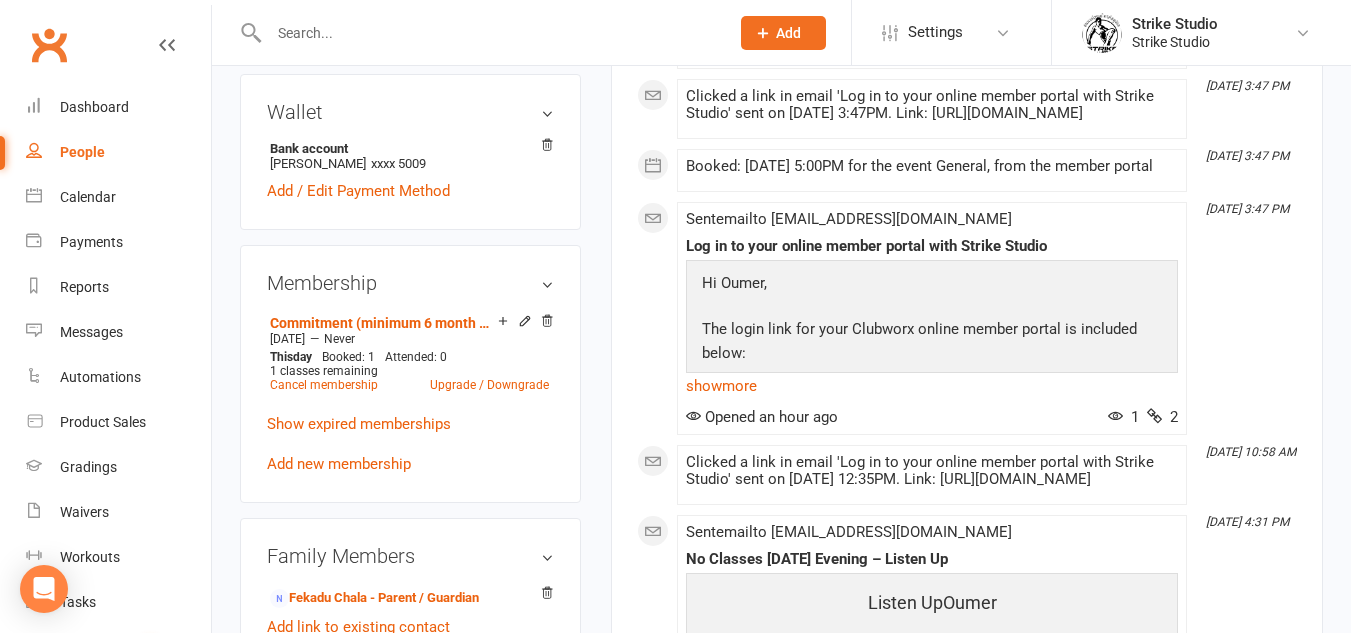 scroll, scrollTop: 600, scrollLeft: 0, axis: vertical 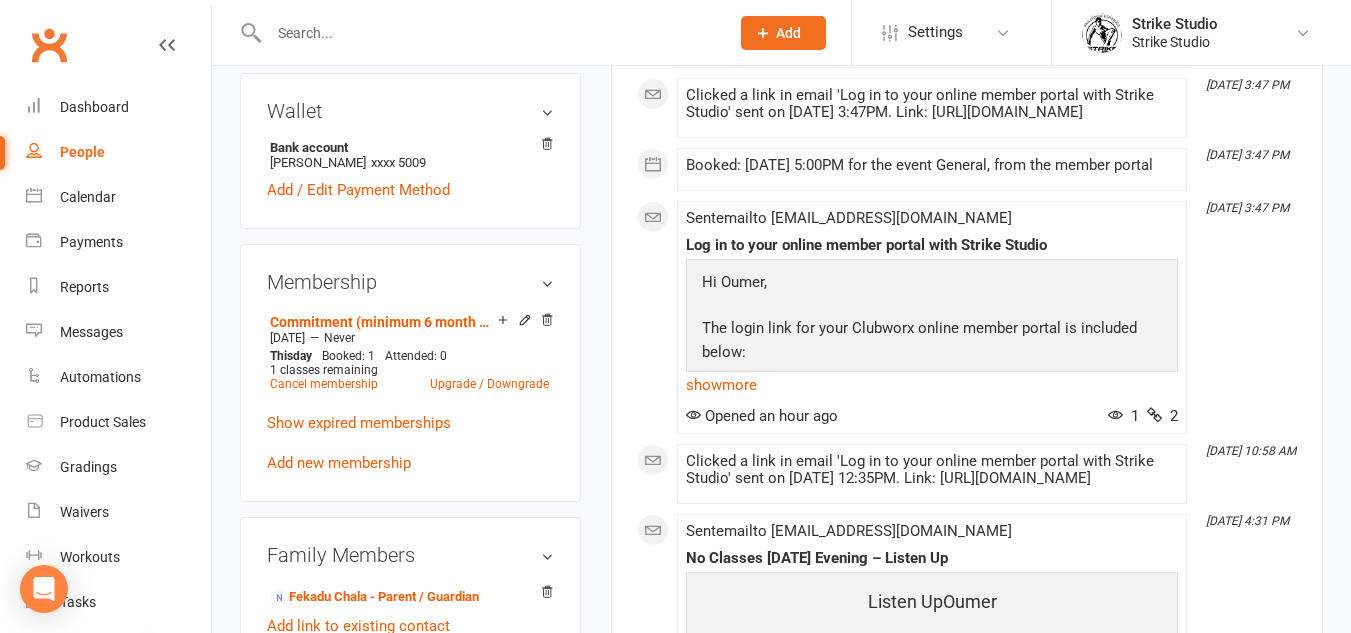 click on "Hi Oumer, The login link for your Clubworx online member portal is included below: Click here to log in to your member portal now. Your PIN: 5759 Once you're at the login [PERSON_NAME]'t forget to add it to your phone or tablet's home screen - it'll make future logins quicker and easier. Strike Studio" at bounding box center (932, 455) 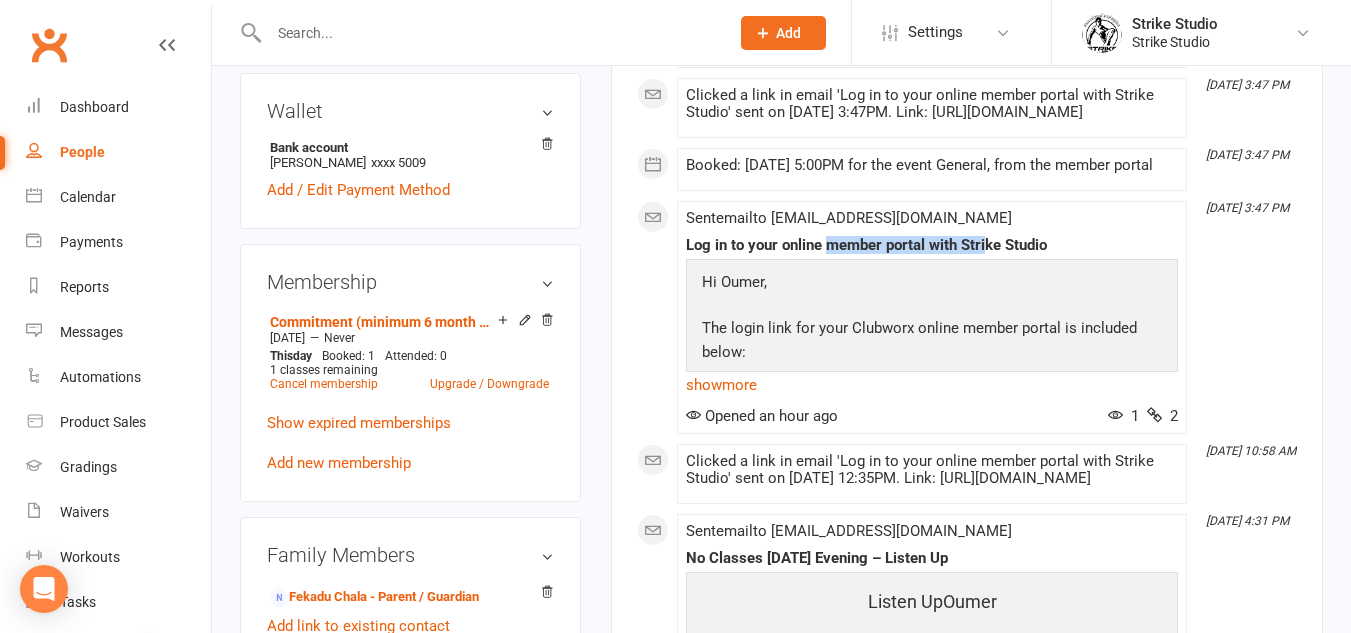 drag, startPoint x: 828, startPoint y: 303, endPoint x: 1004, endPoint y: 302, distance: 176.00284 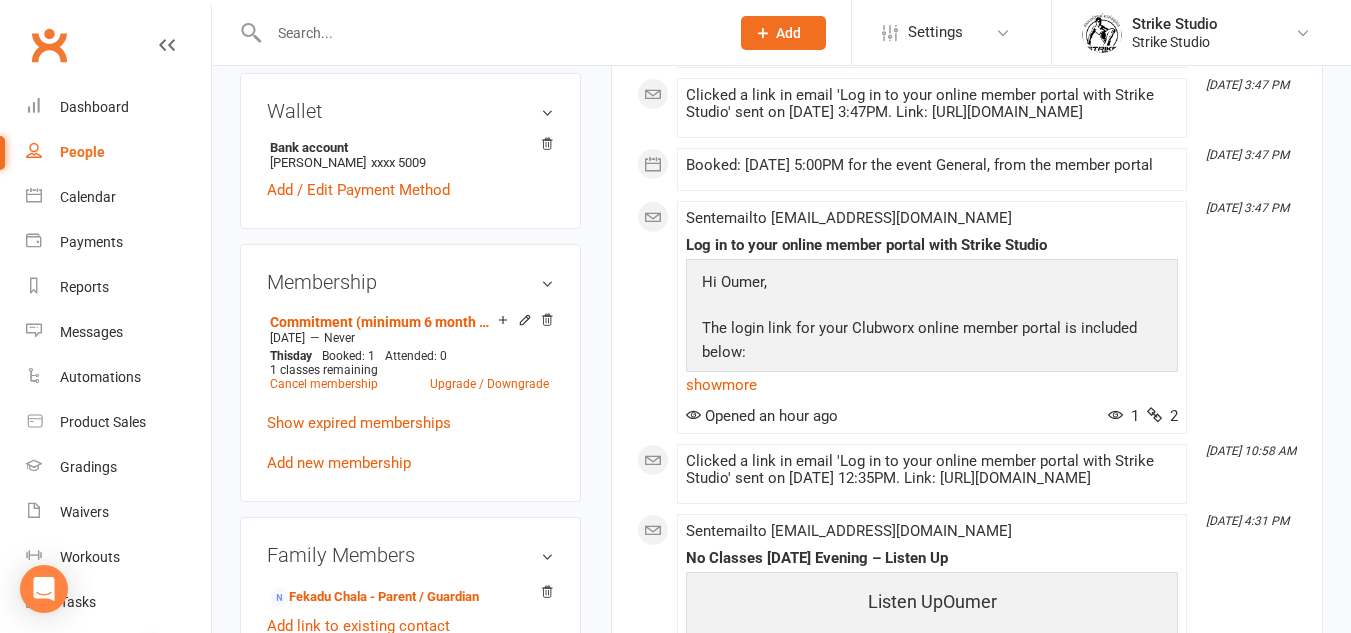 click on "Log in to your online member portal with Strike Studio" at bounding box center (932, 245) 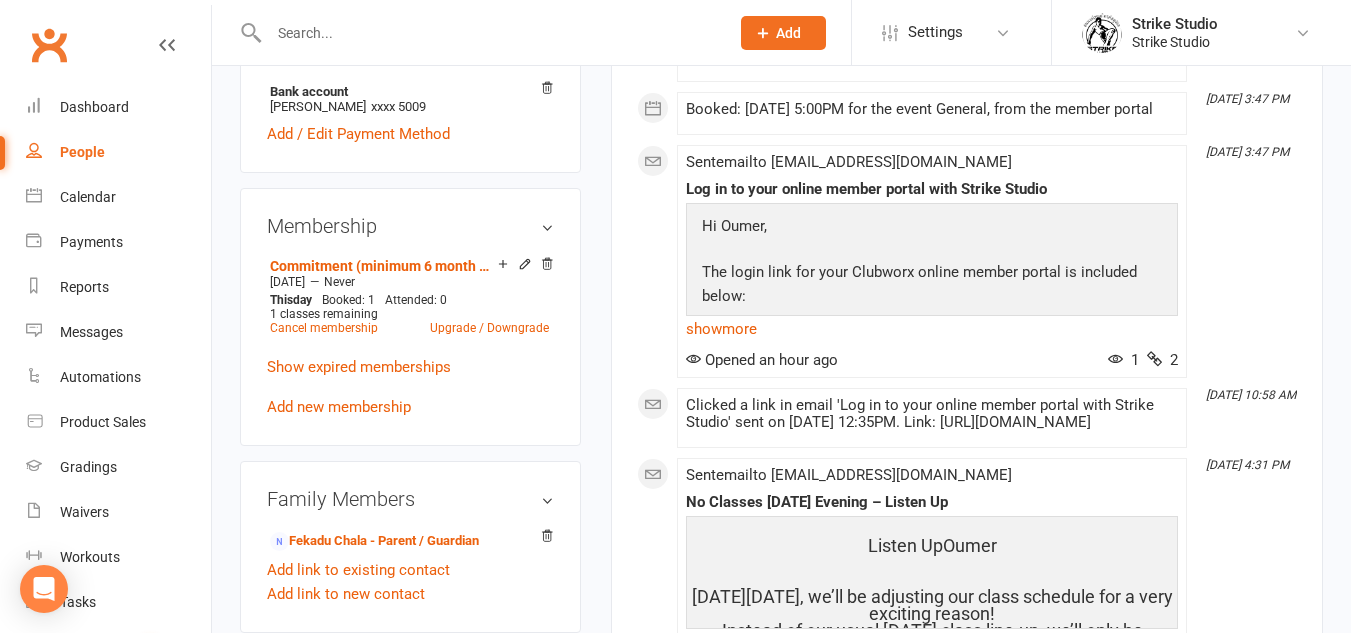 scroll, scrollTop: 700, scrollLeft: 0, axis: vertical 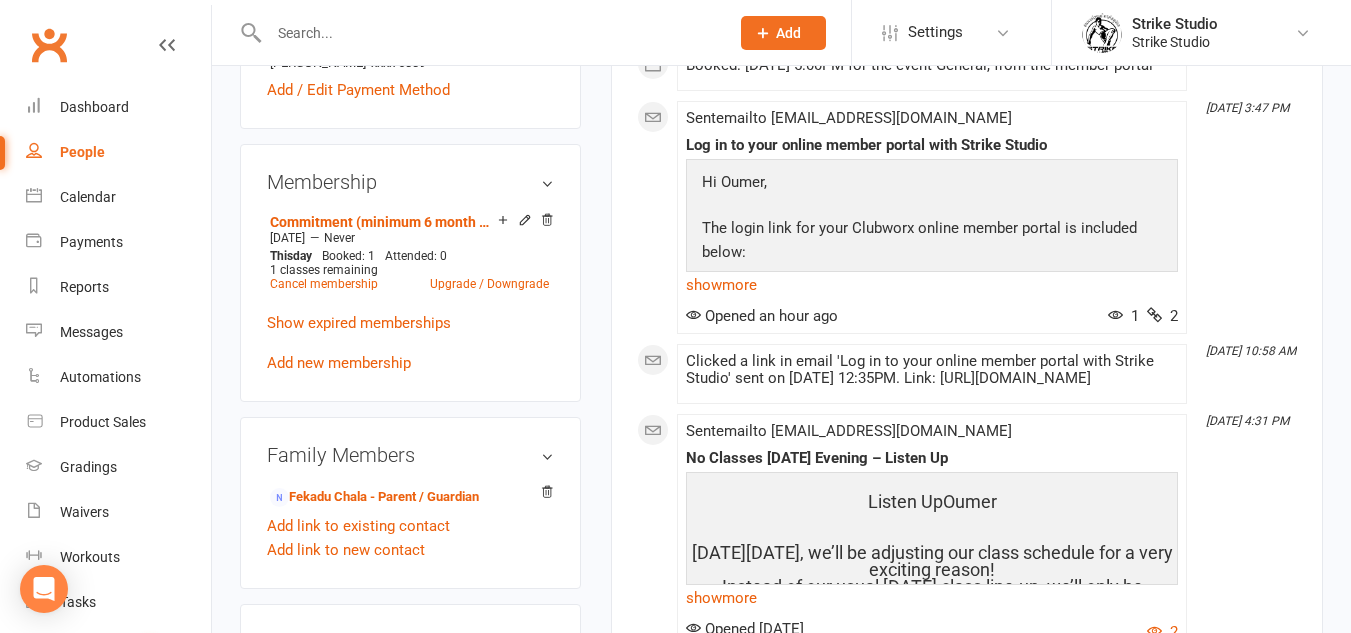 click on "show  more" at bounding box center [932, 285] 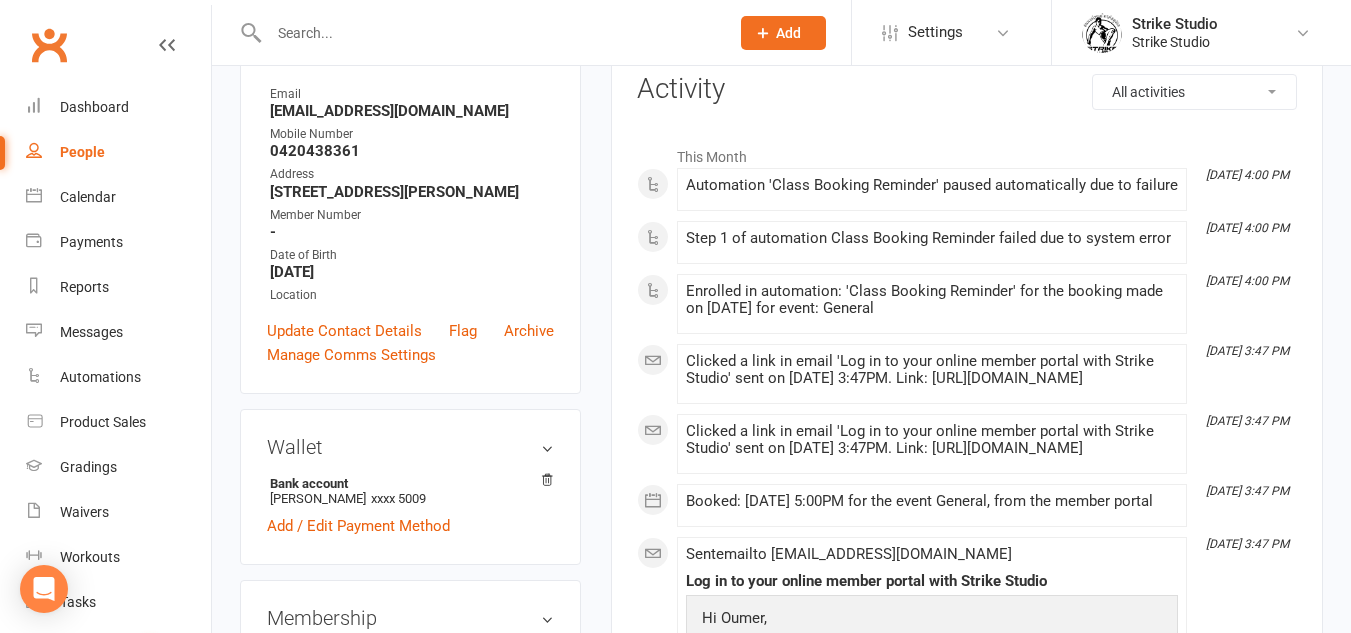 scroll, scrollTop: 0, scrollLeft: 0, axis: both 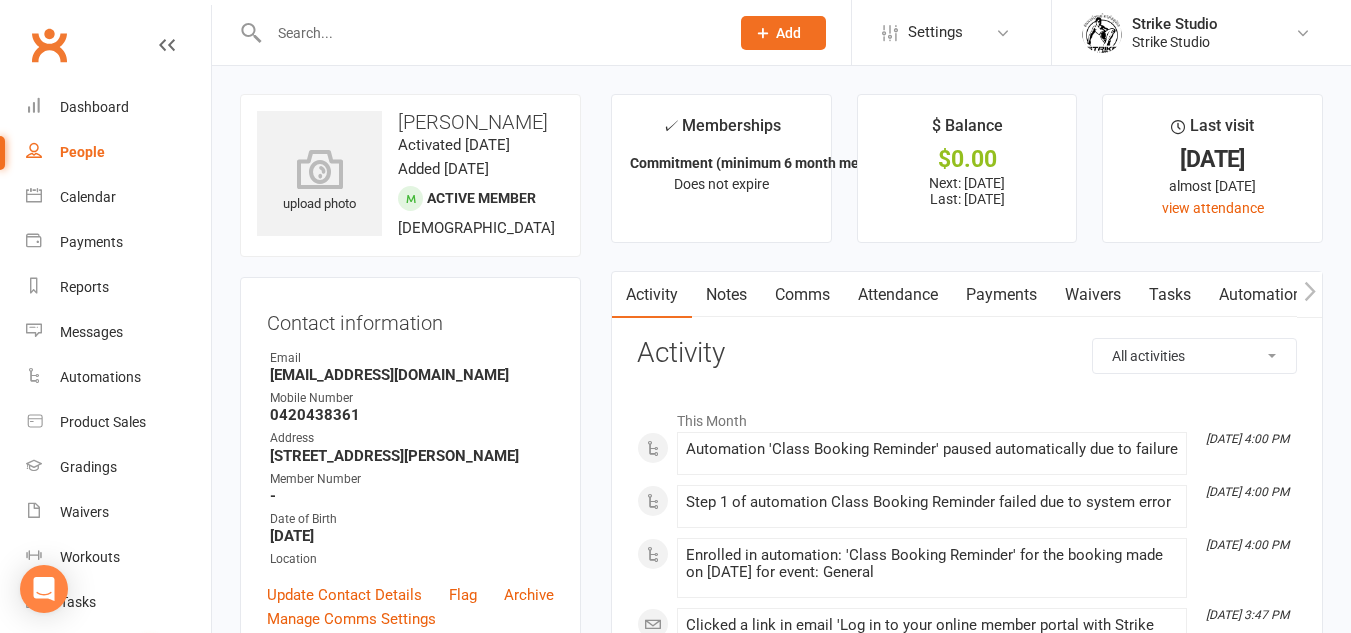 click on "Automations" at bounding box center [1264, 295] 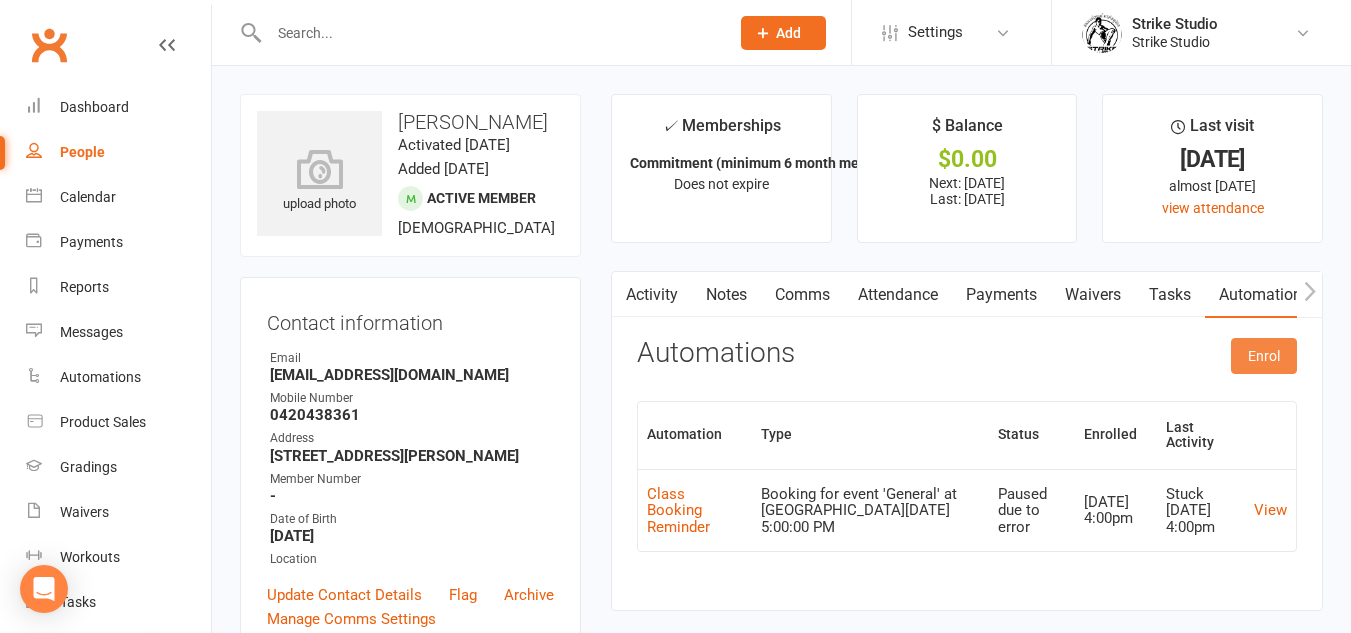 click on "Enrol" at bounding box center [1264, 356] 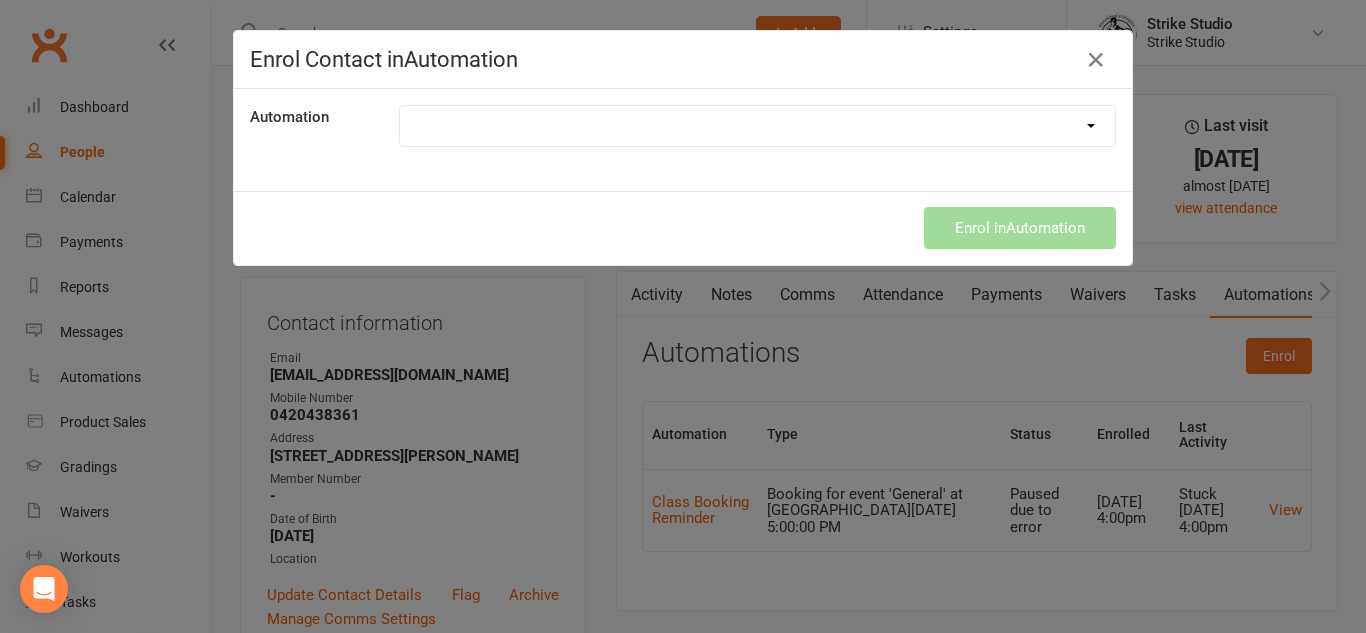 click on "10 class pass expiry reminder 10 Class Pass Used Up 10 Class Pass Used Up (KIDS) 1 Pass left (Adults classes) 1 Pass left (children) 2 hour waiver reminder 2 hour waiver reminder (under 18) Class Booking Reminder Failed payment Maximum retries met Follow Up Adults Follow up (kids) Follow up (under 18) Hammer House Week Trial Inactive Members (after 14 days) Kick Start Follow Up Member's Birthday Notification Membership Cancellation Confirmation Membership expiry Membership expiry (under 18) Membership suspension ends [DATE]! Missed Trial Class Mobile App Invitation Payment Failure Private Training booking Private training reminder (MEMBER & COACH) Recovery access login (Adults) Recovery access login (Under 18) Recovery booking reminder Suspended Trial booking (adults) Trial booking (under 18) Welcome To Strike Studio!" at bounding box center [757, 126] 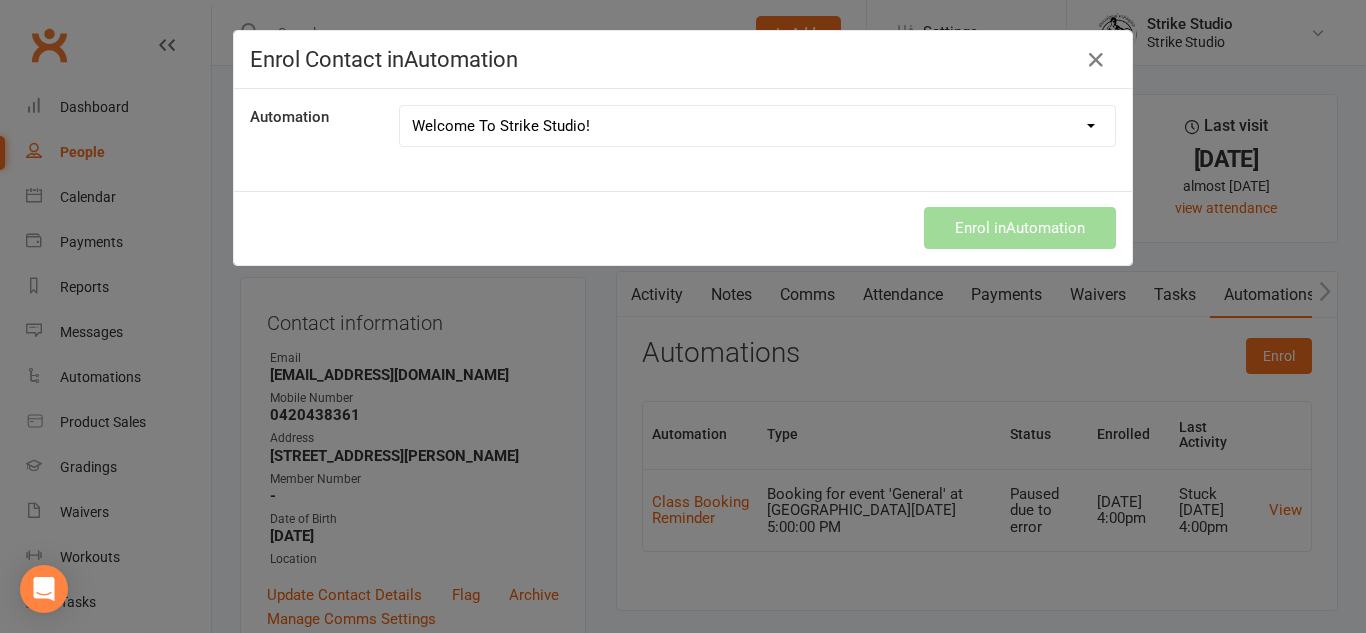 click on "10 class pass expiry reminder 10 Class Pass Used Up 10 Class Pass Used Up (KIDS) 1 Pass left (Adults classes) 1 Pass left (children) 2 hour waiver reminder 2 hour waiver reminder (under 18) Class Booking Reminder Failed payment Maximum retries met Follow Up Adults Follow up (kids) Follow up (under 18) Hammer House Week Trial Inactive Members (after 14 days) Kick Start Follow Up Member's Birthday Notification Membership Cancellation Confirmation Membership expiry Membership expiry (under 18) Membership suspension ends [DATE]! Missed Trial Class Mobile App Invitation Payment Failure Private Training booking Private training reminder (MEMBER & COACH) Recovery access login (Adults) Recovery access login (Under 18) Recovery booking reminder Suspended Trial booking (adults) Trial booking (under 18) Welcome To Strike Studio!" at bounding box center [757, 126] 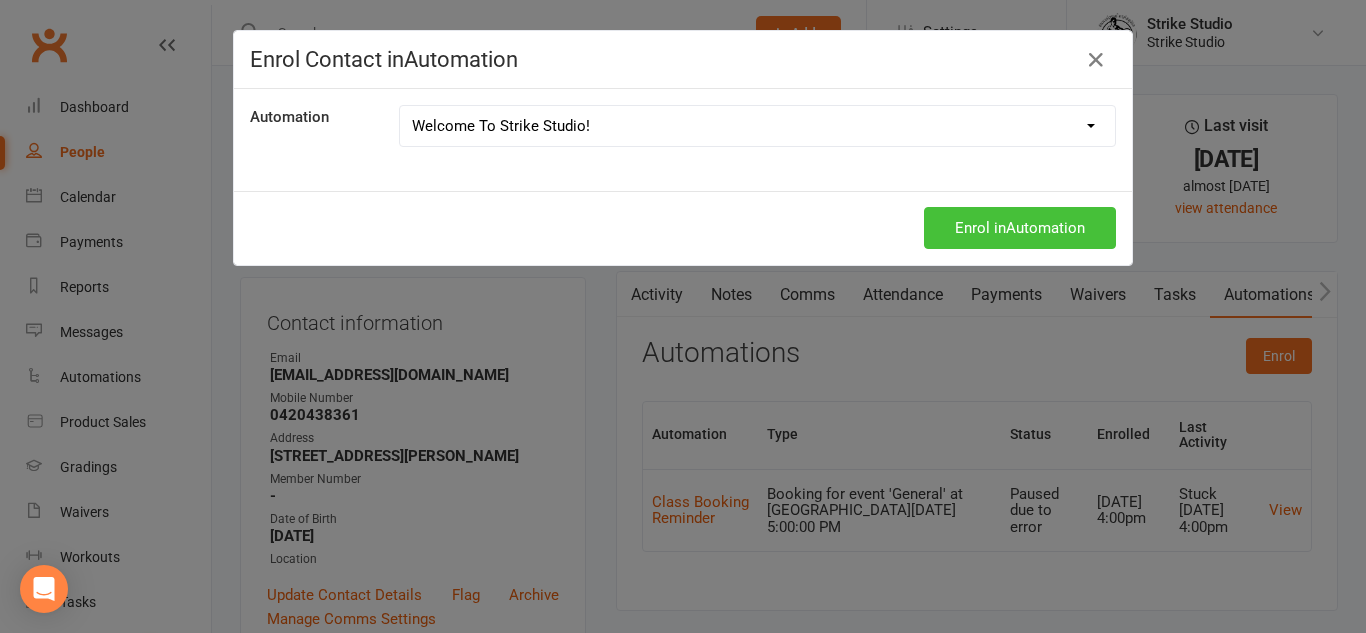 click on "Enrol in  Automation" at bounding box center (1020, 228) 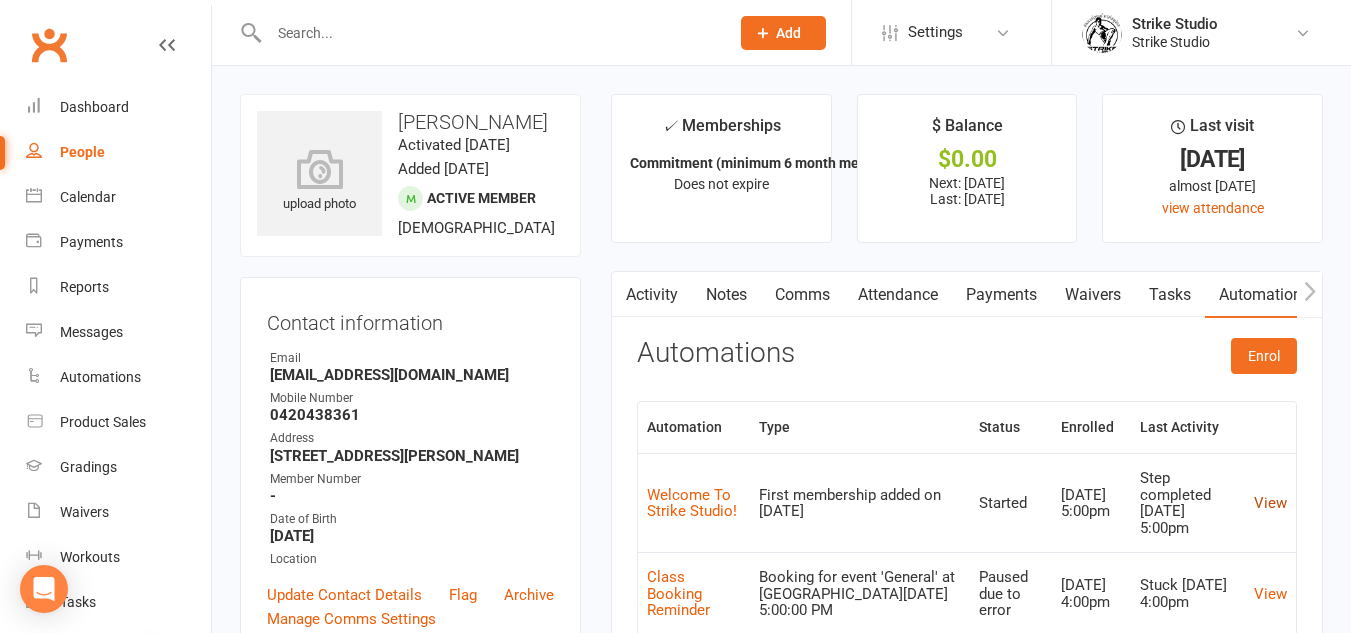 click on "View" at bounding box center [1270, 503] 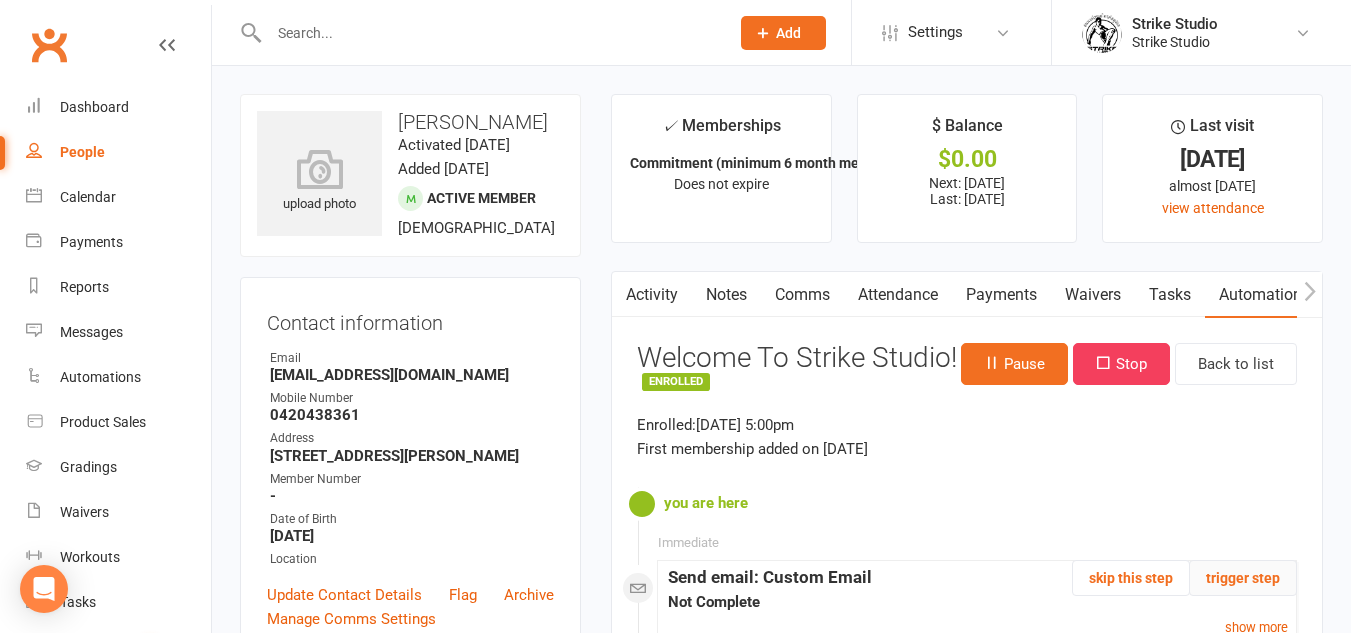 click on "trigger step" at bounding box center (1243, 578) 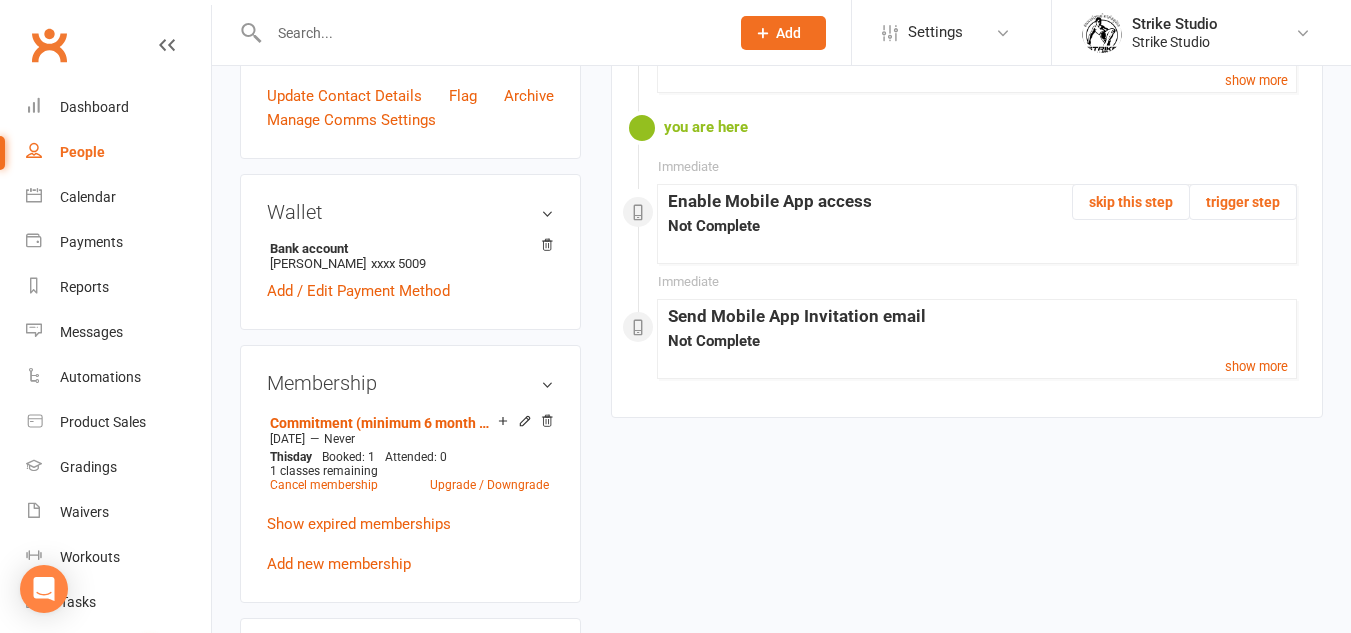 scroll, scrollTop: 500, scrollLeft: 0, axis: vertical 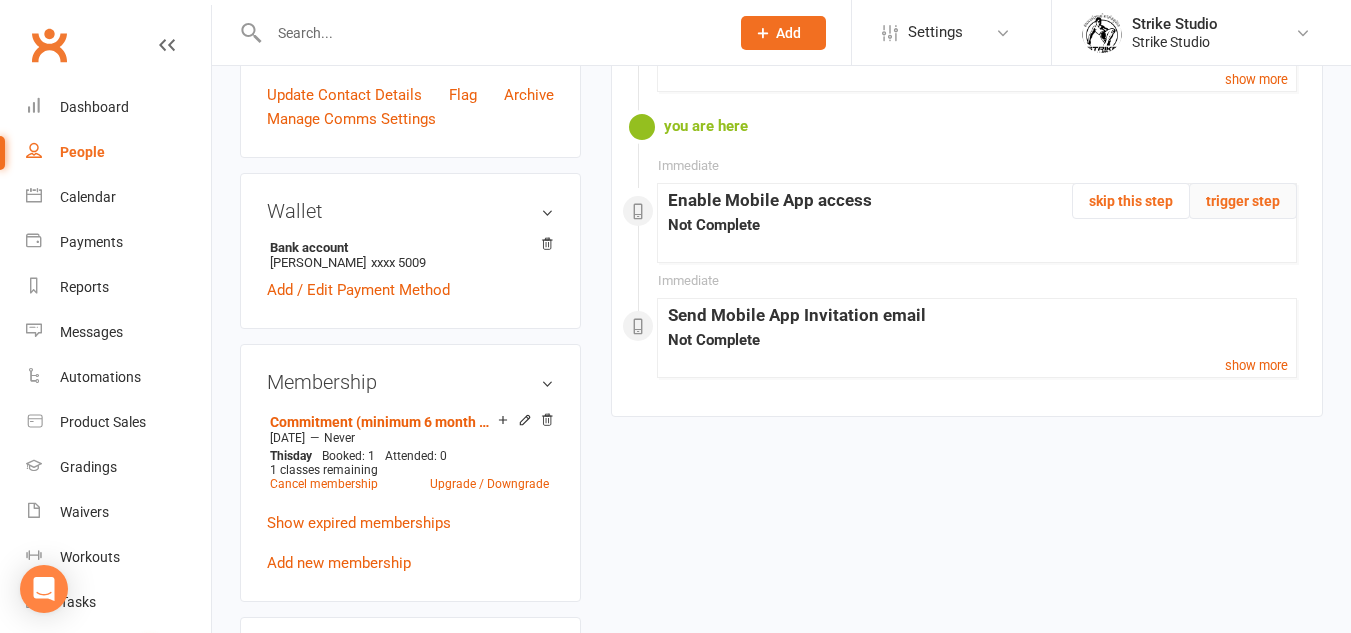 click on "trigger step" at bounding box center [1243, 201] 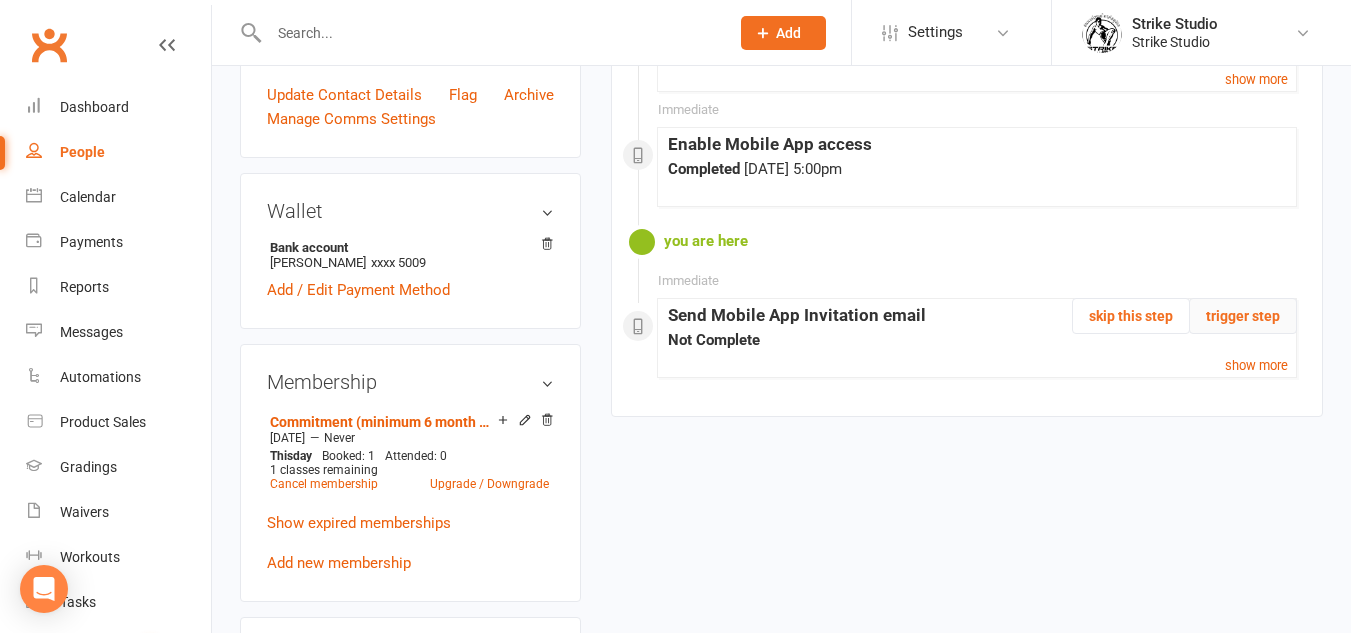click on "trigger step" at bounding box center (1243, 316) 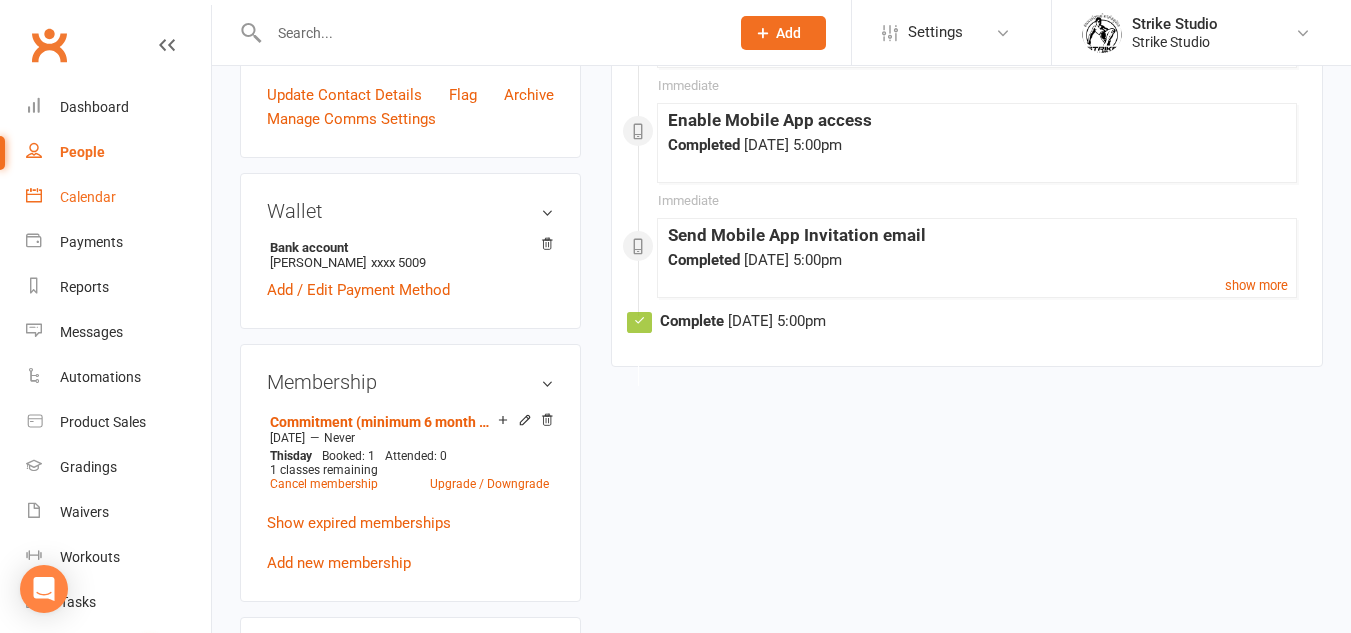 click on "Calendar" at bounding box center [88, 197] 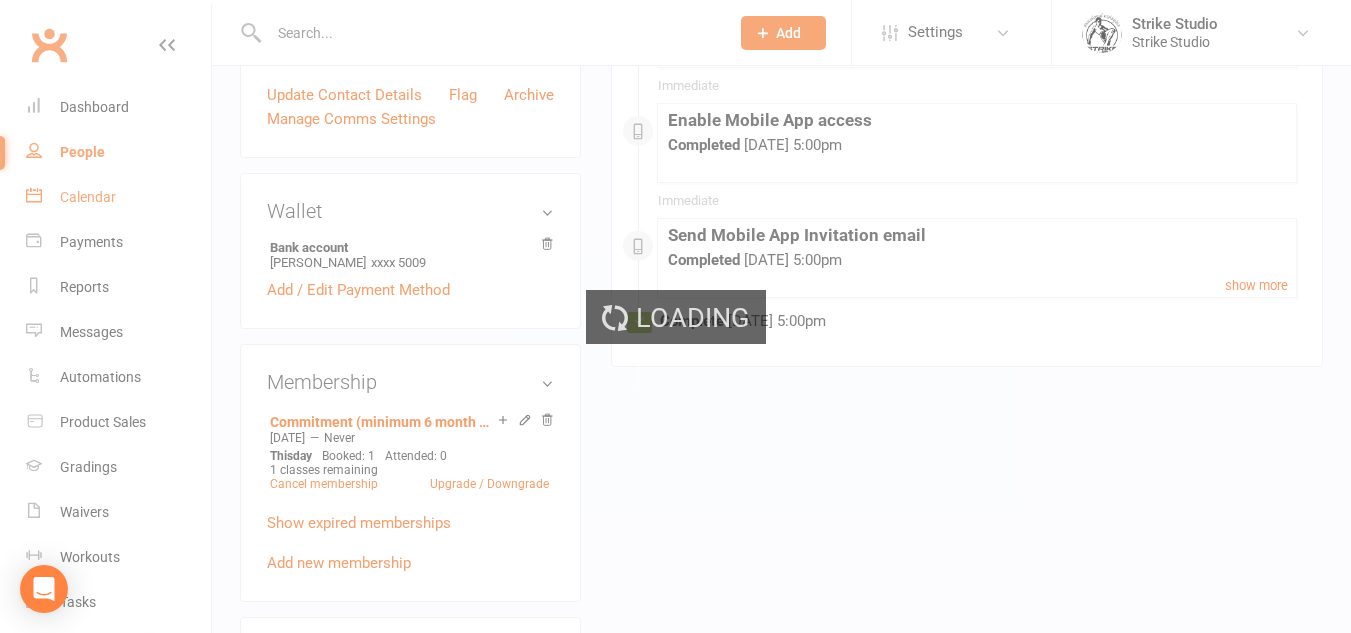 scroll, scrollTop: 0, scrollLeft: 0, axis: both 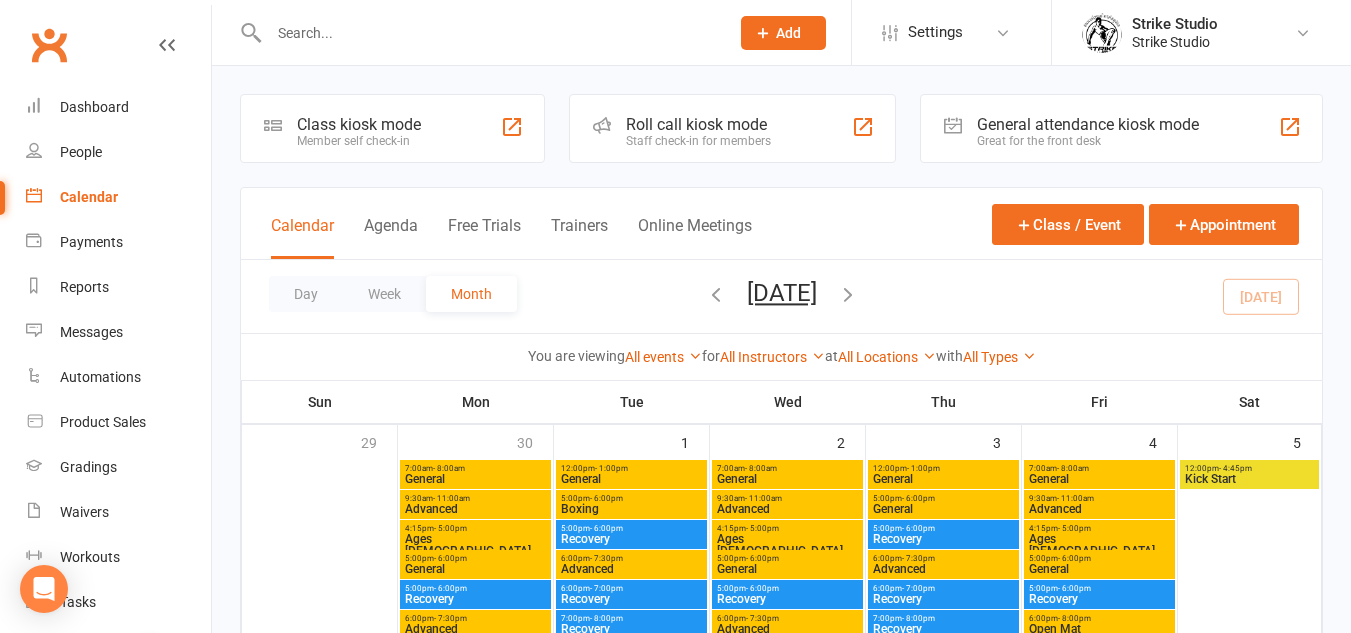 click at bounding box center [489, 33] 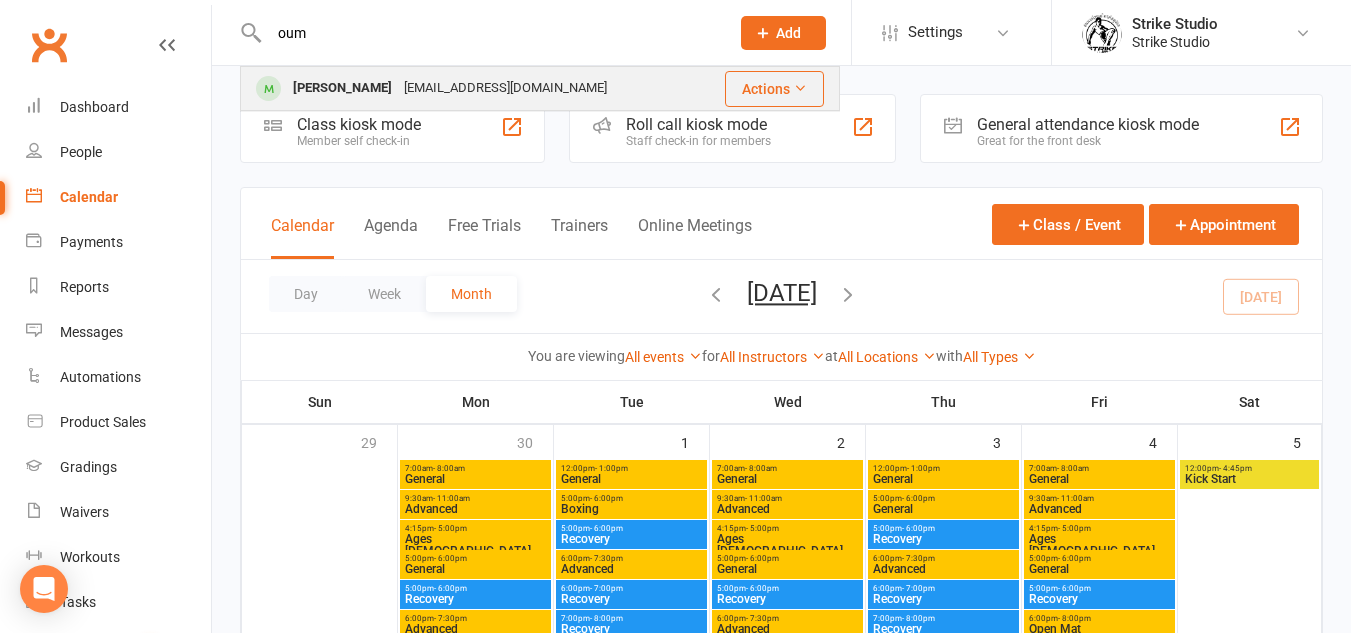 type on "oum" 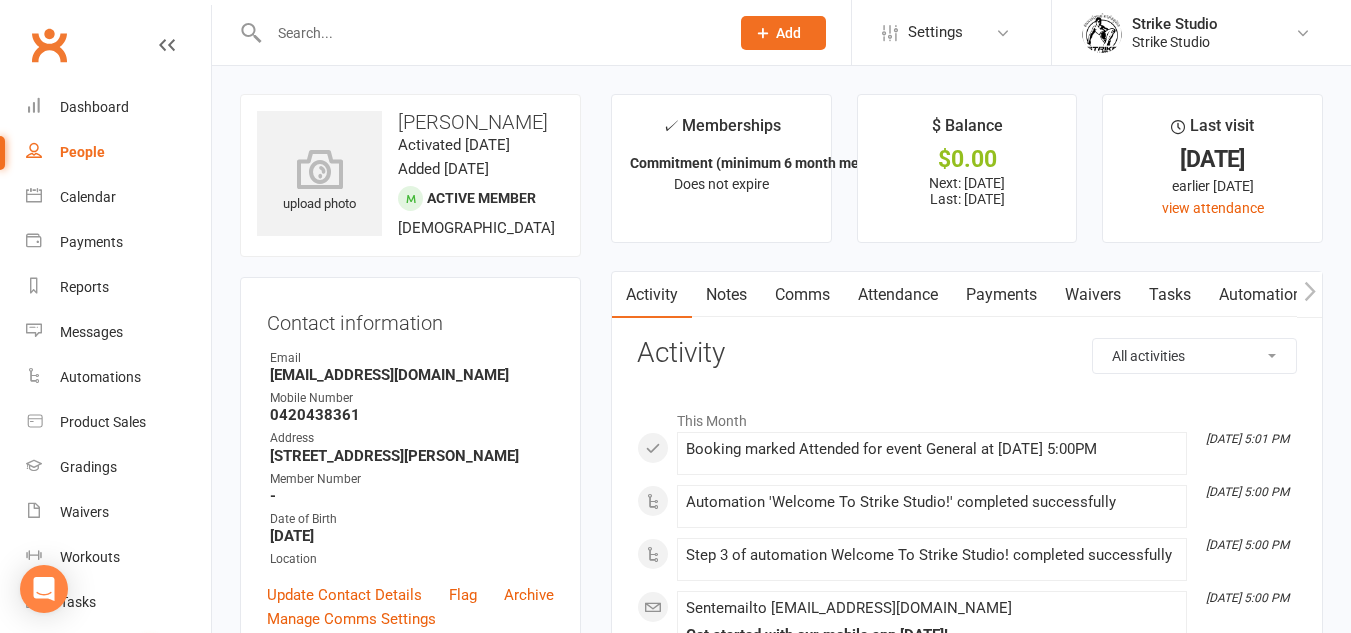 click on "Waivers" at bounding box center (1093, 295) 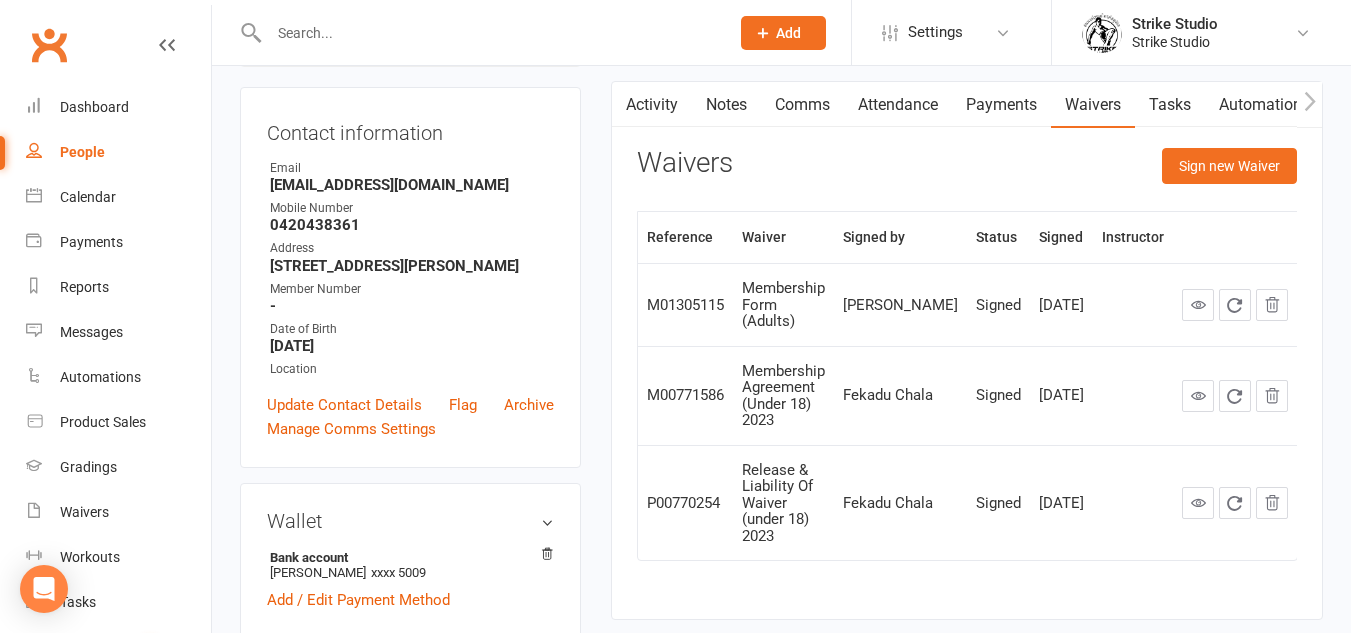 scroll, scrollTop: 200, scrollLeft: 0, axis: vertical 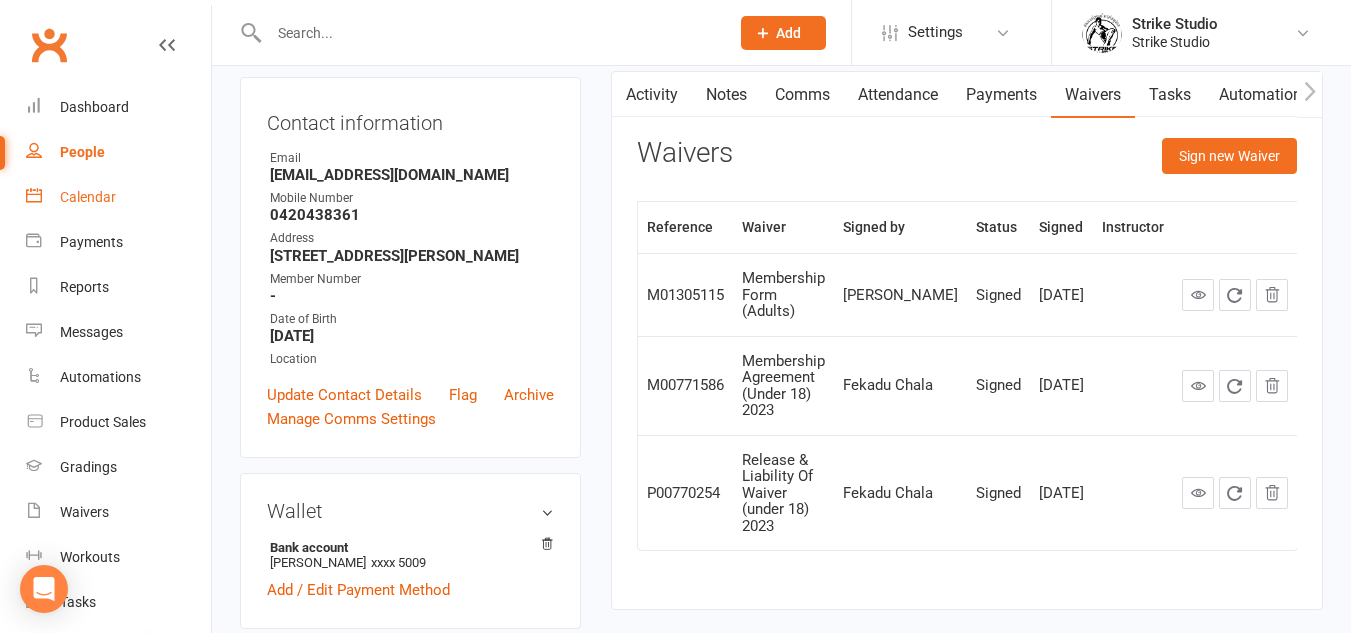 click on "Calendar" at bounding box center [88, 197] 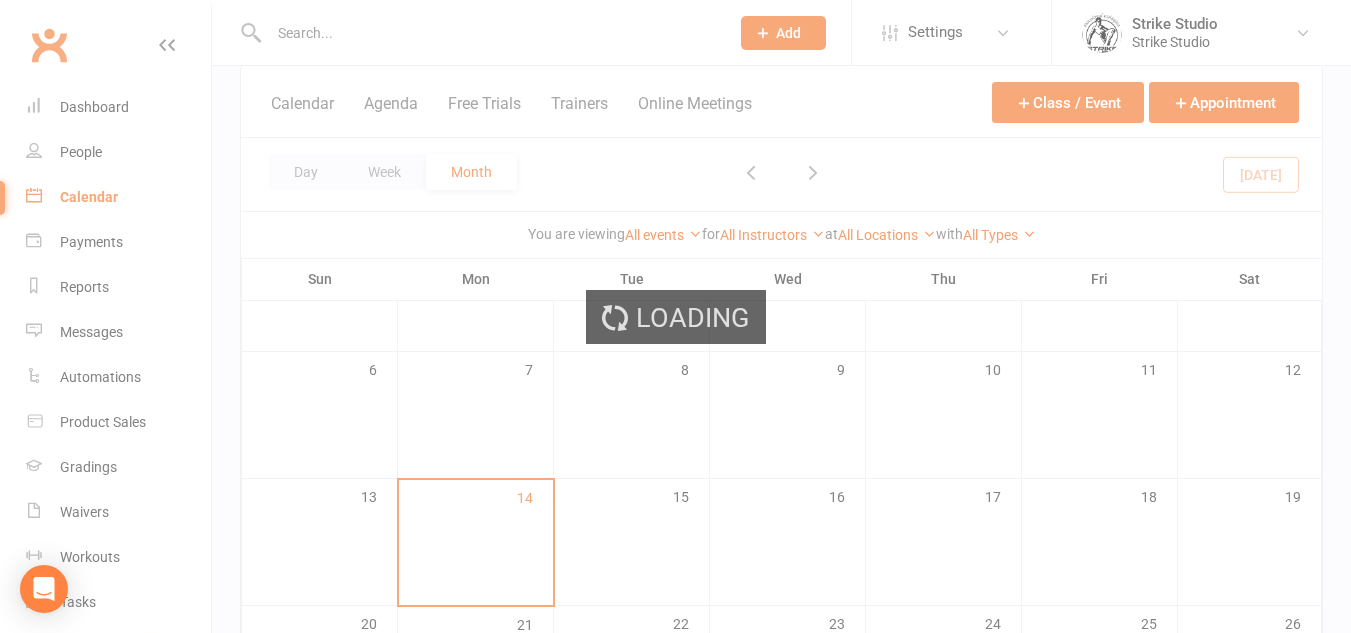 scroll, scrollTop: 0, scrollLeft: 0, axis: both 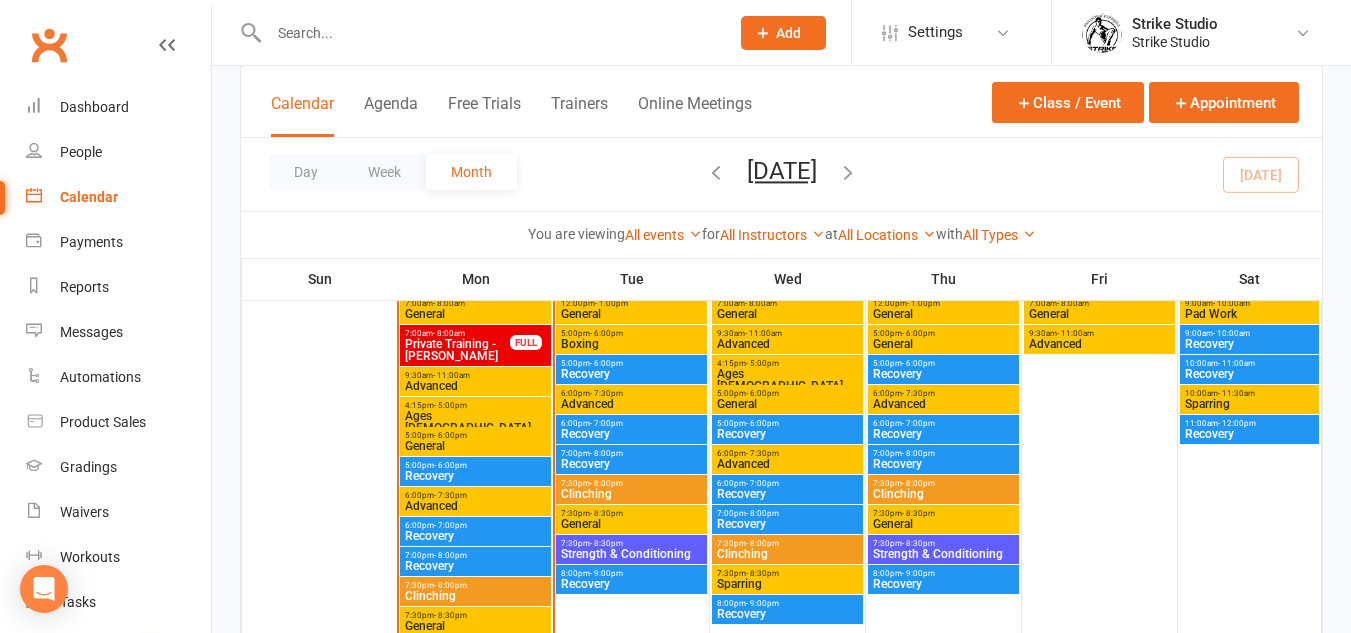 click on "General" at bounding box center (475, 446) 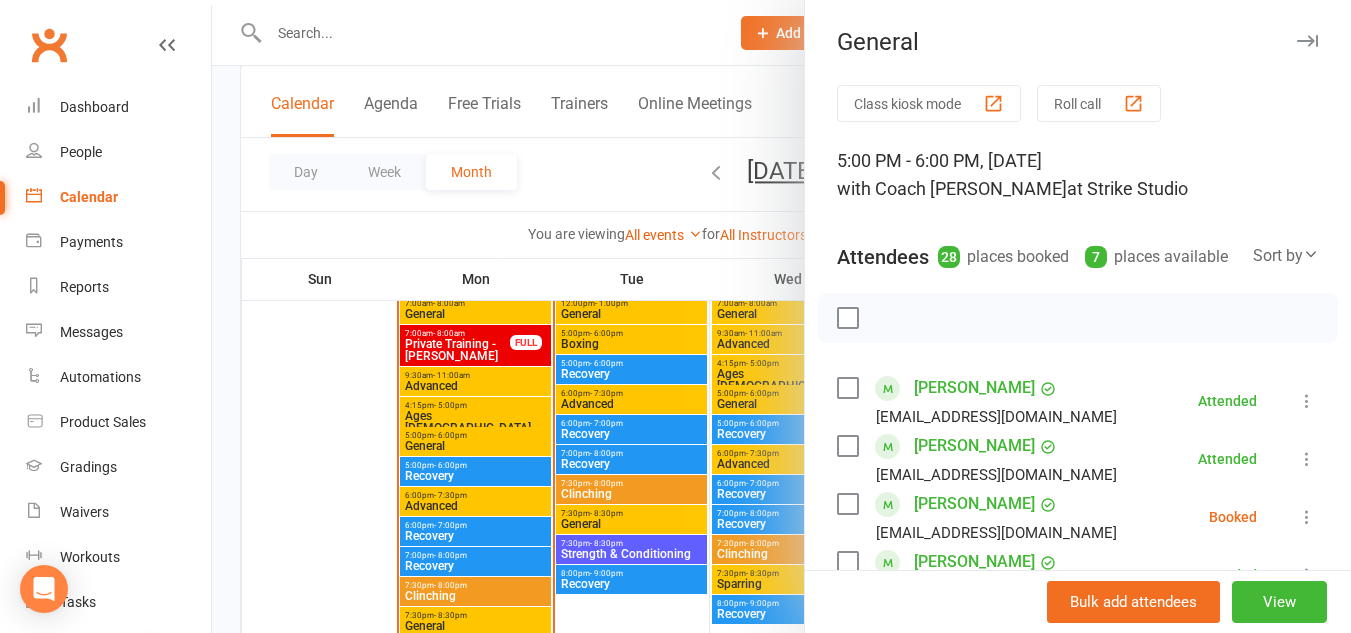 click at bounding box center [781, 316] 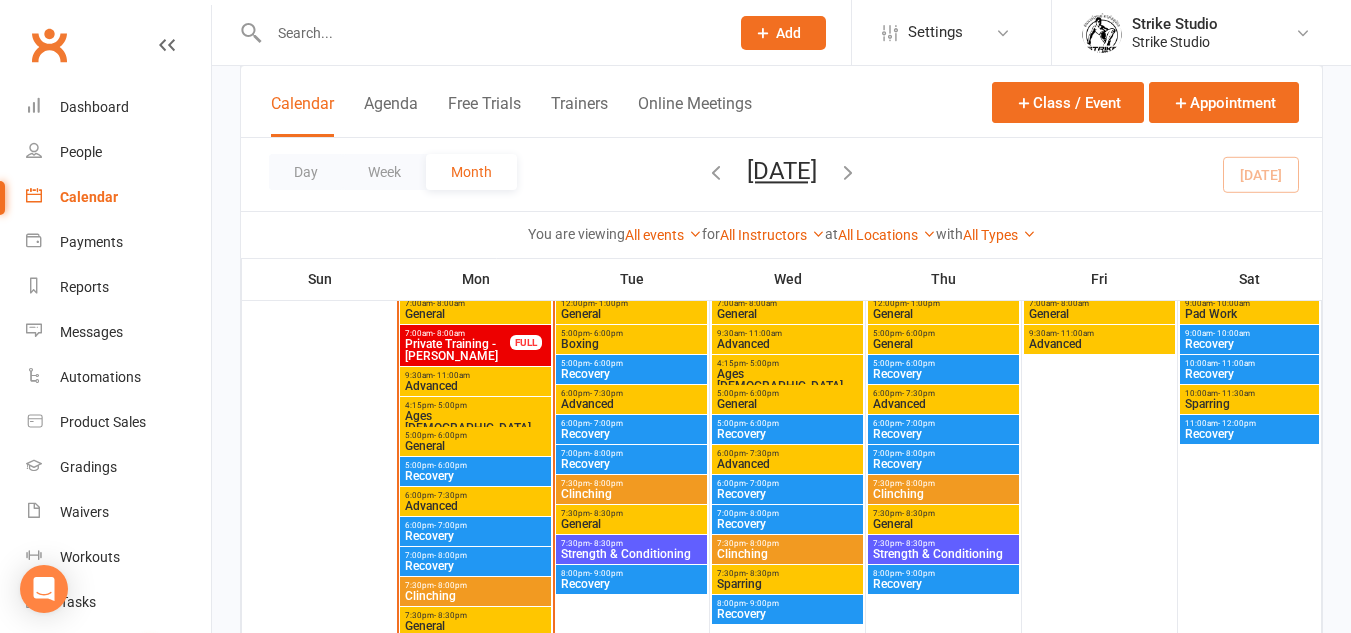 click on "Advanced" at bounding box center [475, 506] 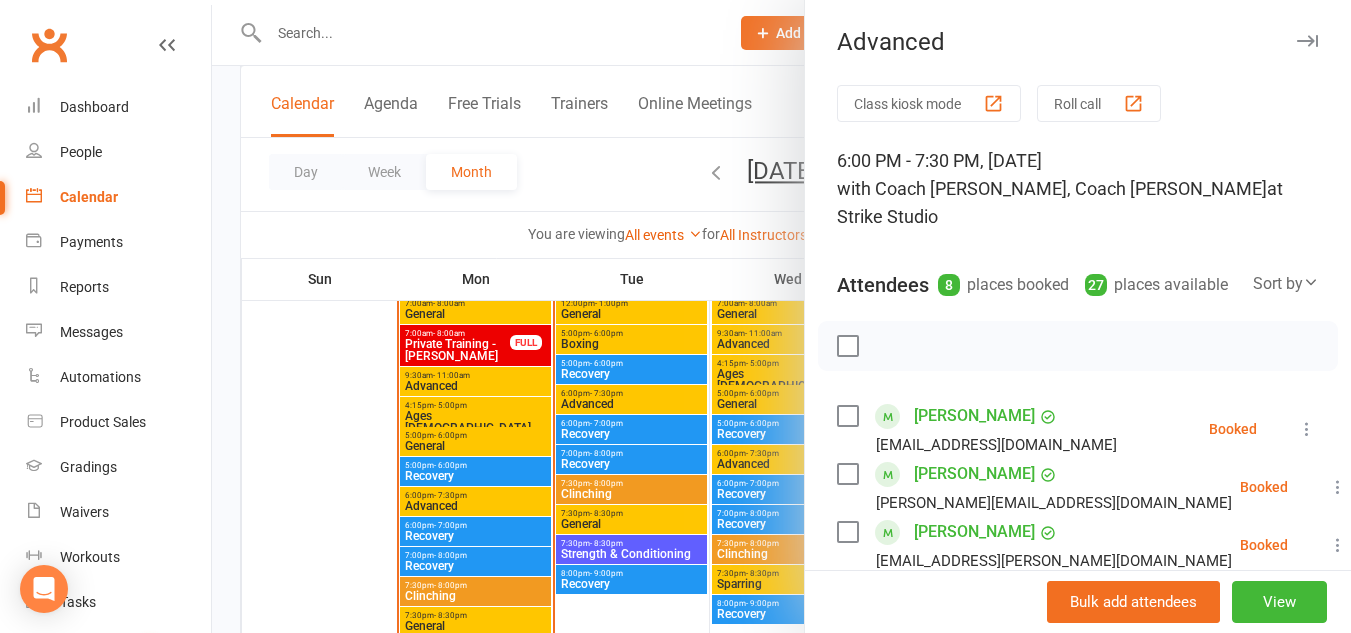 drag, startPoint x: 473, startPoint y: 407, endPoint x: 485, endPoint y: 501, distance: 94.76286 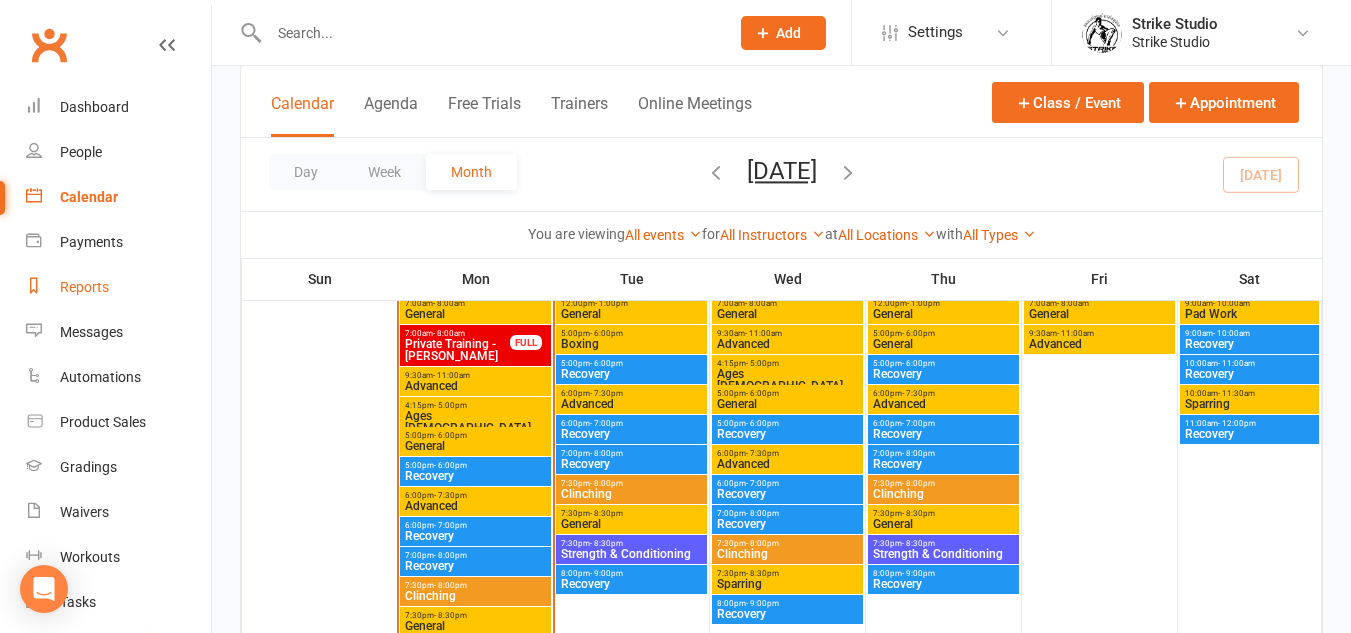click on "Reports" at bounding box center [84, 287] 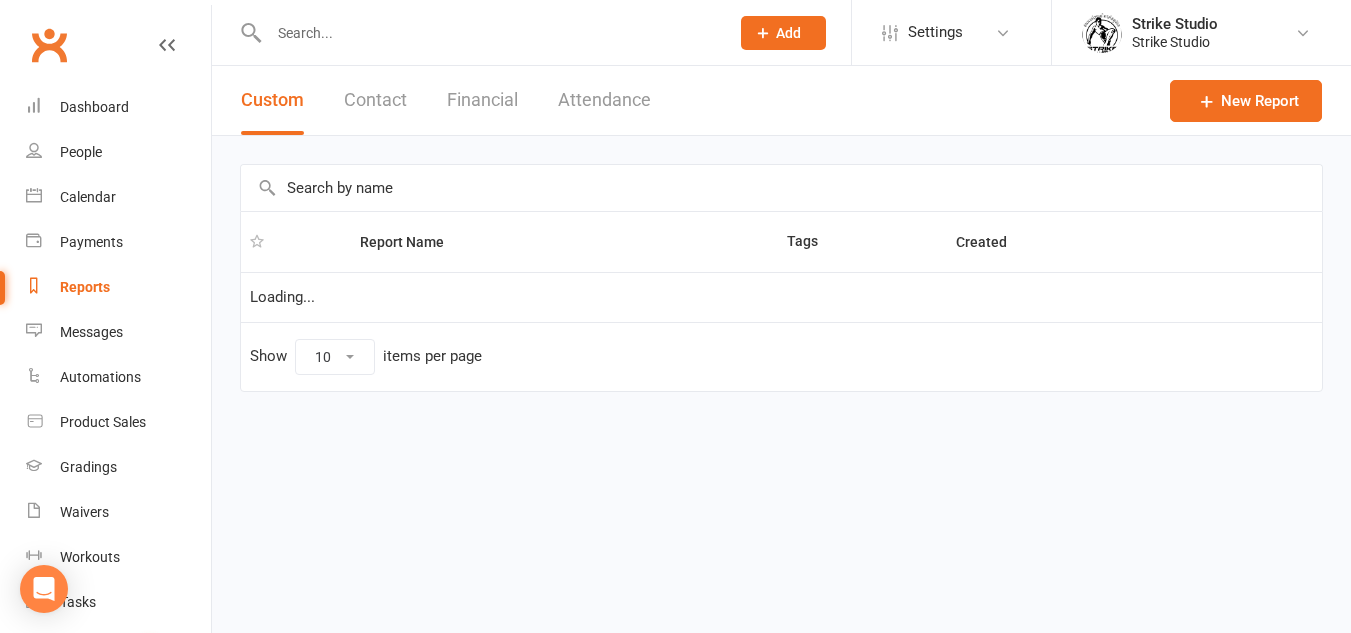 scroll, scrollTop: 0, scrollLeft: 0, axis: both 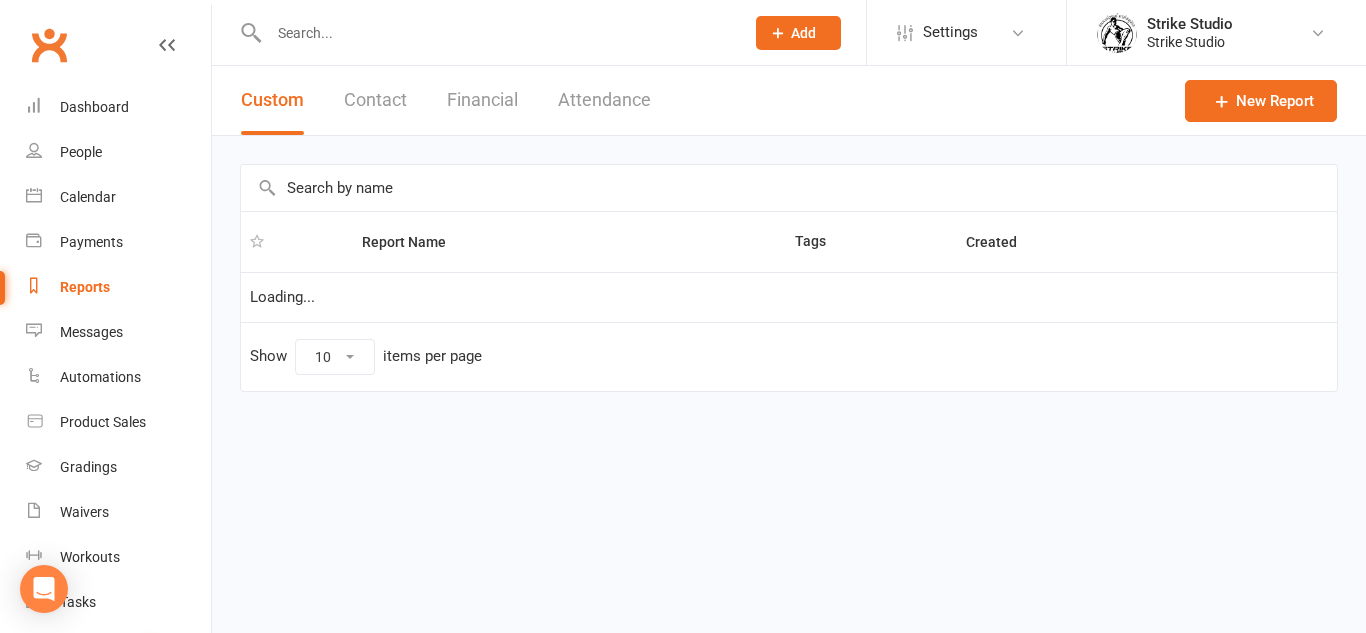 select on "100" 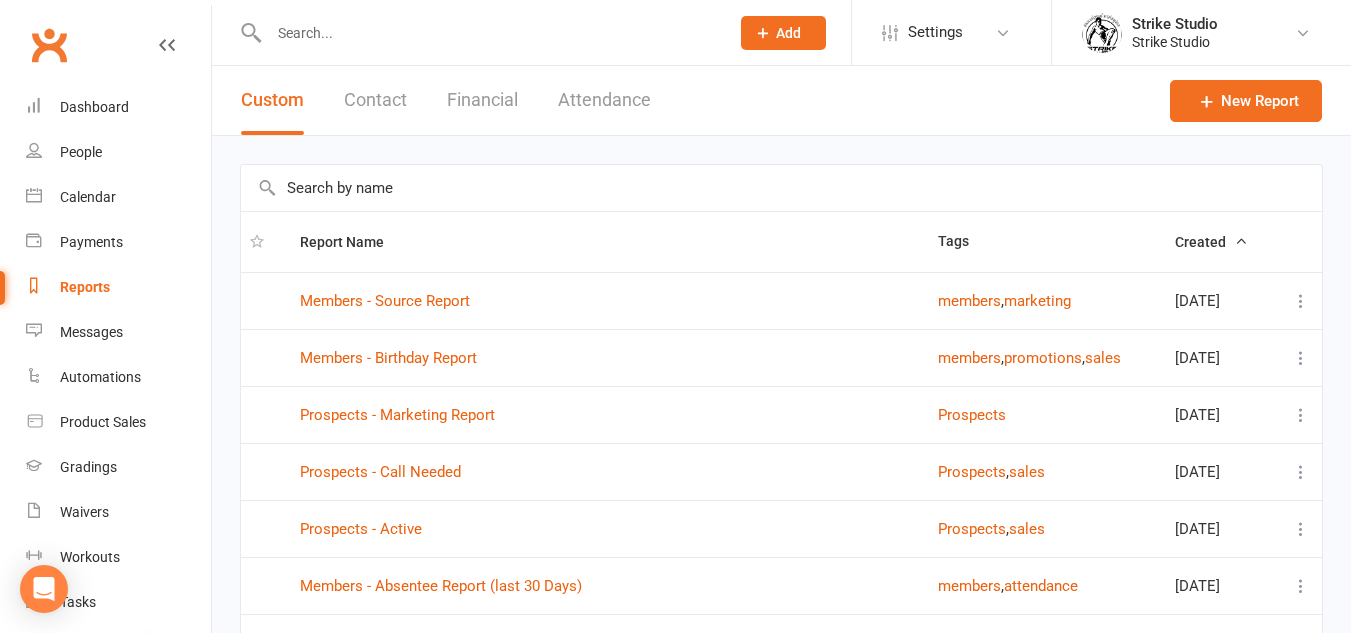 click at bounding box center (781, 188) 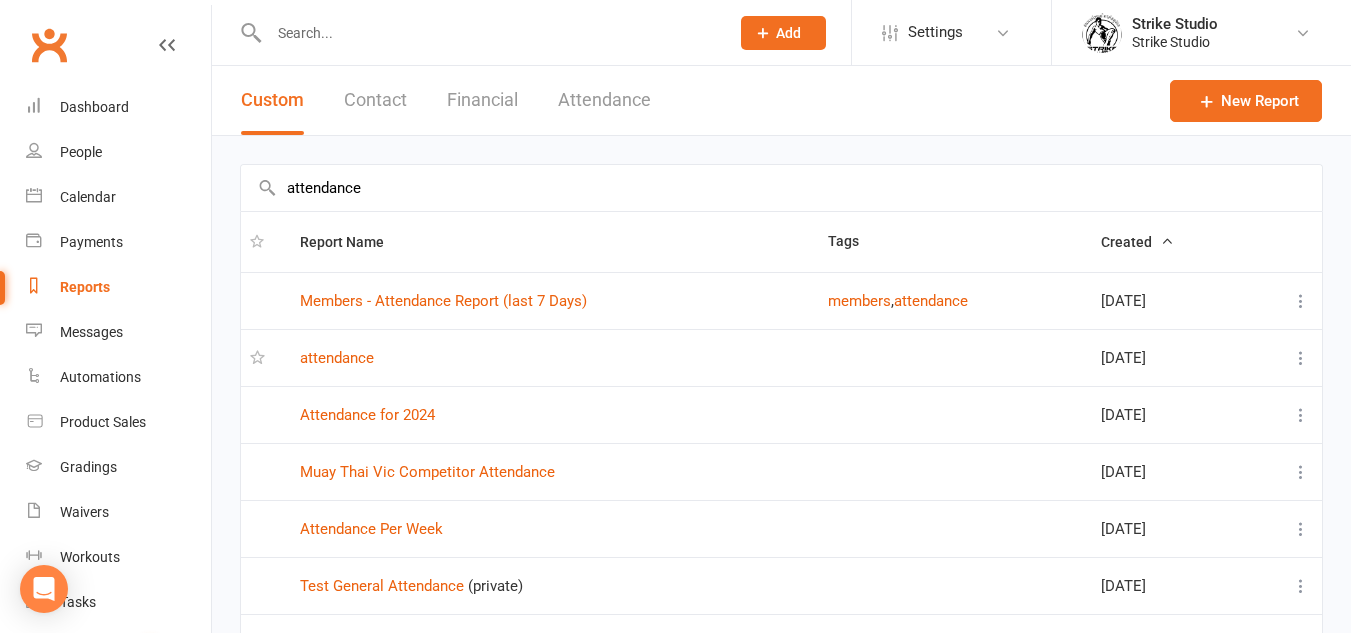 type on "attendance" 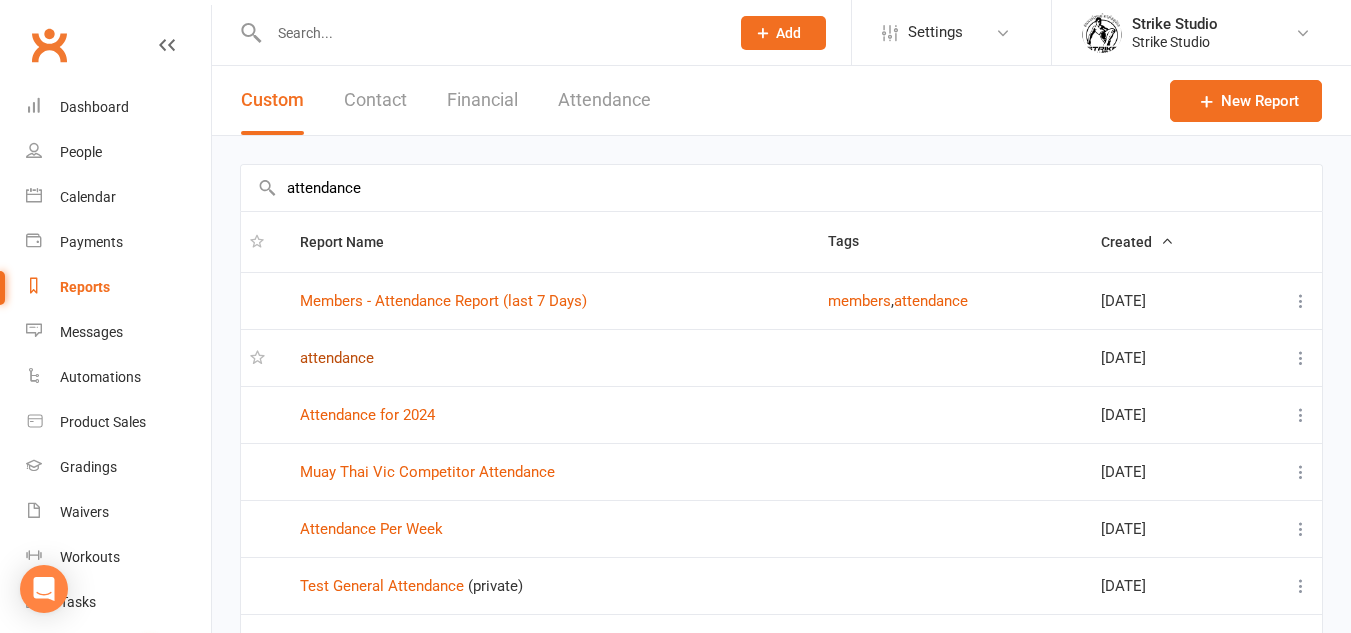 click on "attendance" at bounding box center (337, 358) 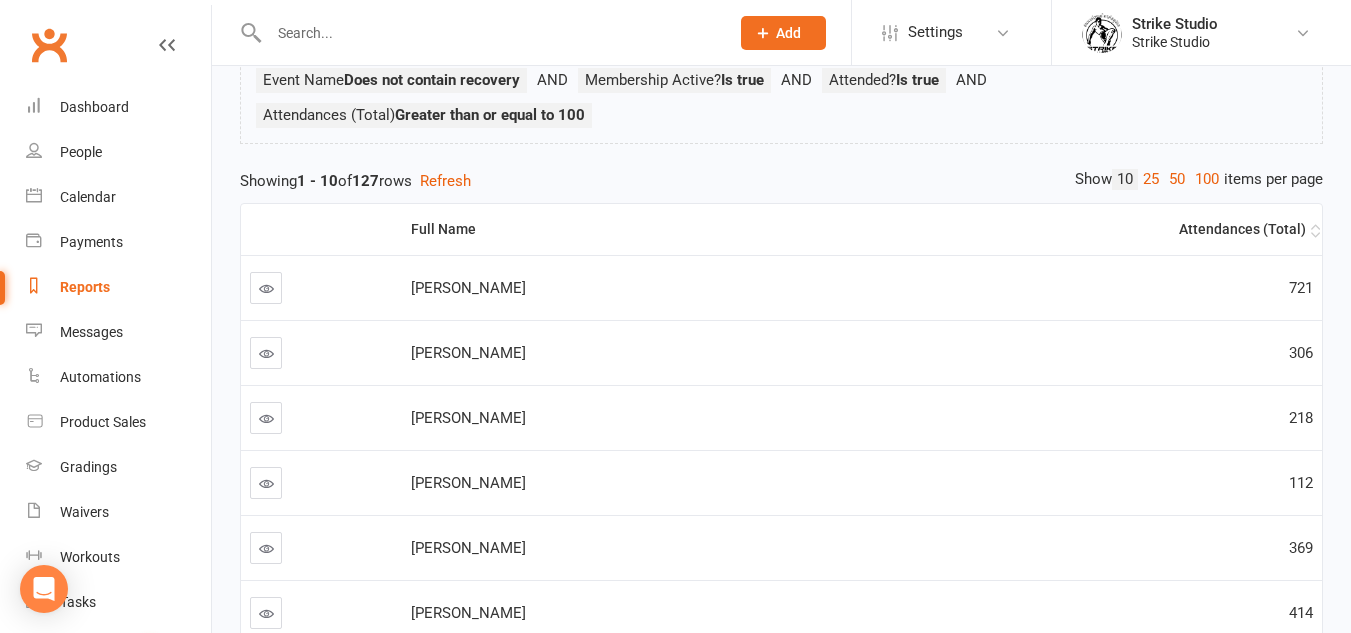 scroll, scrollTop: 0, scrollLeft: 0, axis: both 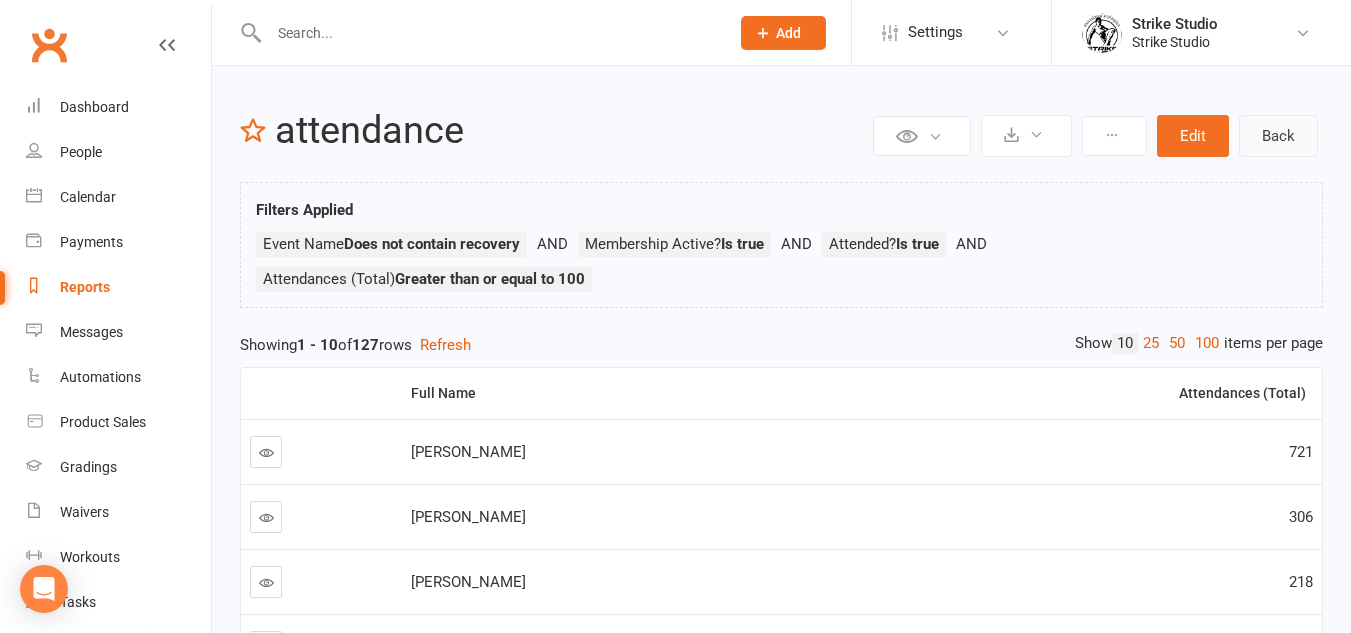 click on "Back" at bounding box center [1278, 136] 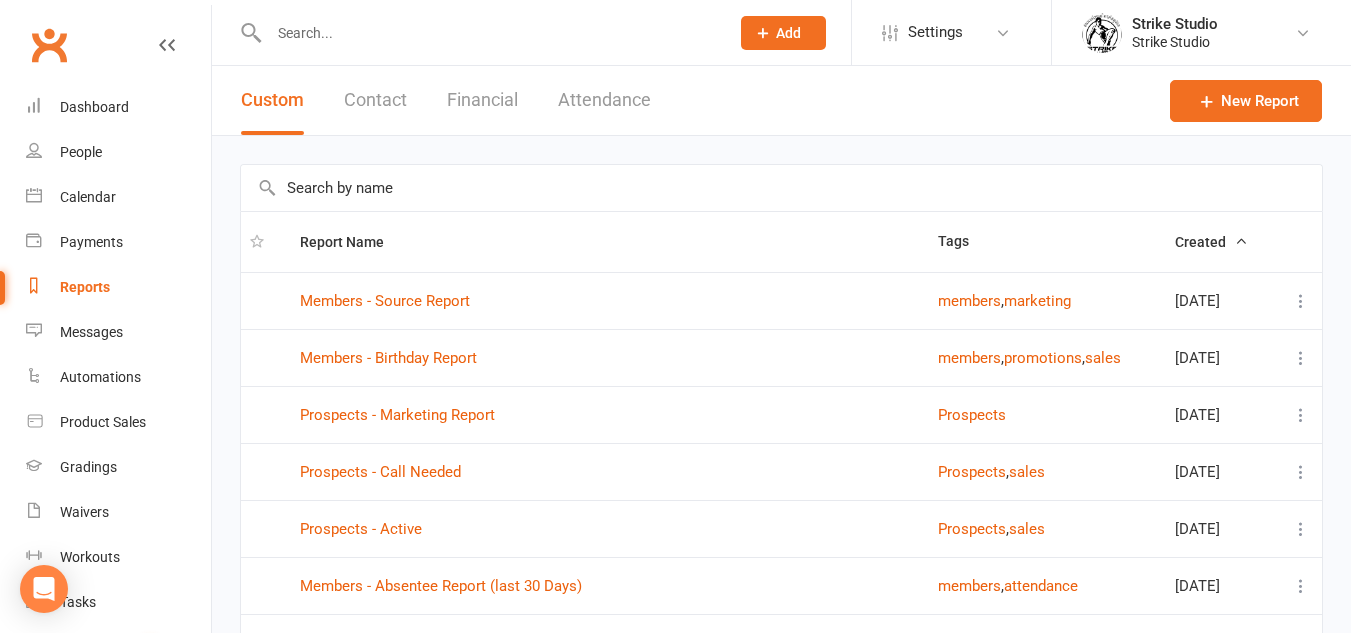 scroll, scrollTop: 100, scrollLeft: 0, axis: vertical 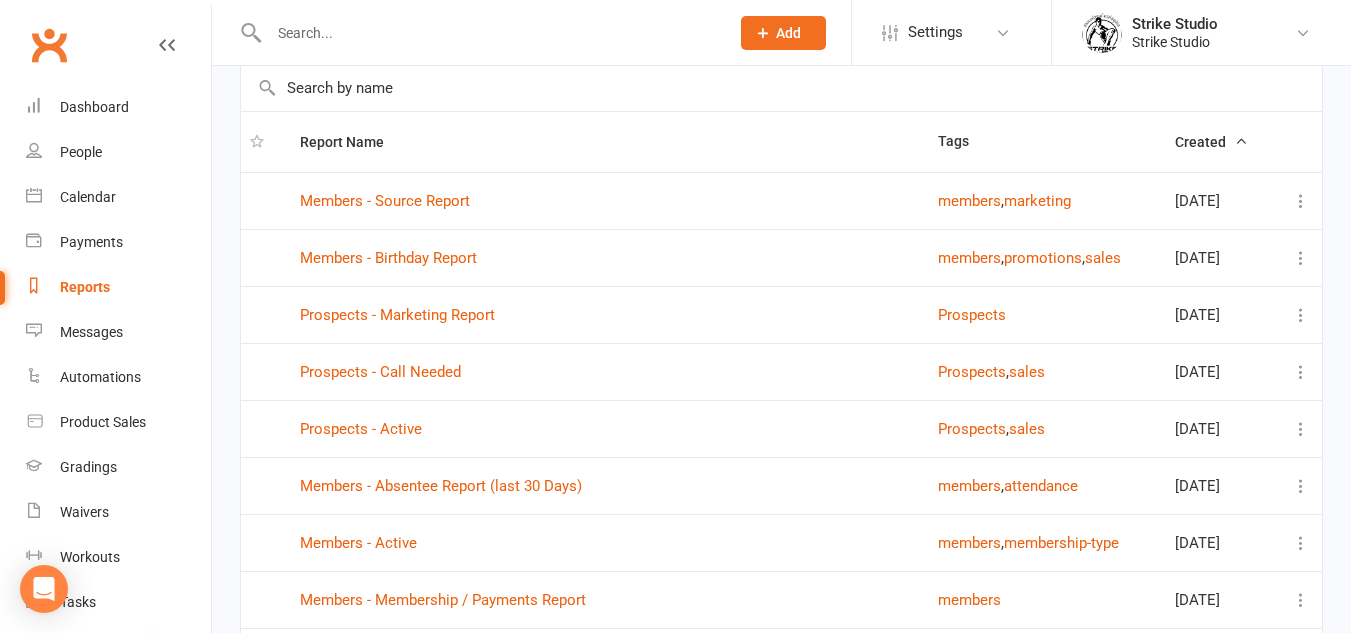 click at bounding box center [781, 88] 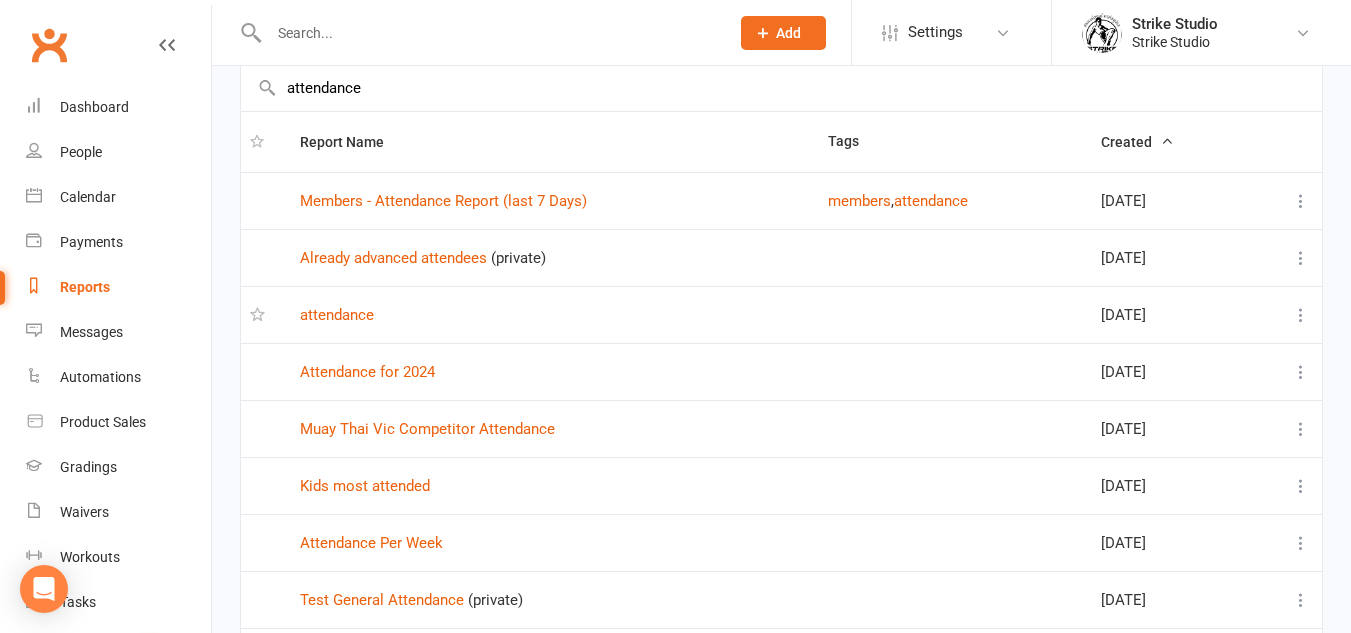type on "attendance" 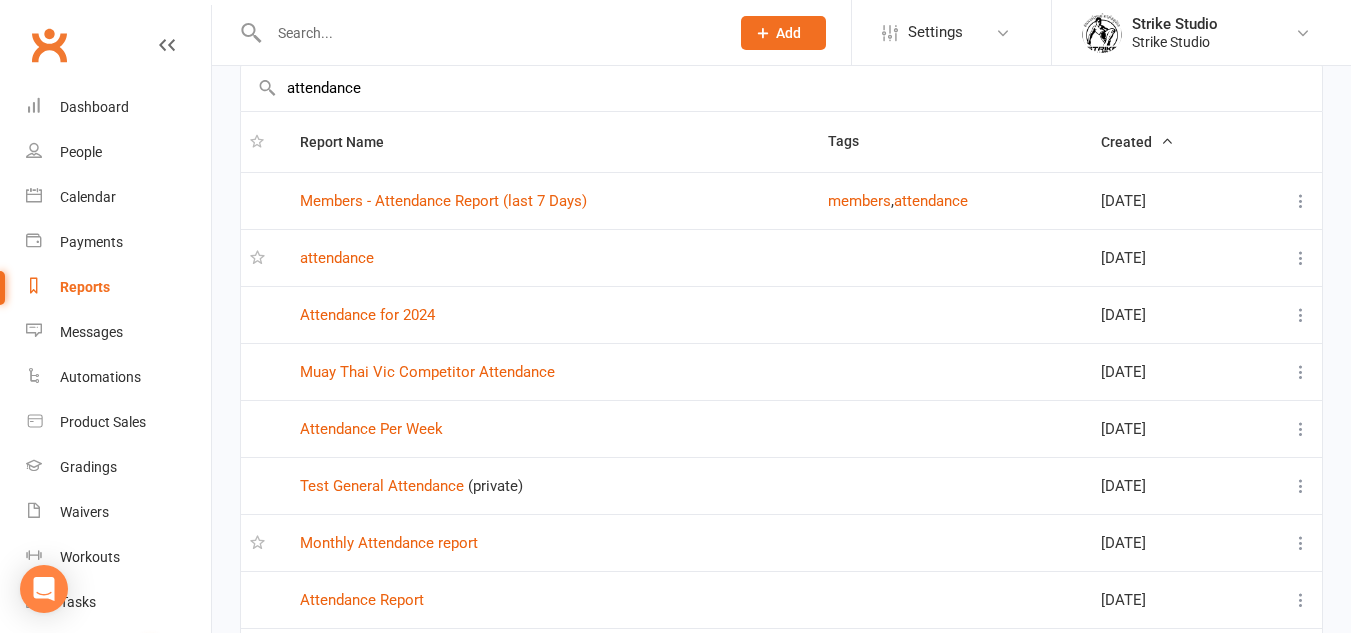 scroll, scrollTop: 200, scrollLeft: 0, axis: vertical 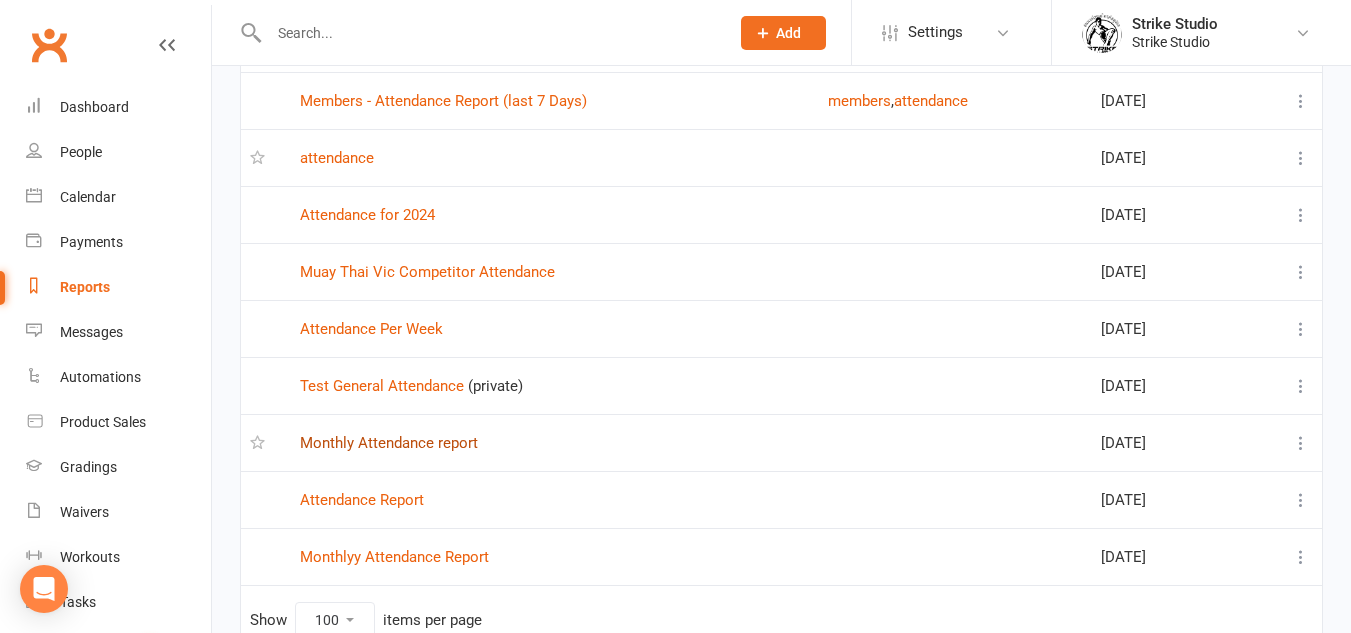 click on "Monthly Attendance report" at bounding box center (389, 443) 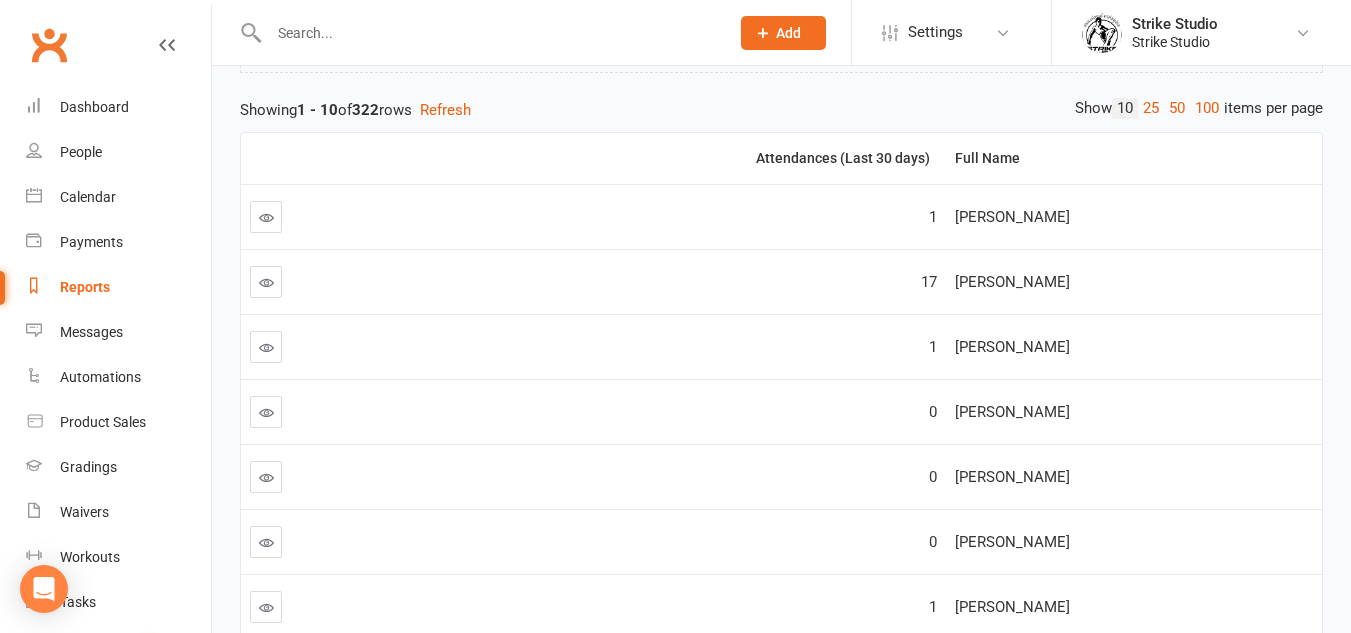 scroll, scrollTop: 0, scrollLeft: 0, axis: both 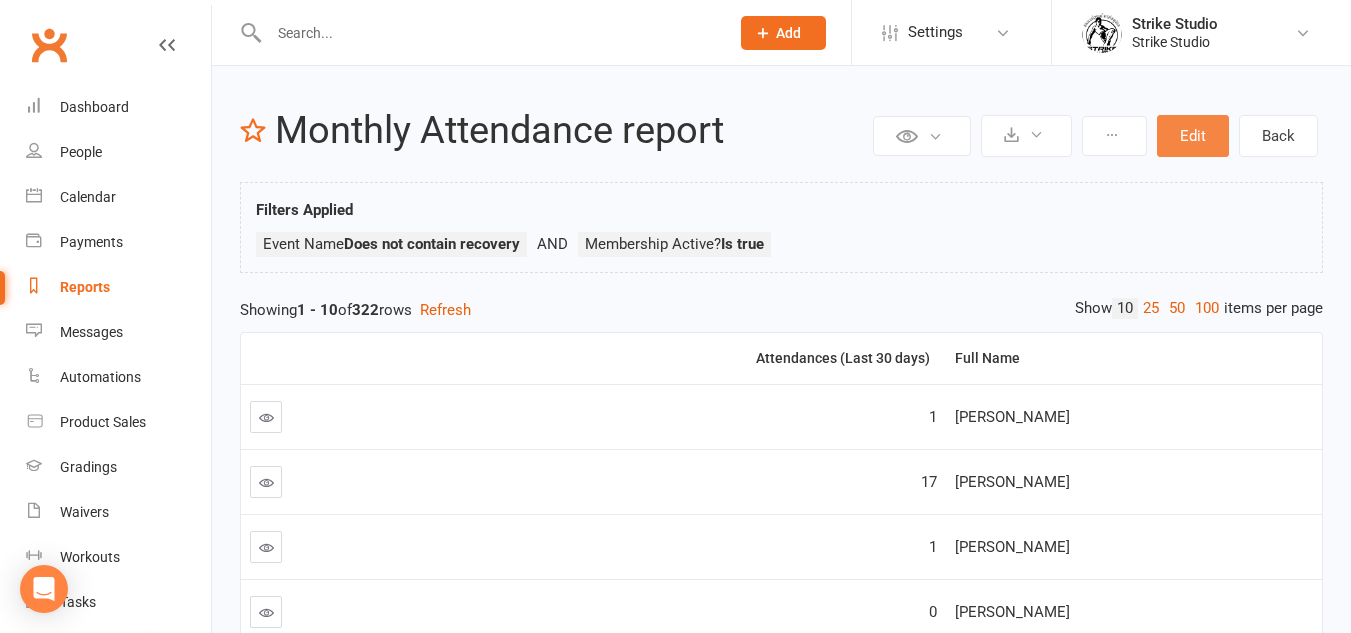click on "Edit" at bounding box center [1193, 136] 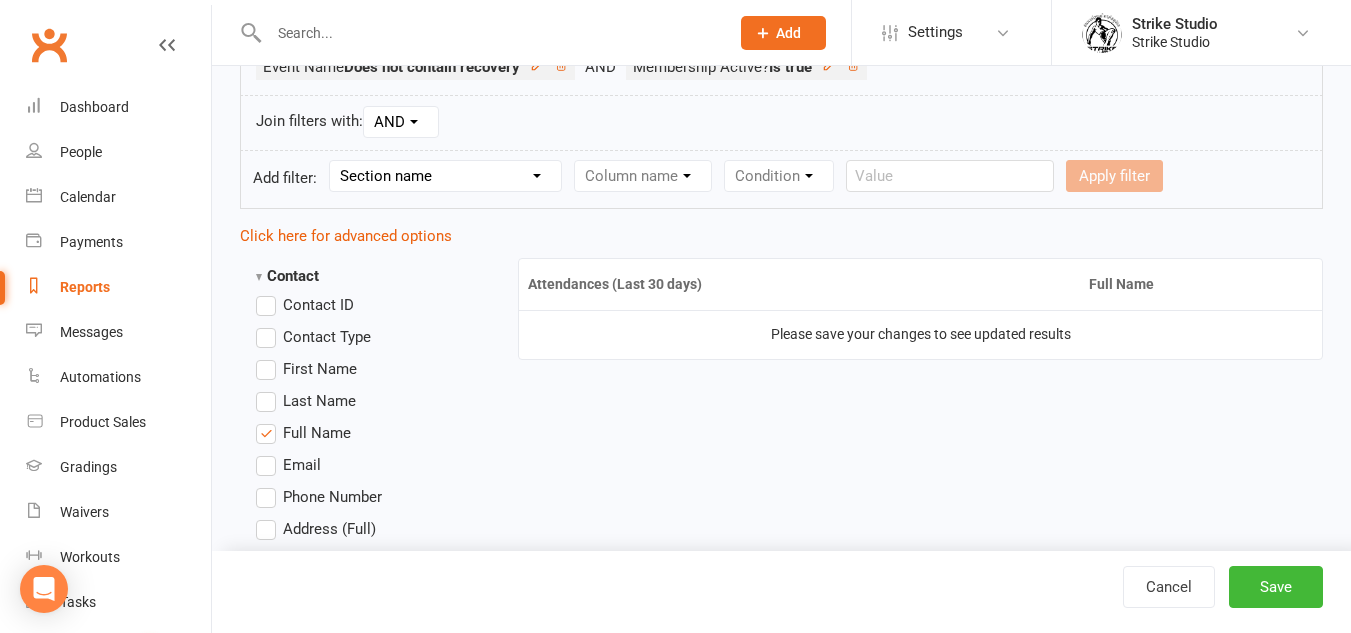 scroll, scrollTop: 400, scrollLeft: 0, axis: vertical 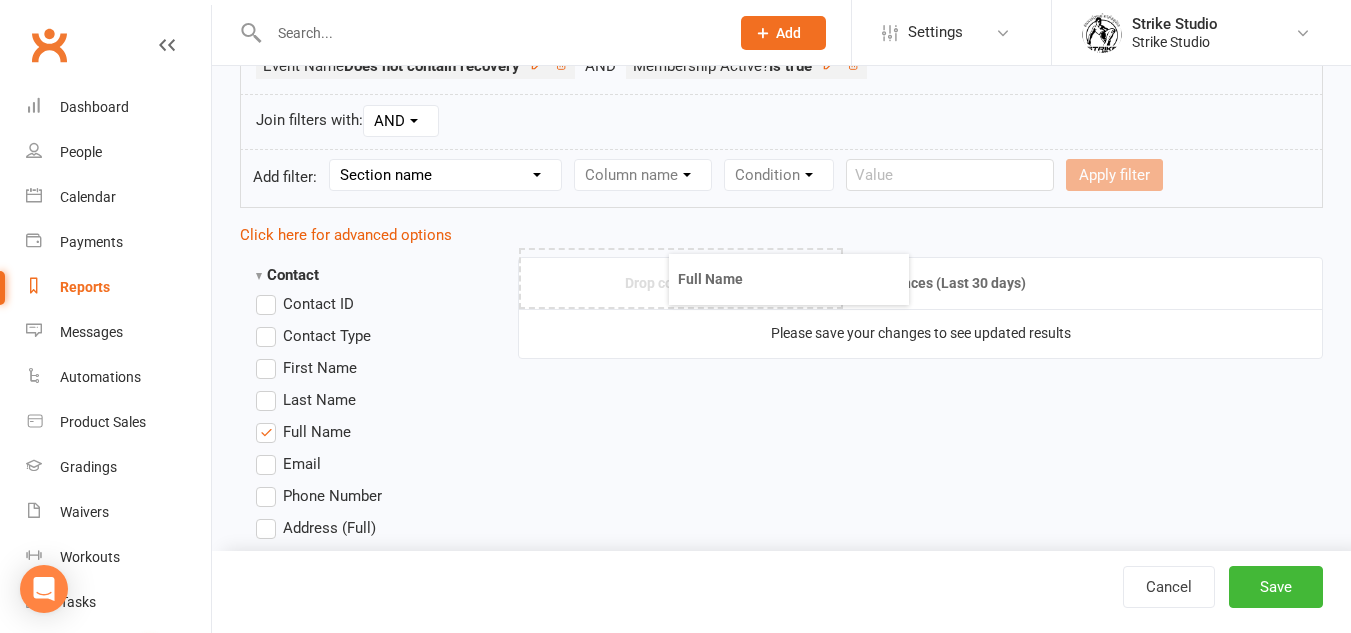 drag, startPoint x: 1128, startPoint y: 285, endPoint x: 802, endPoint y: 318, distance: 327.666 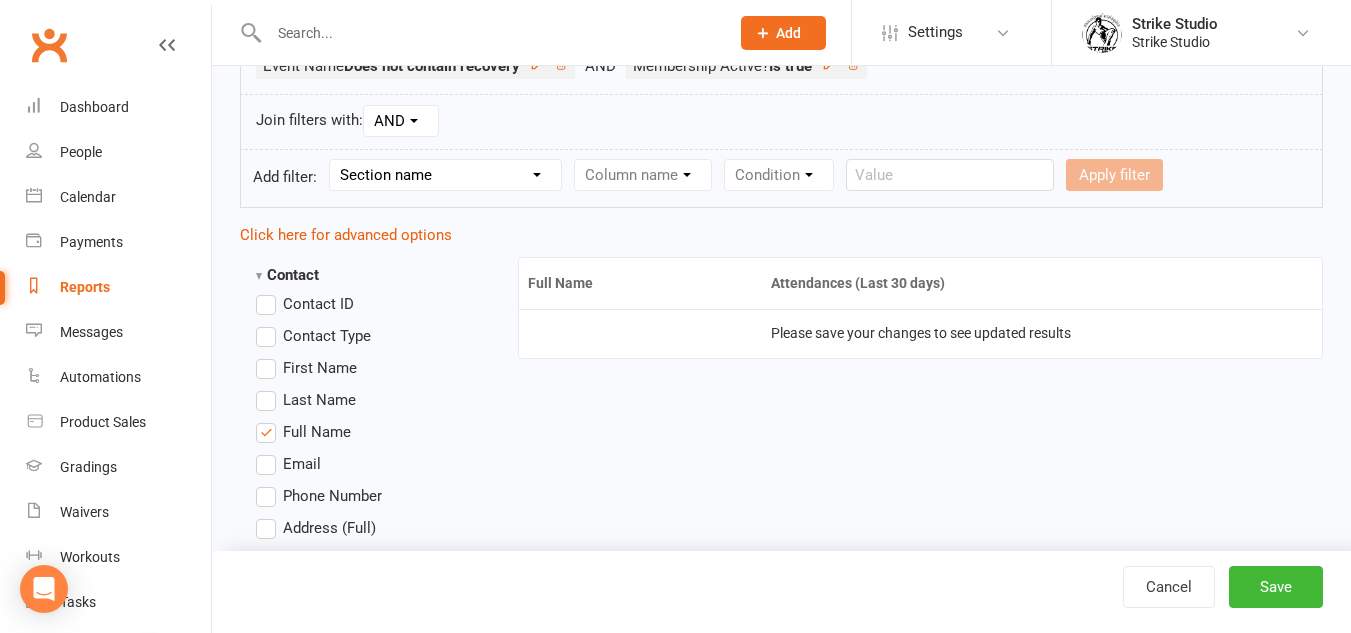 click on "Attendances (Last 30 days)" at bounding box center [1042, 283] 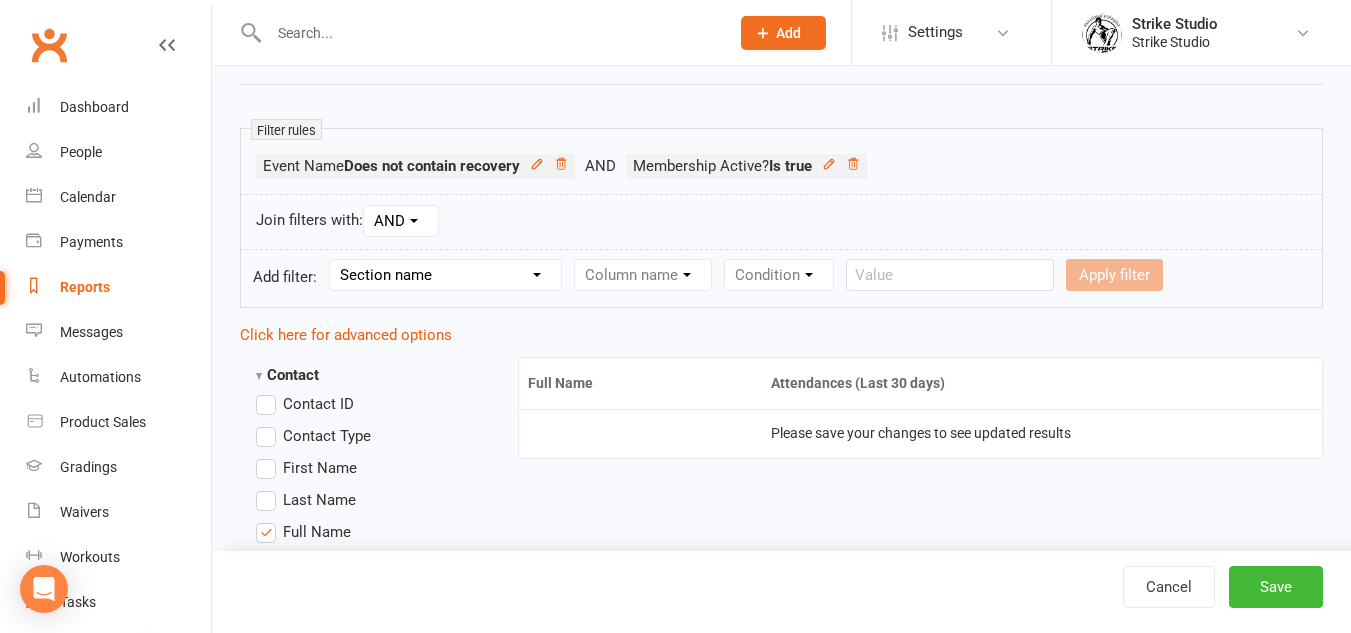click on "Section name Contact Attendance Aggregate Payment Booking Waitlist Attendees Cancelled Bookings Late-cancelled Bookings Aggregate Booking Communication Comms Recipients Membership Payment Mobile App Styles And Ranks Aggregate Styles And Ranks Grading Events Promotions Suspensions Signed Waivers Family Members Credit Vouchers Enrolled Automations Enrolled Workouts Public Tasks Emergency Contact Details Marketing Information Body Composition Key Demographics Fitness Goals Waiver Answers" at bounding box center [445, 275] 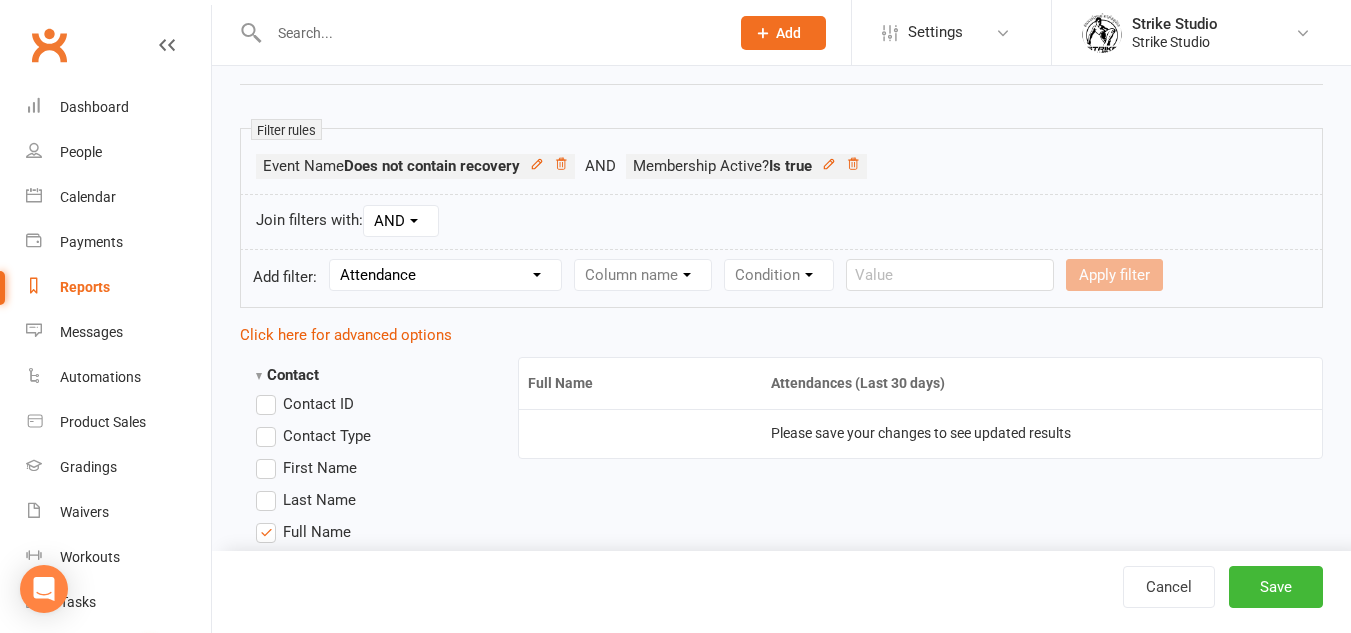 click on "Section name Contact Attendance Aggregate Payment Booking Waitlist Attendees Cancelled Bookings Late-cancelled Bookings Aggregate Booking Communication Comms Recipients Membership Payment Mobile App Styles And Ranks Aggregate Styles And Ranks Grading Events Promotions Suspensions Signed Waivers Family Members Credit Vouchers Enrolled Automations Enrolled Workouts Public Tasks Emergency Contact Details Marketing Information Body Composition Key Demographics Fitness Goals Waiver Answers" at bounding box center [445, 275] 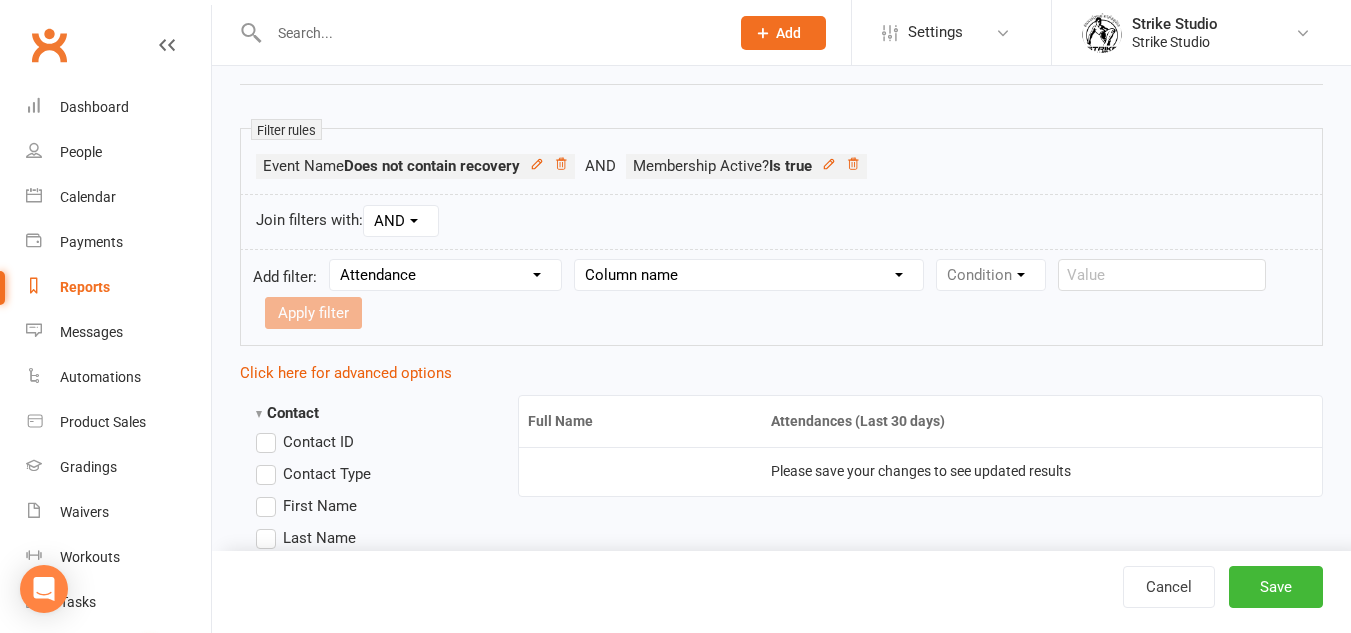 click on "Column name Attendance Last Marked Attendance First Marked Last Attended First Attended Attendances (Last 7 days) Attendances (Last 30 days) Attendances (Last 12 months) Attendances (Total) Make-up Classes Available (all Memberships)" at bounding box center [749, 275] 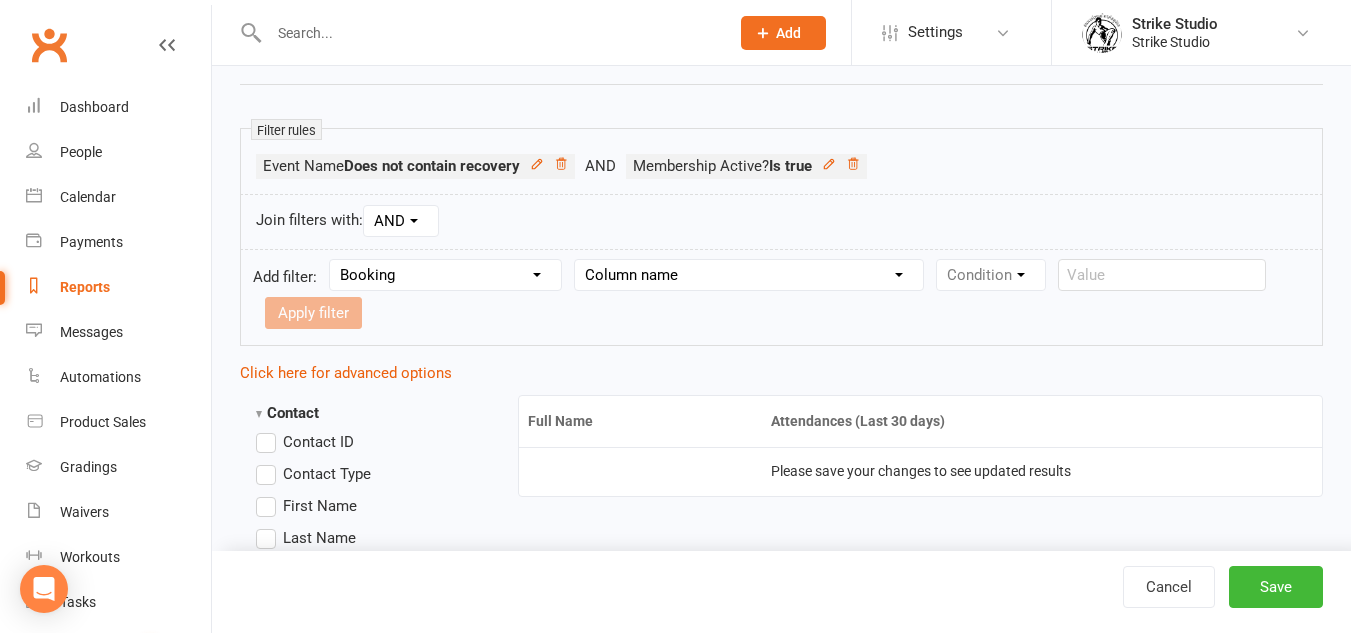 click on "Section name Contact Attendance Aggregate Payment Booking Waitlist Attendees Cancelled Bookings Late-cancelled Bookings Aggregate Booking Communication Comms Recipients Membership Payment Mobile App Styles And Ranks Aggregate Styles And Ranks Grading Events Promotions Suspensions Signed Waivers Family Members Credit Vouchers Enrolled Automations Enrolled Workouts Public Tasks Emergency Contact Details Marketing Information Body Composition Key Demographics Fitness Goals Waiver Answers" at bounding box center [445, 275] 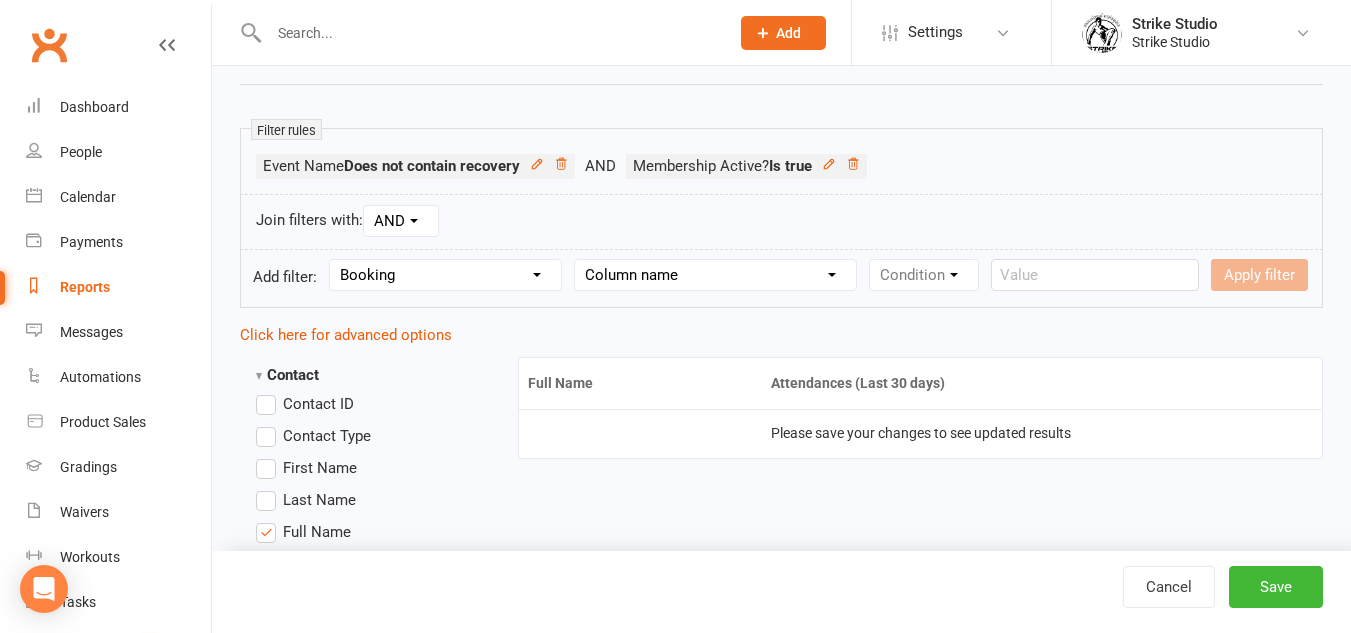 click on "Column name Event Name Event Type Event Date Event Day Event Month Event Starts Event Ends Event Duration Event Booking Count Event Attendee (Non-Absent) Count Event Attendee Limit Attended? Absent? Attendance Marked At Booking Created At Instructor Location Membership Used Booking Source General Attendance? Make-up Class? Drop-in Booking (Kiosk / Roll Call)? Booking Added By Contact?" at bounding box center [715, 275] 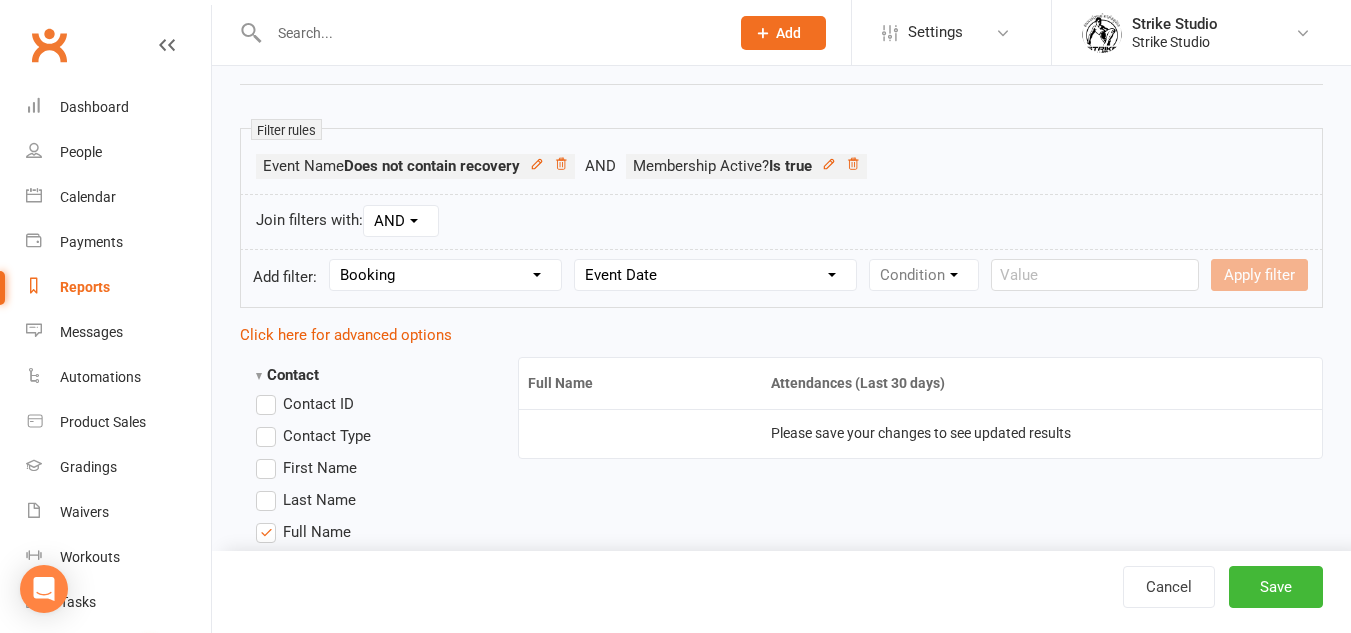 click on "Column name Event Name Event Type Event Date Event Day Event Month Event Starts Event Ends Event Duration Event Booking Count Event Attendee (Non-Absent) Count Event Attendee Limit Attended? Absent? Attendance Marked At Booking Created At Instructor Location Membership Used Booking Source General Attendance? Make-up Class? Drop-in Booking (Kiosk / Roll Call)? Booking Added By Contact?" at bounding box center [715, 275] 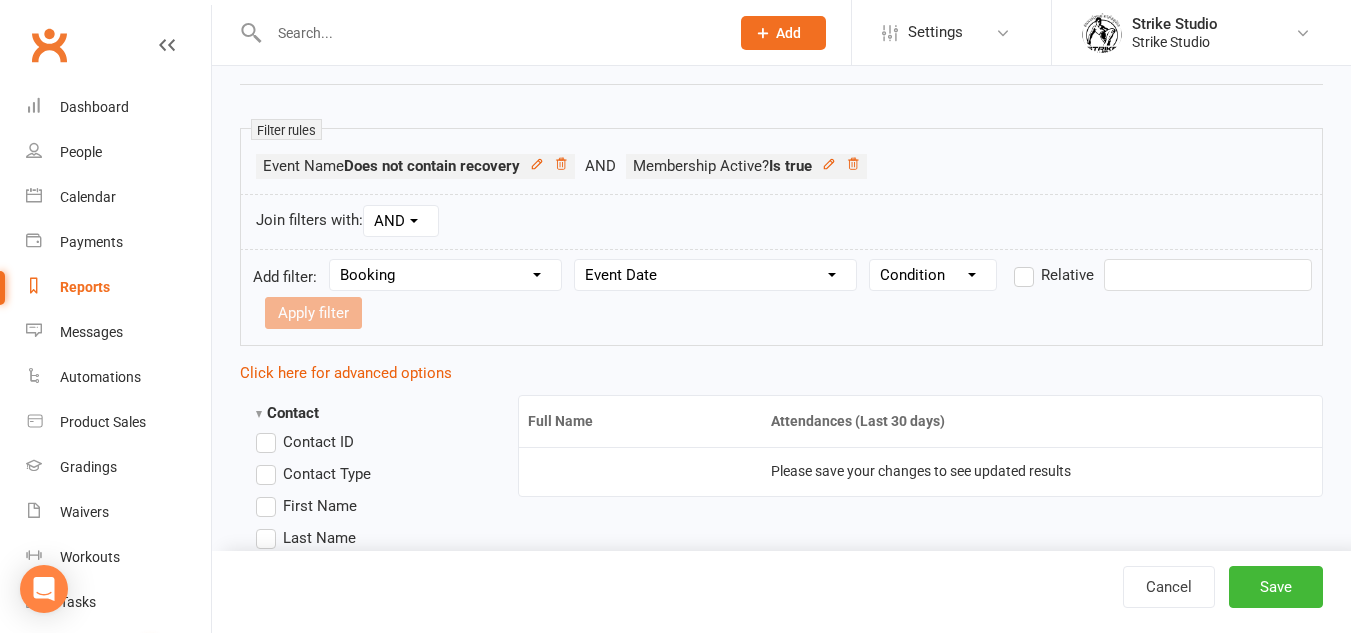 click on "Condition Is Is not Before After Before or on After or on Is blank Is not blank" at bounding box center (933, 275) 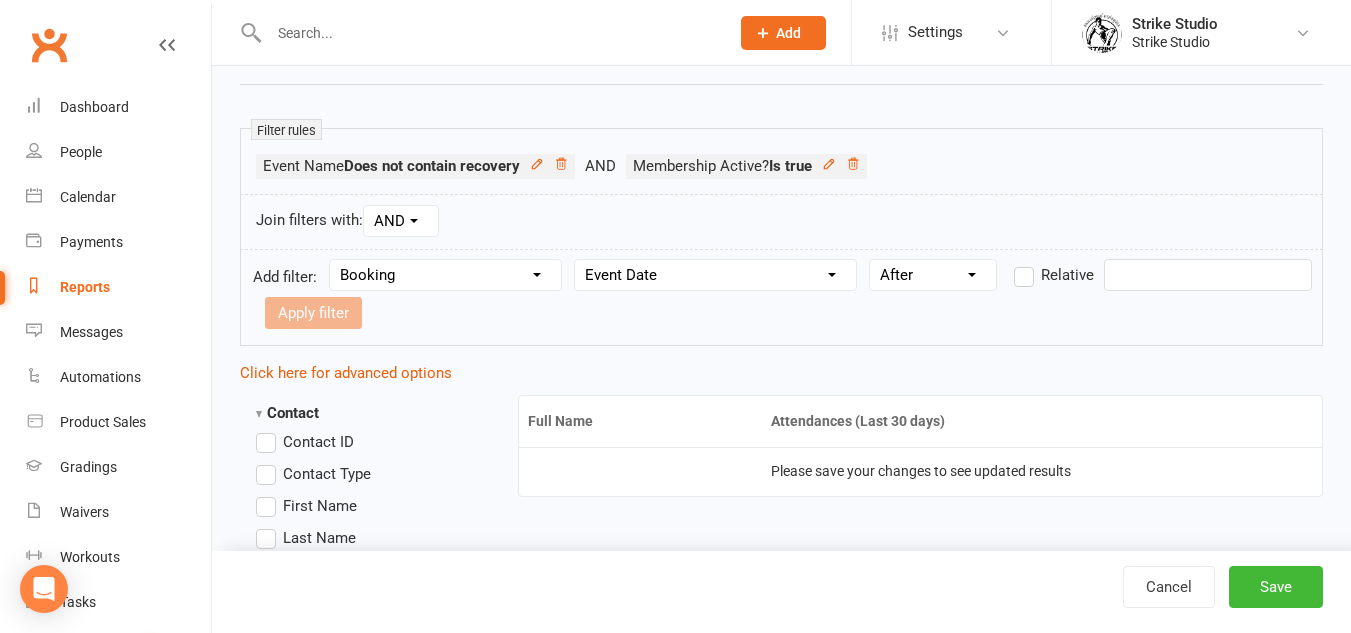 click on "Condition Is Is not Before After Before or on After or on Is blank Is not blank" at bounding box center [933, 275] 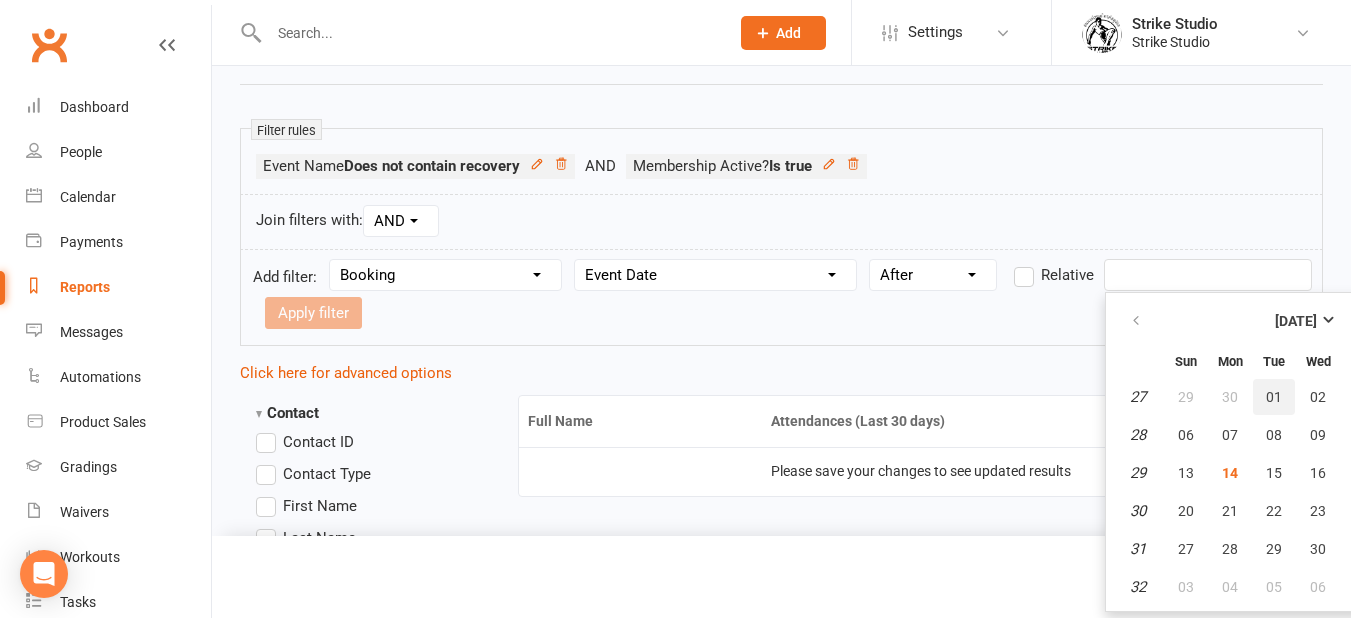 click on "01" at bounding box center [1274, 397] 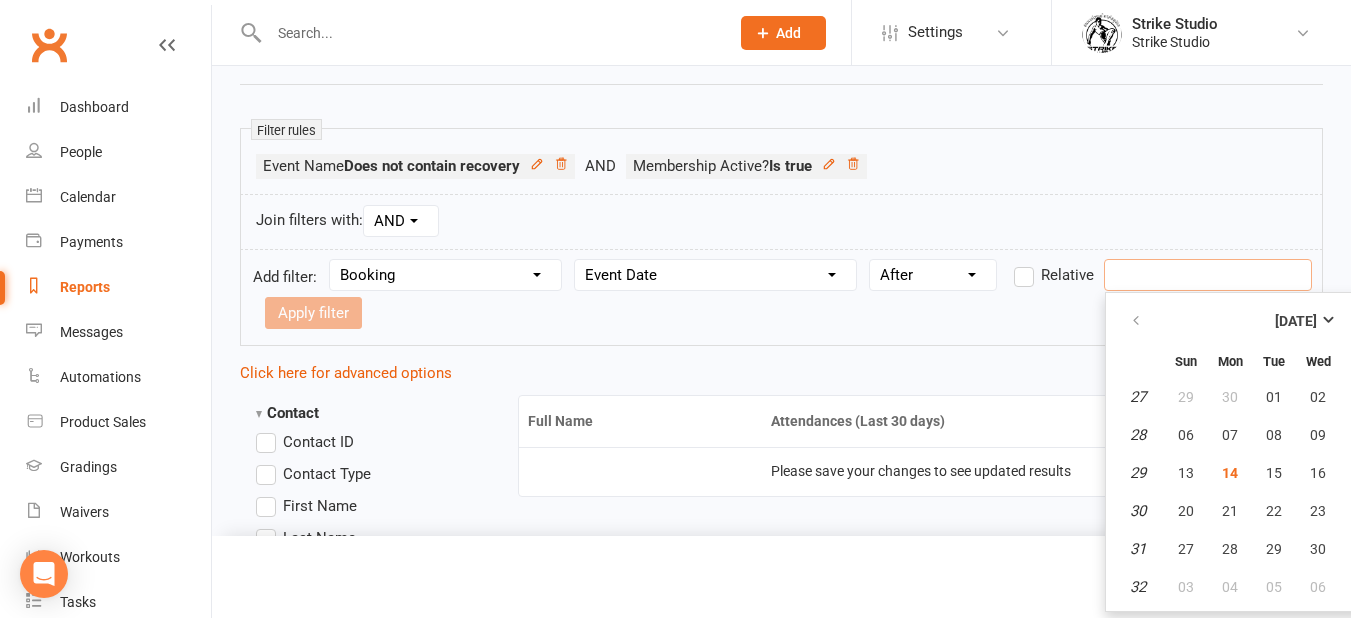 type on "[DATE]" 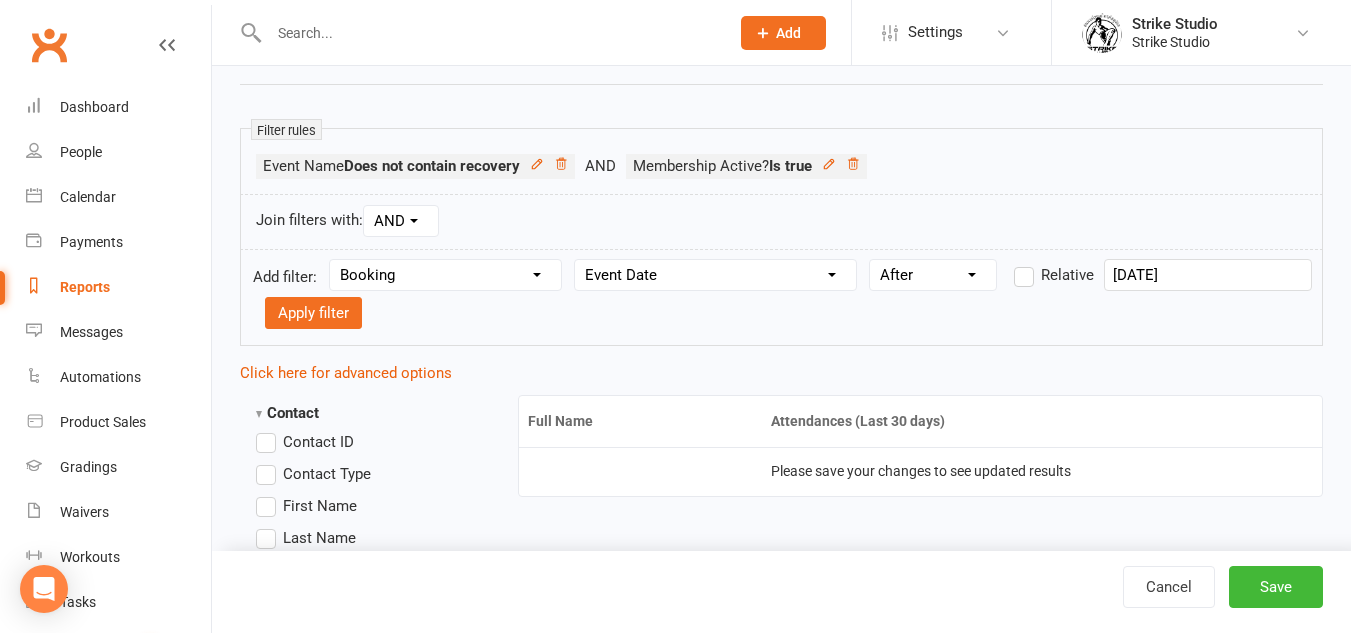 click on "Condition Is Is not Before After Before or on After or on Is blank Is not blank" at bounding box center (933, 275) 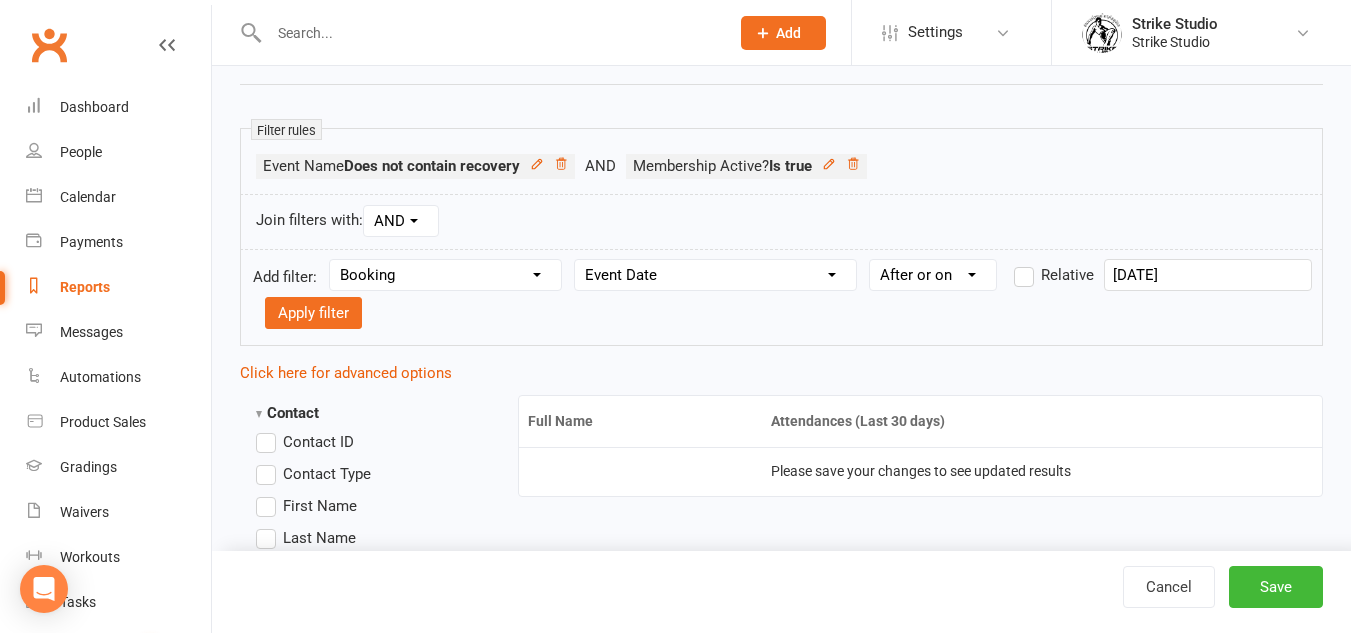 click on "Condition Is Is not Before After Before or on After or on Is blank Is not blank" at bounding box center (933, 275) 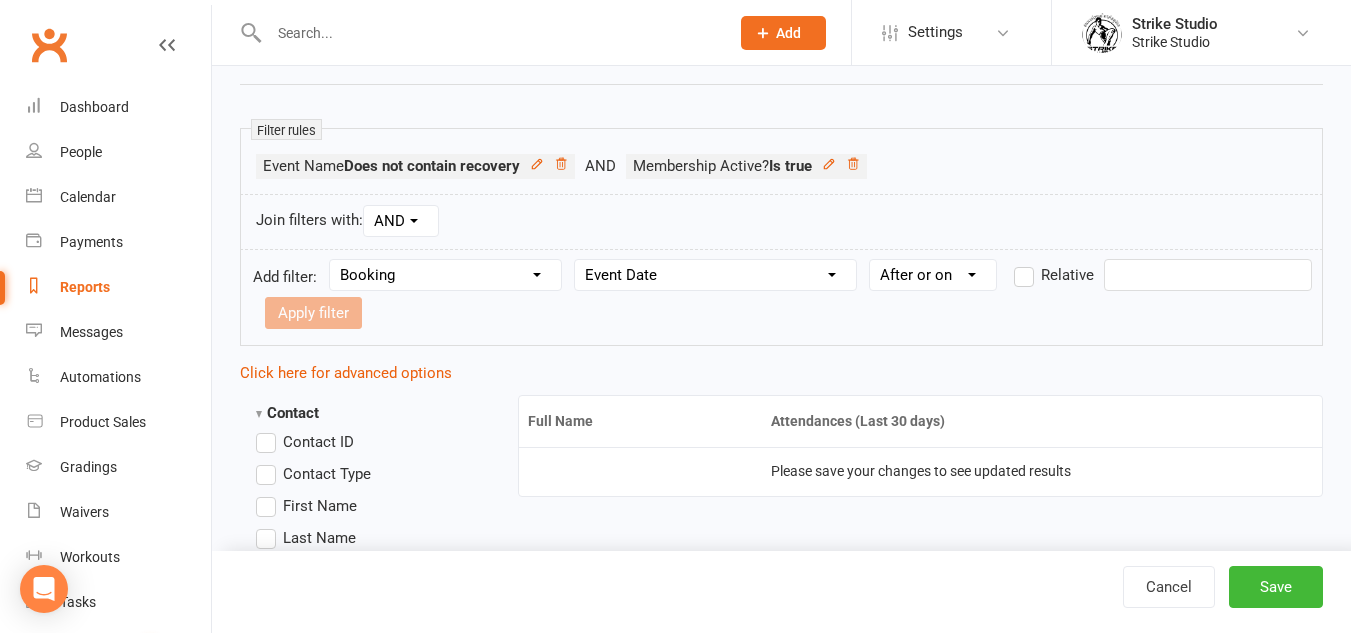 click at bounding box center (1208, 275) 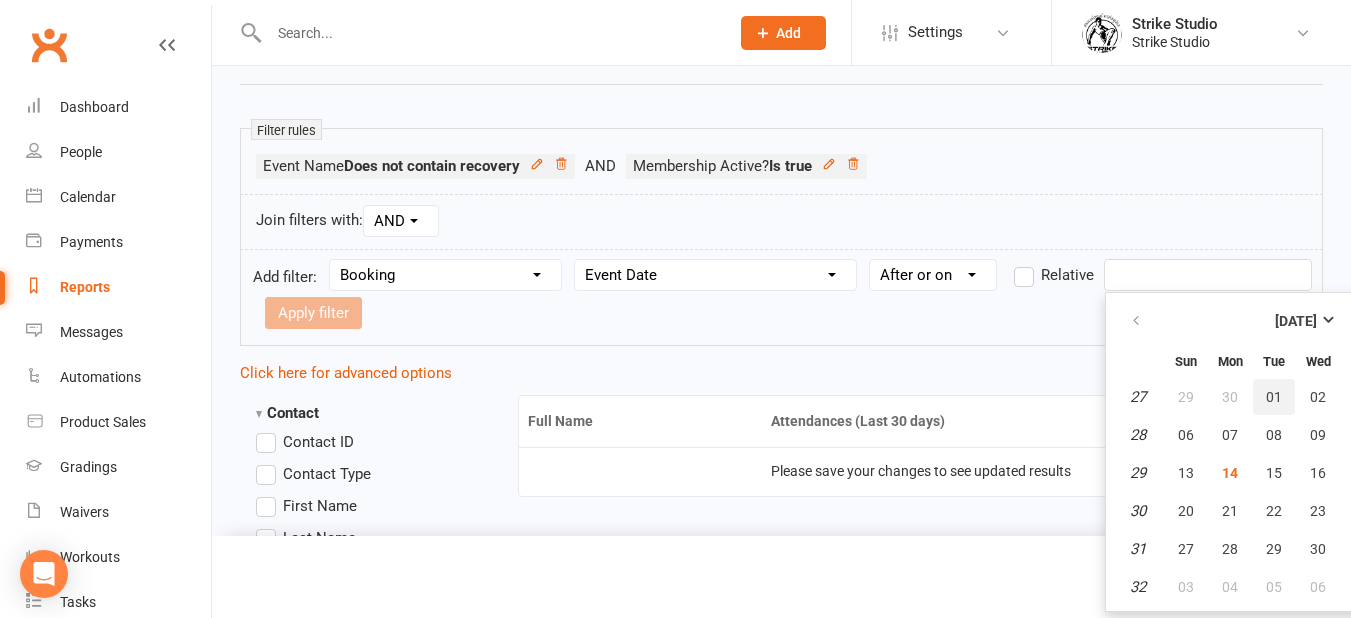 click on "01" at bounding box center [1274, 397] 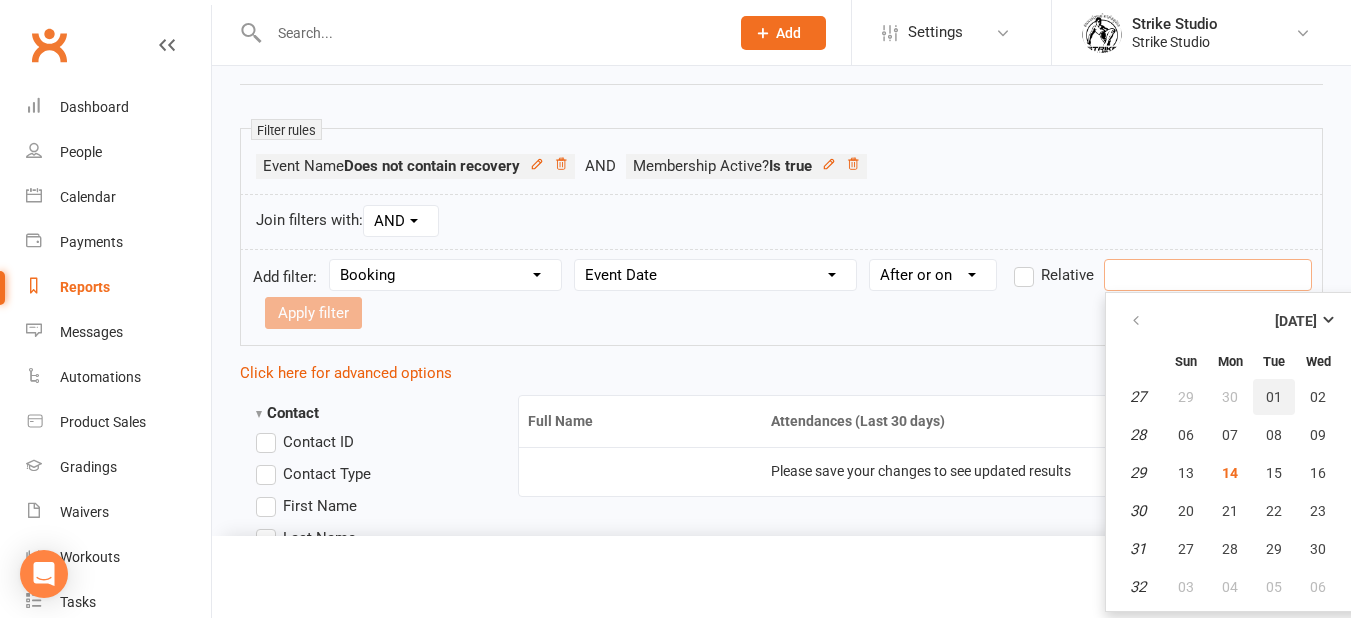 type on "[DATE]" 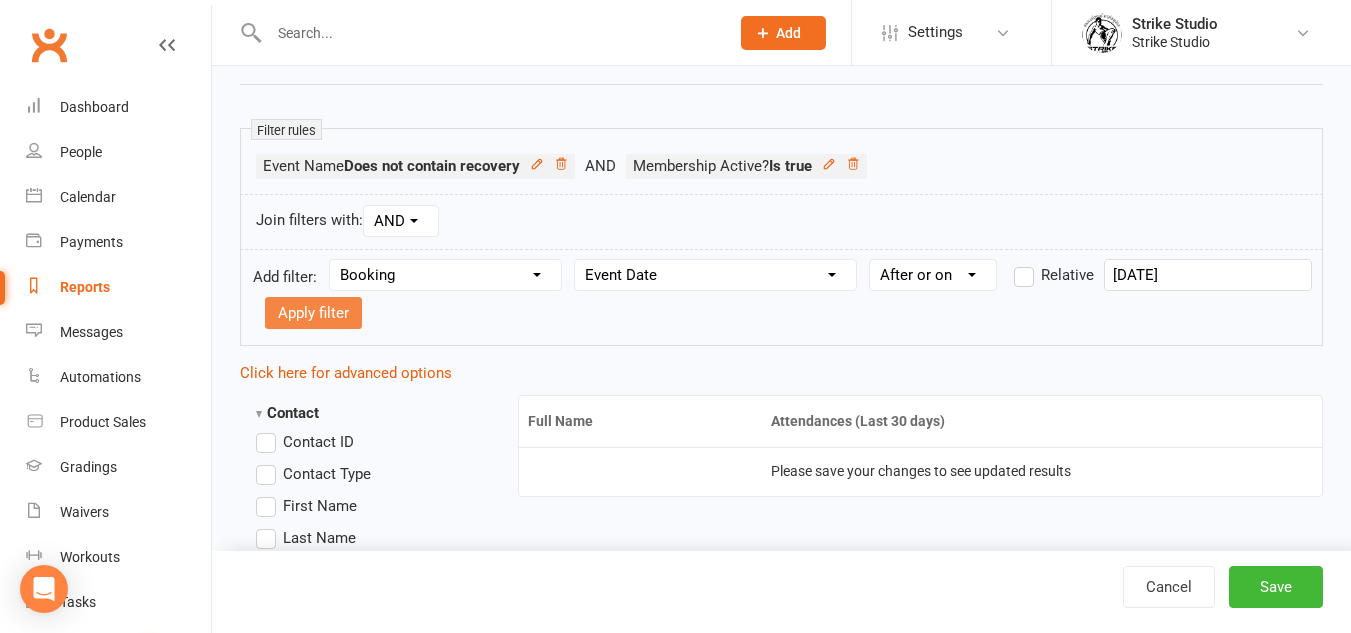 click on "Apply filter" at bounding box center (313, 313) 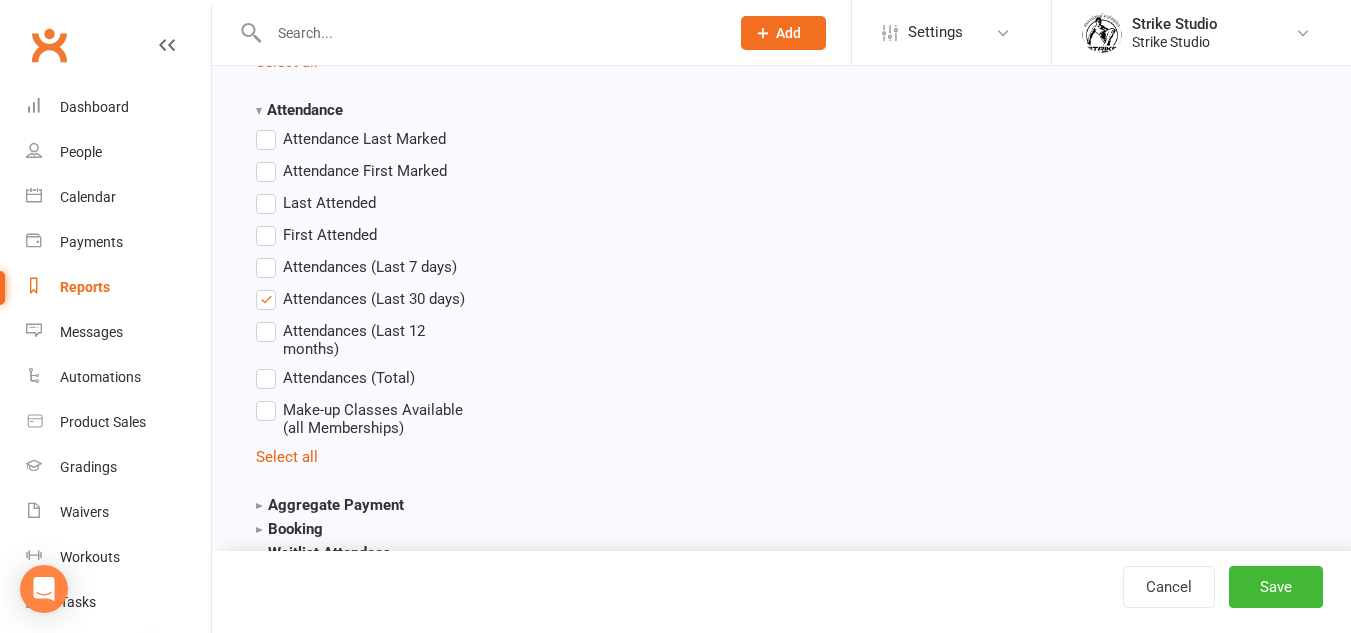 scroll, scrollTop: 2354, scrollLeft: 0, axis: vertical 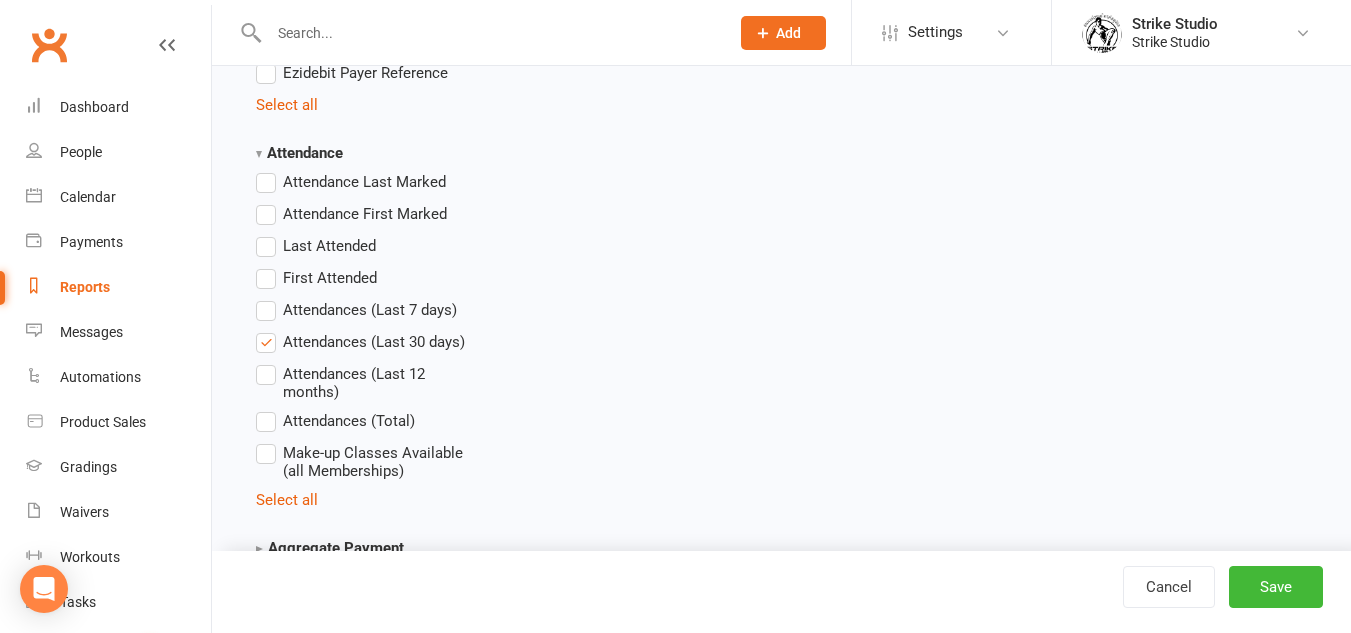 click on "Attendances (Last 30 days)" at bounding box center (360, 342) 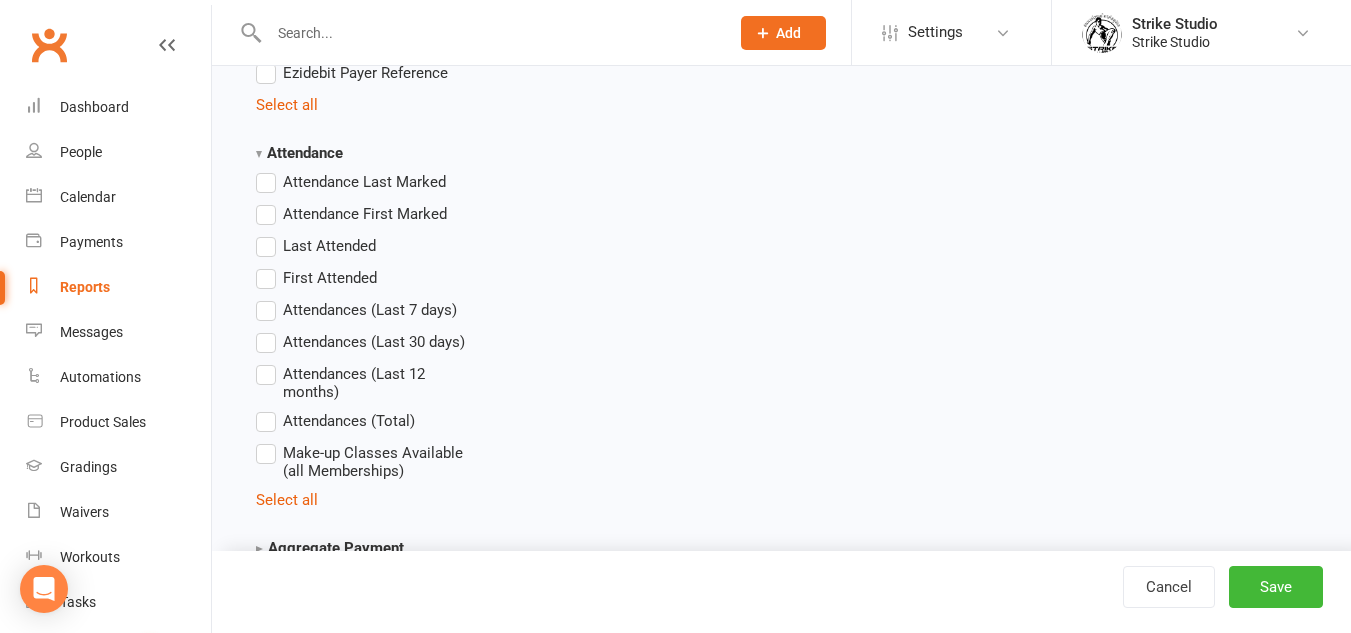 click on "Attendances (Total)" at bounding box center [349, 419] 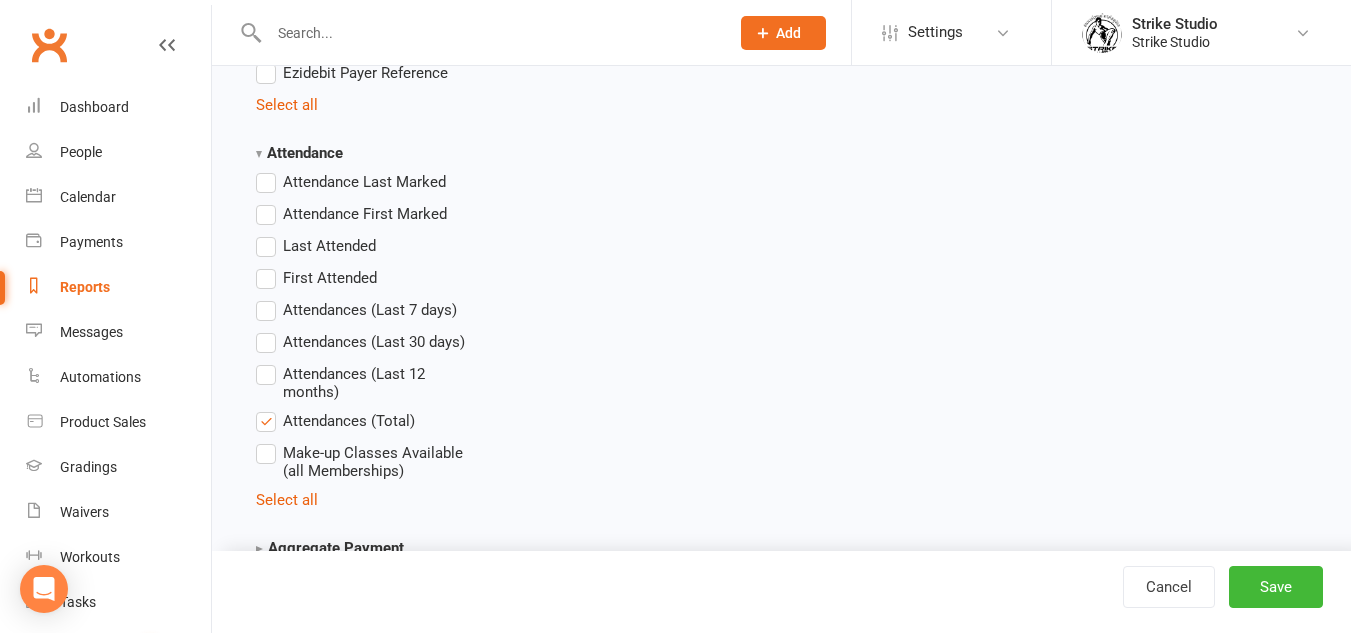 click on "Cancel   Save" at bounding box center [781, 592] 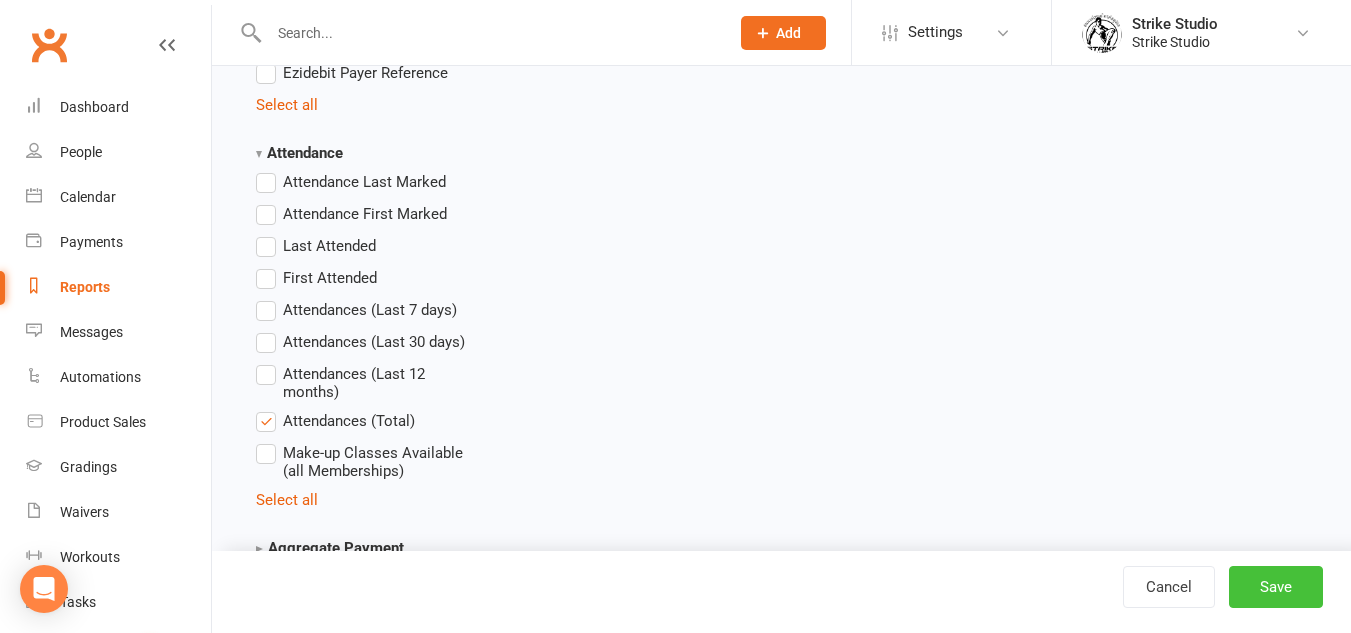 click on "Save" at bounding box center [1276, 587] 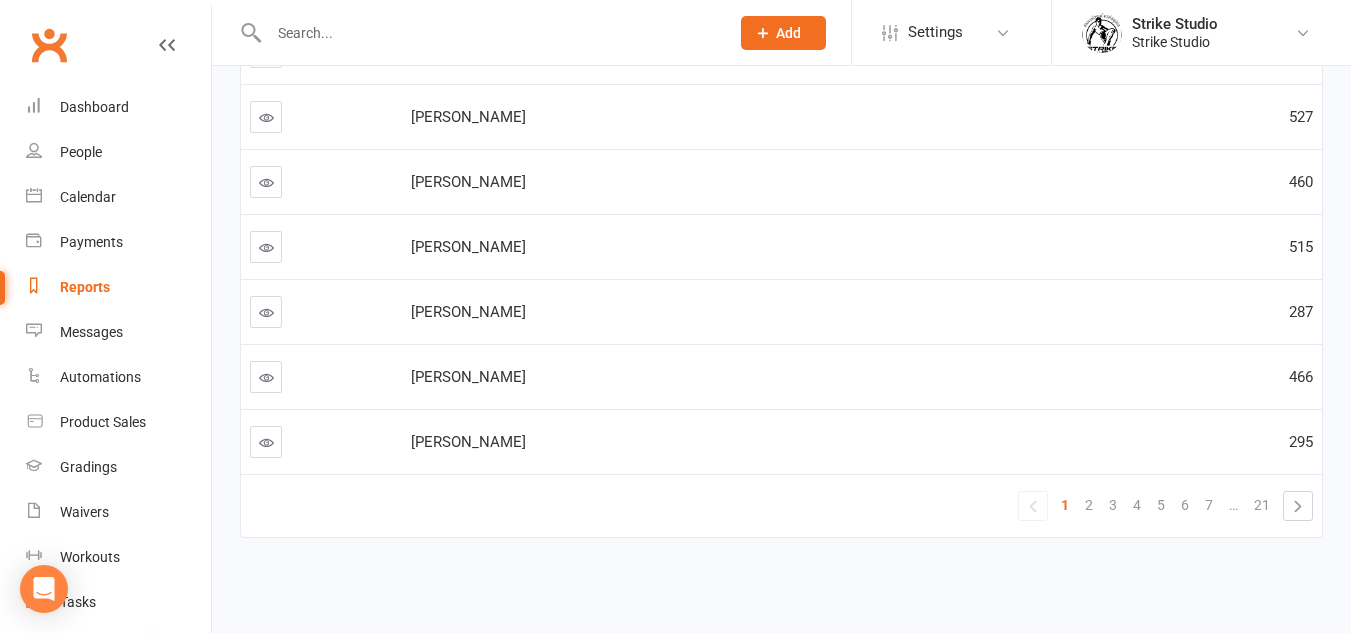 scroll, scrollTop: 0, scrollLeft: 0, axis: both 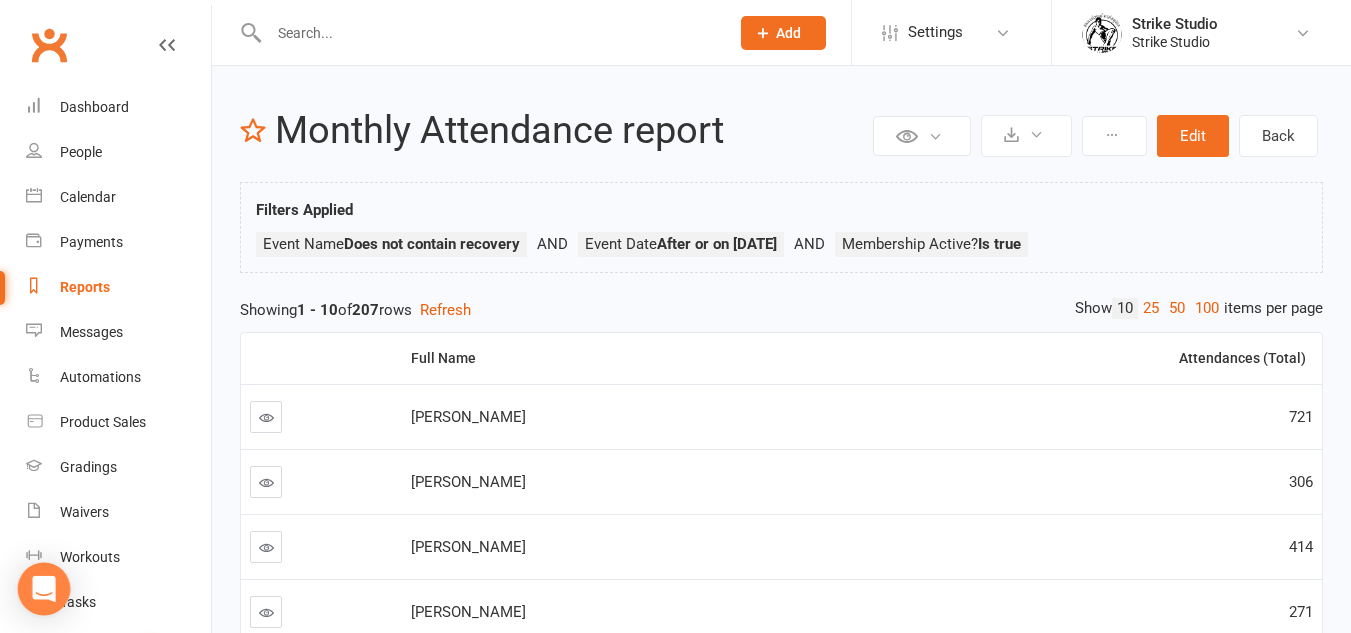 click 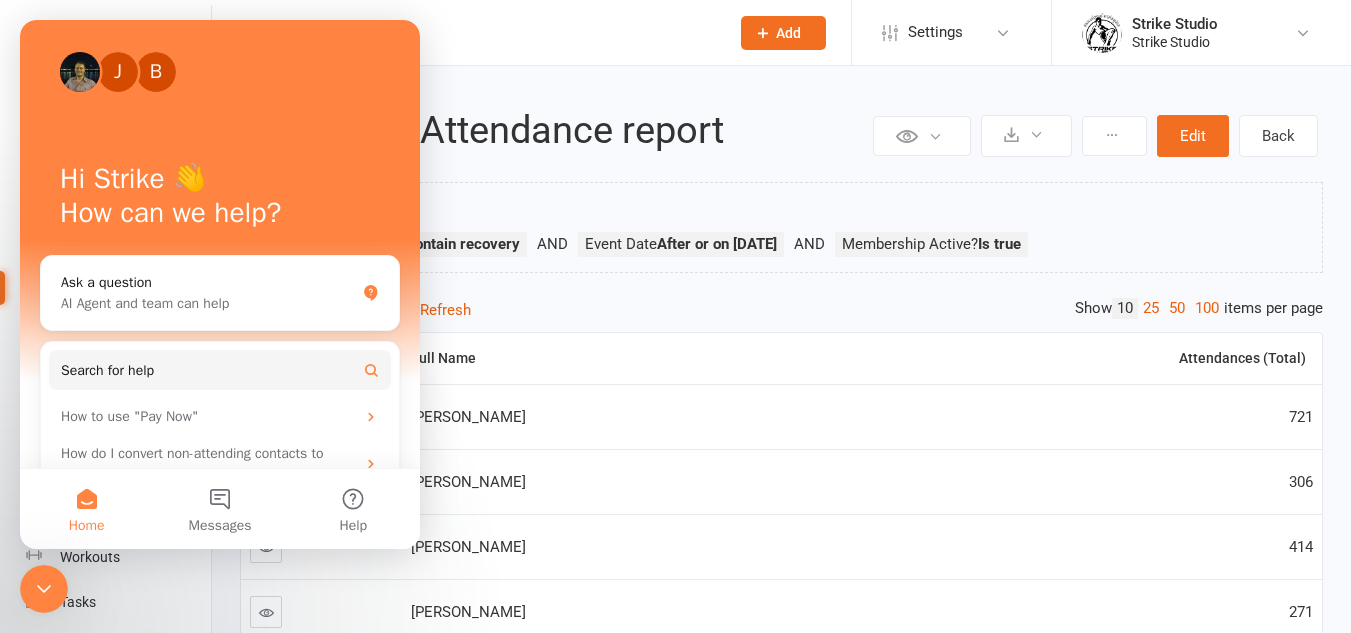 scroll, scrollTop: 0, scrollLeft: 0, axis: both 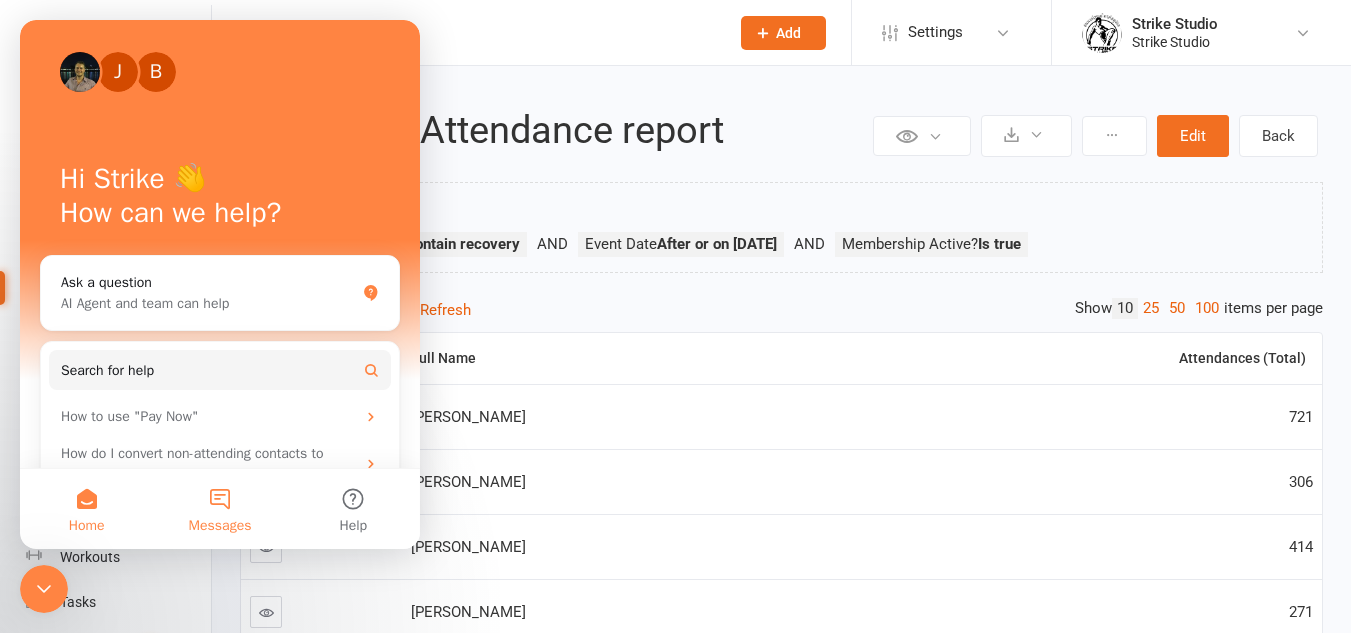click on "Messages" at bounding box center (220, 526) 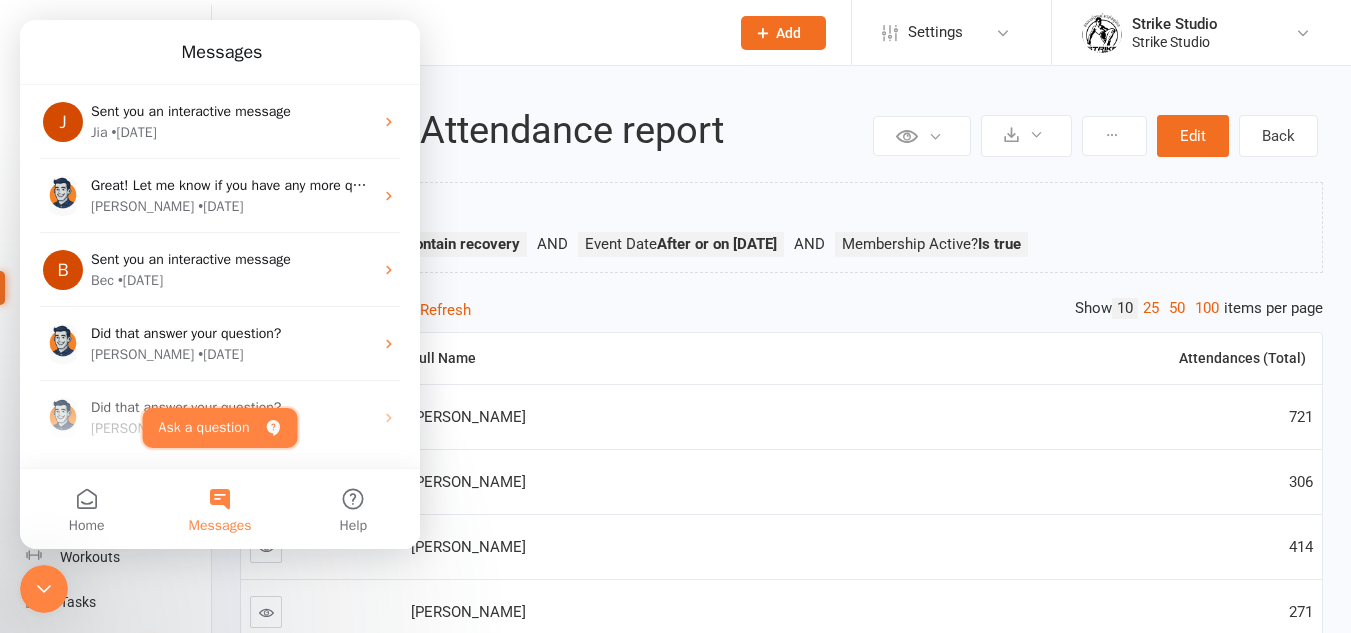 click on "Ask a question" at bounding box center [220, 428] 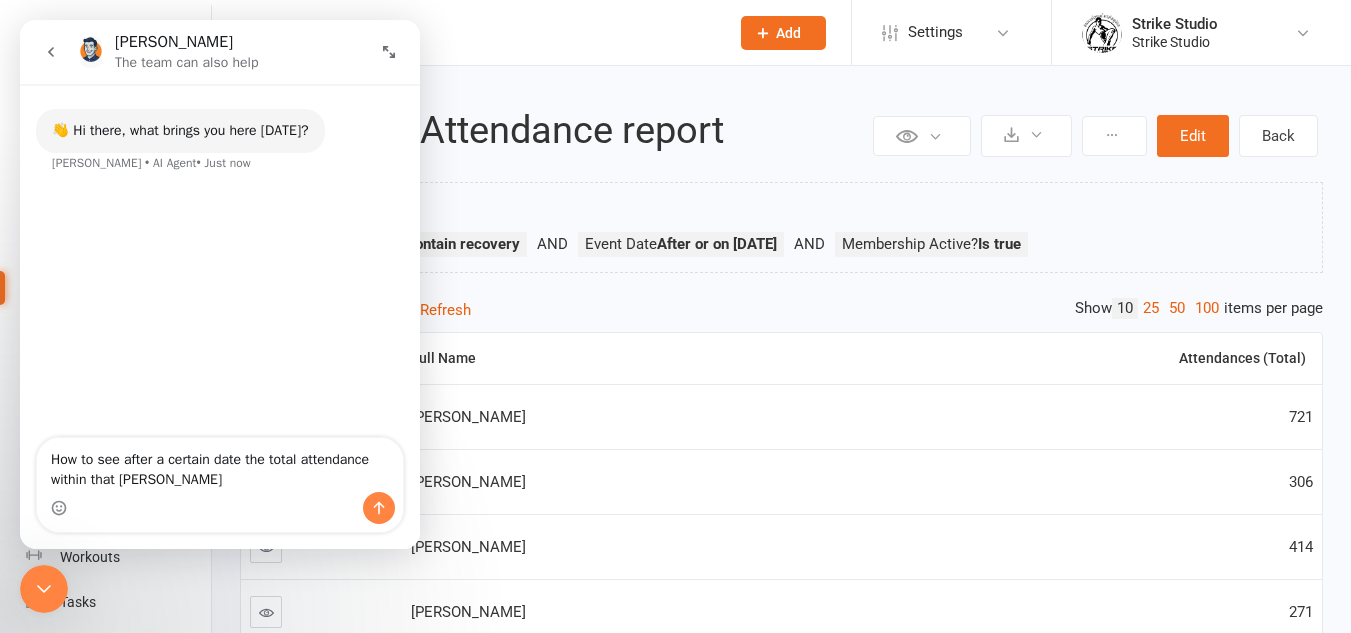 type on "How to see after a certain date the total attendance within that time" 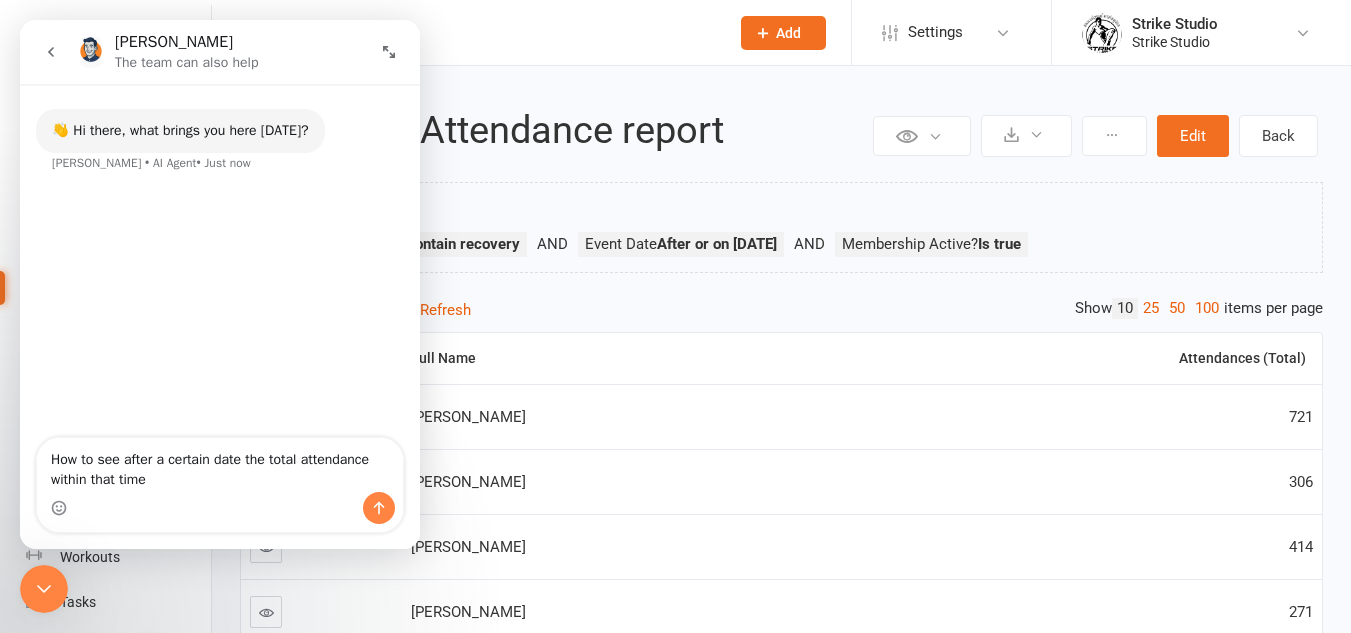 type 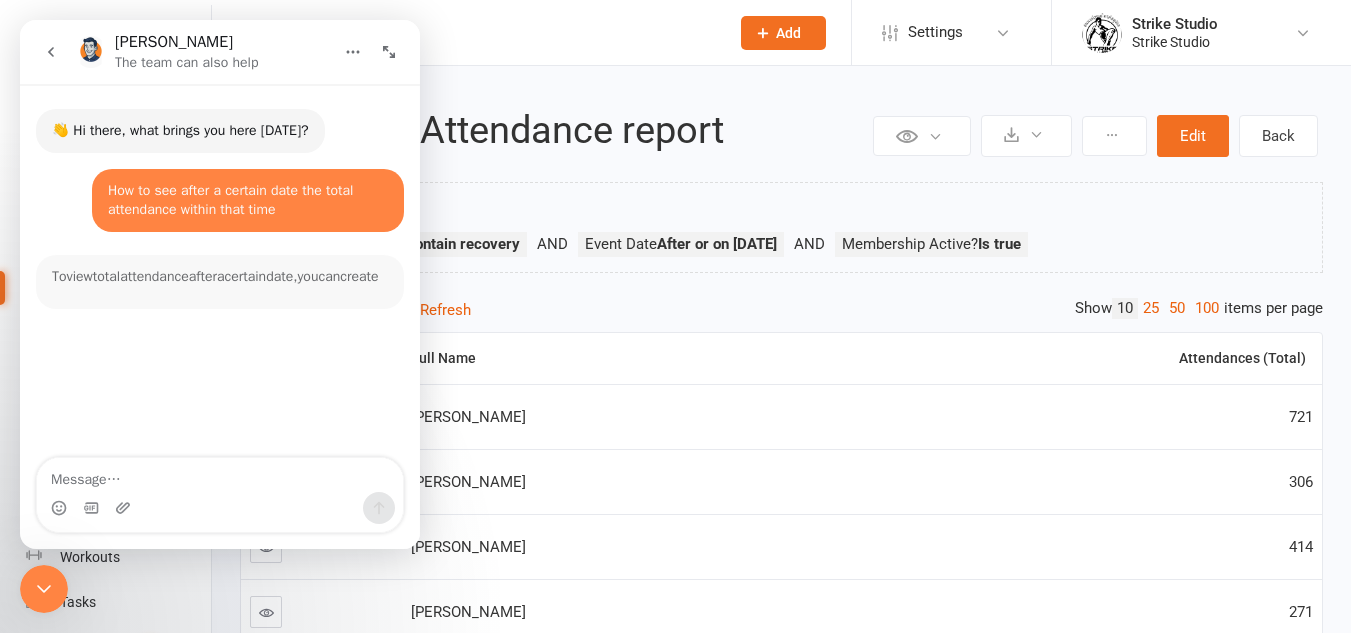 scroll, scrollTop: 3, scrollLeft: 0, axis: vertical 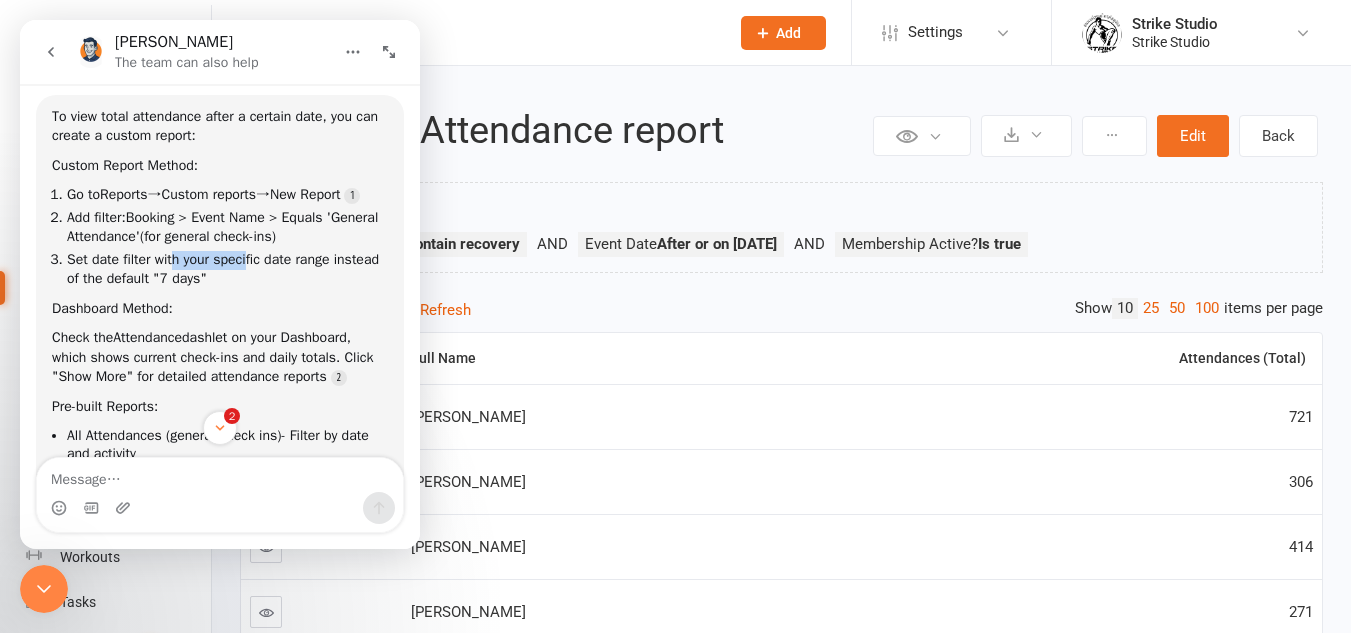 drag, startPoint x: 172, startPoint y: 278, endPoint x: 684, endPoint y: 296, distance: 512.3163 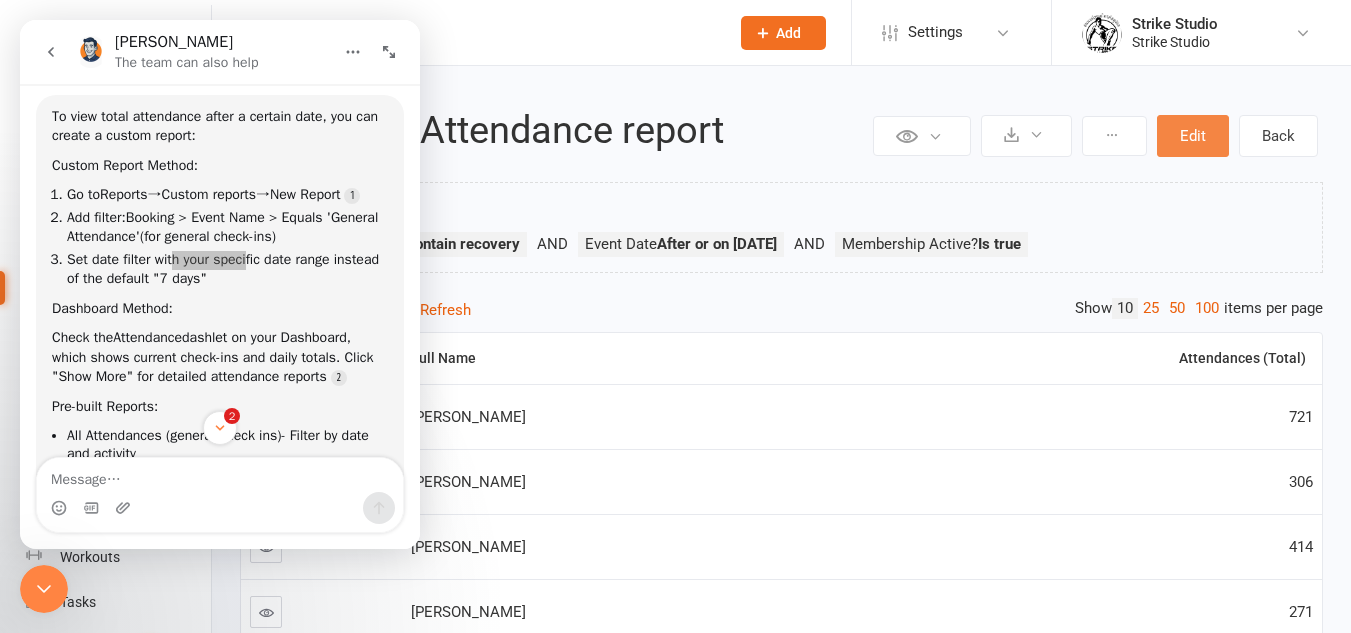 click on "Edit" at bounding box center (1193, 136) 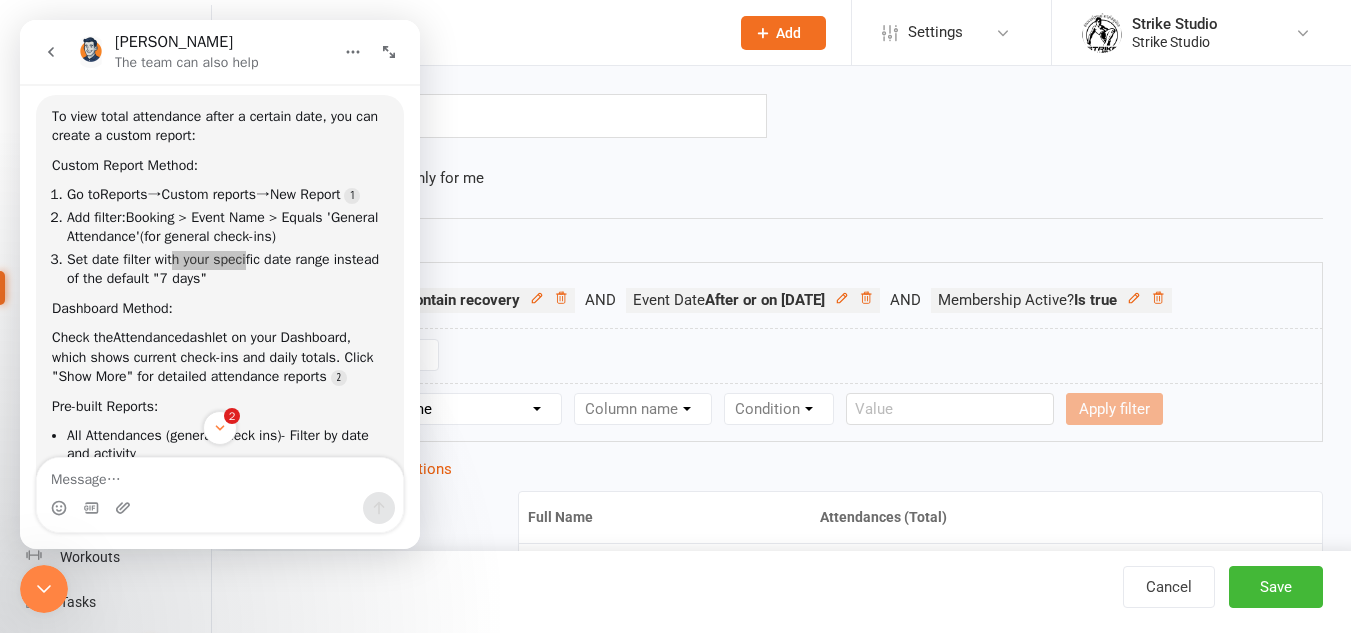 scroll, scrollTop: 200, scrollLeft: 0, axis: vertical 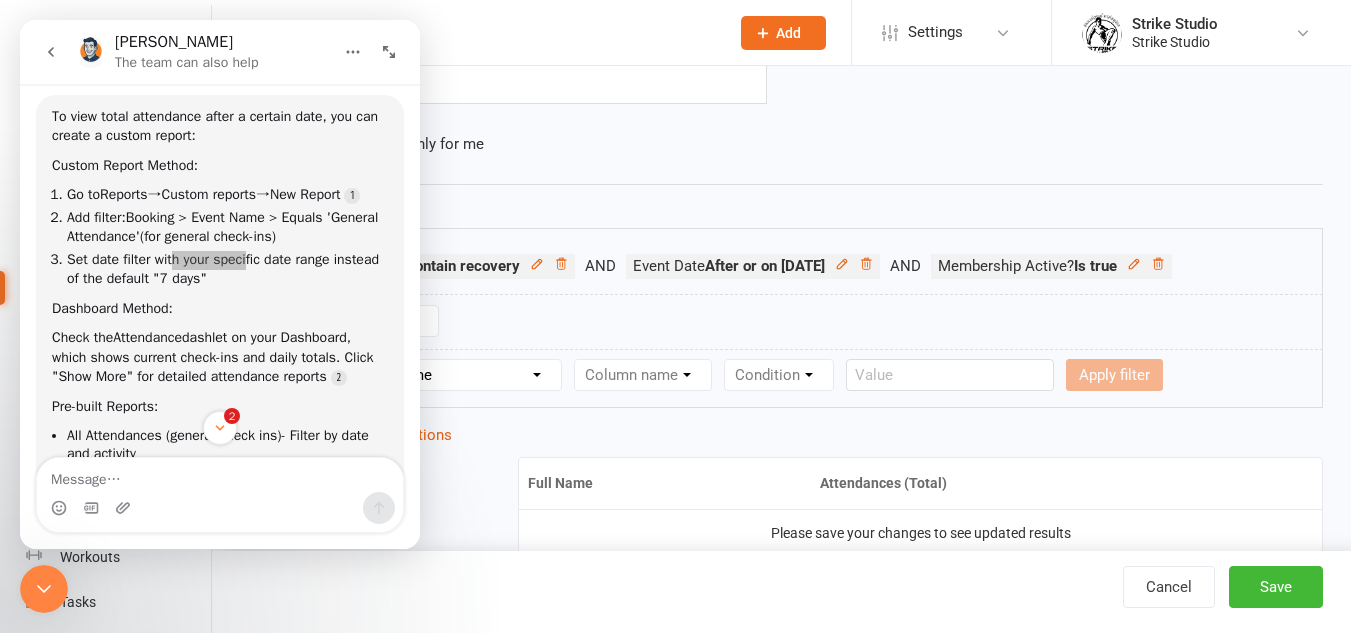 click on "Section name Contact Attendance Aggregate Payment Booking Waitlist Attendees Cancelled Bookings Late-cancelled Bookings Aggregate Booking Communication Comms Recipients Membership Payment Mobile App Styles And Ranks Aggregate Styles And Ranks Grading Events Promotions Suspensions Signed Waivers Family Members Credit Vouchers Enrolled Automations Enrolled Workouts Public Tasks Emergency Contact Details Marketing Information Body Composition Key Demographics Fitness Goals Waiver Answers" at bounding box center (445, 375) 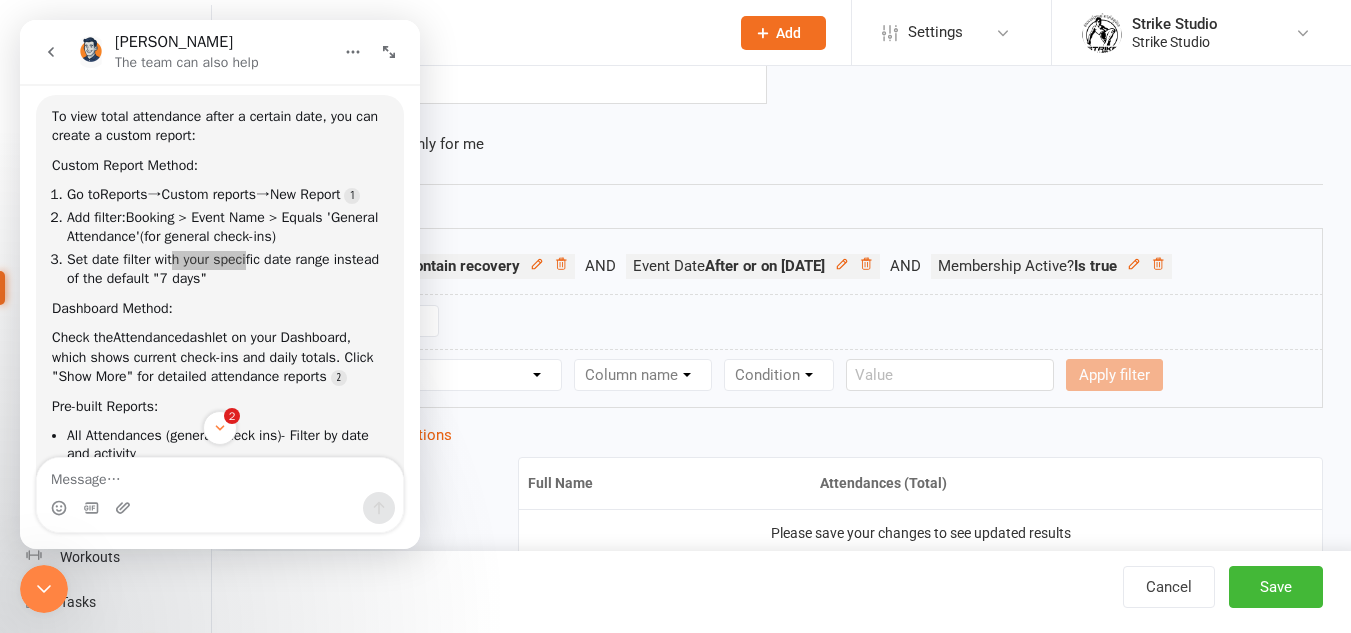 click on "Section name Contact Attendance Aggregate Payment Booking Waitlist Attendees Cancelled Bookings Late-cancelled Bookings Aggregate Booking Communication Comms Recipients Membership Payment Mobile App Styles And Ranks Aggregate Styles And Ranks Grading Events Promotions Suspensions Signed Waivers Family Members Credit Vouchers Enrolled Automations Enrolled Workouts Public Tasks Emergency Contact Details Marketing Information Body Composition Key Demographics Fitness Goals Waiver Answers" at bounding box center (445, 375) 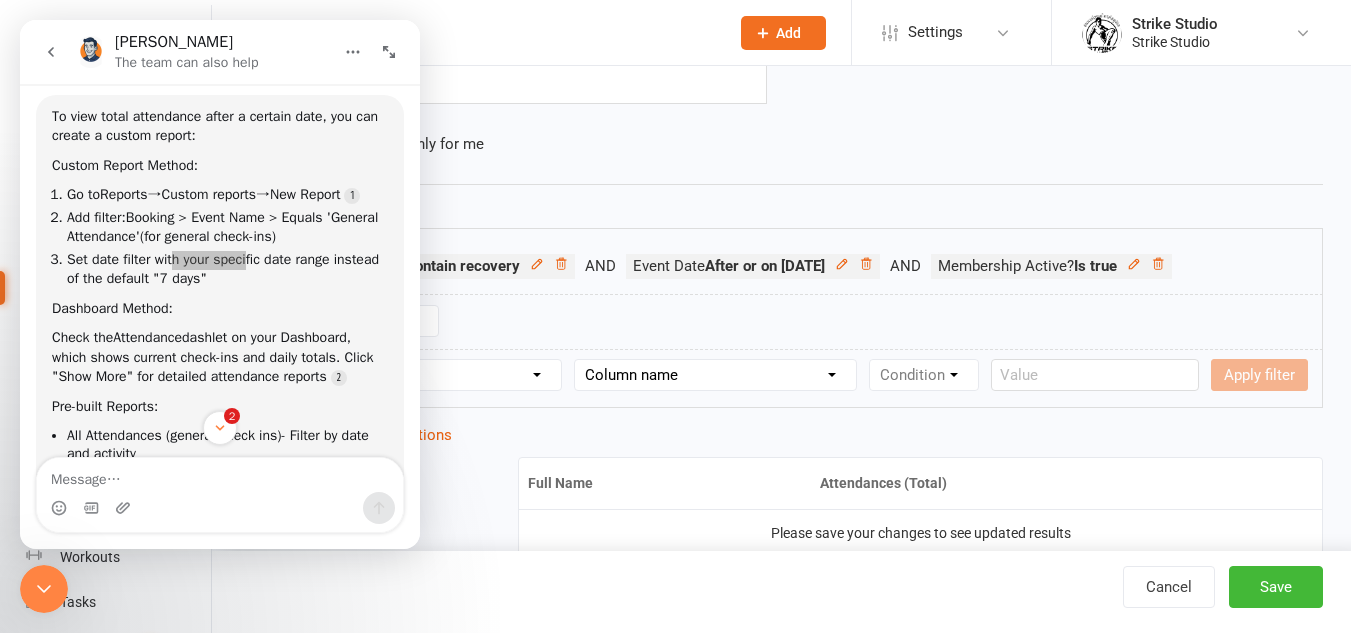 click on "Column name Event Name Event Type Event Date Event Day Event Month Event Starts Event Ends Event Duration Event Booking Count Event Attendee (Non-Absent) Count Event Attendee Limit Attended? Absent? Attendance Marked At Booking Created At Instructor Location Membership Used Booking Source General Attendance? Make-up Class? Drop-in Booking (Kiosk / Roll Call)? Booking Added By Contact?" at bounding box center (715, 375) 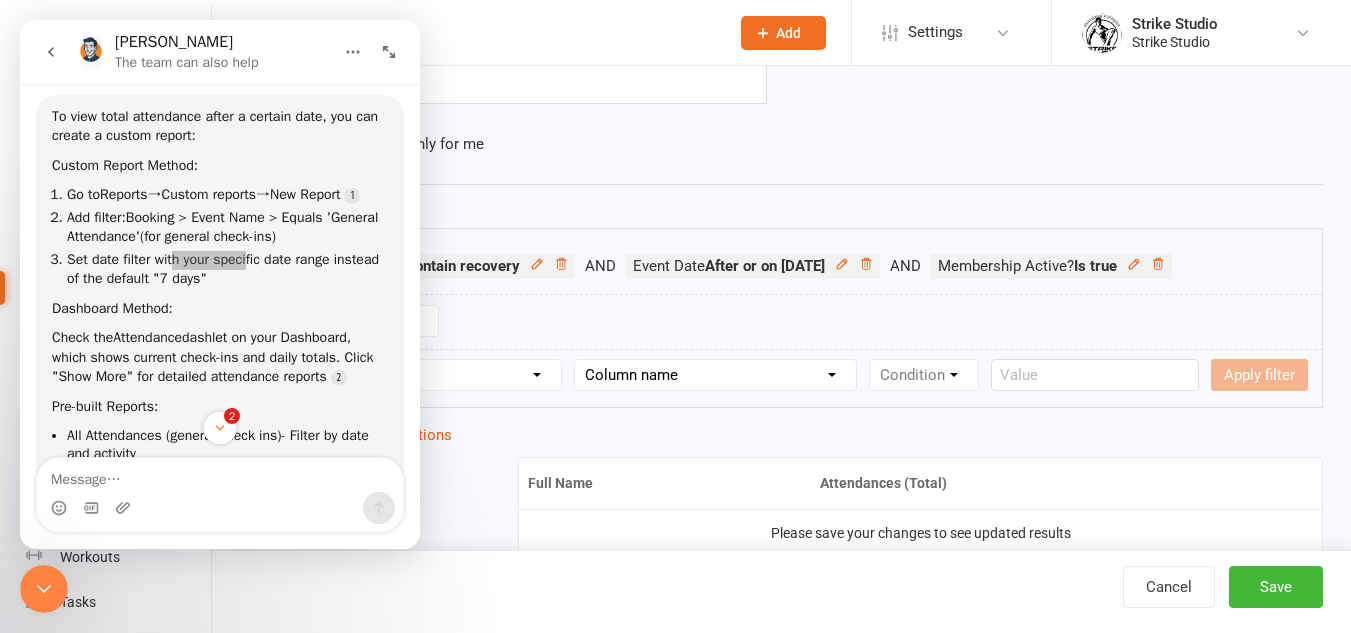 select on "0" 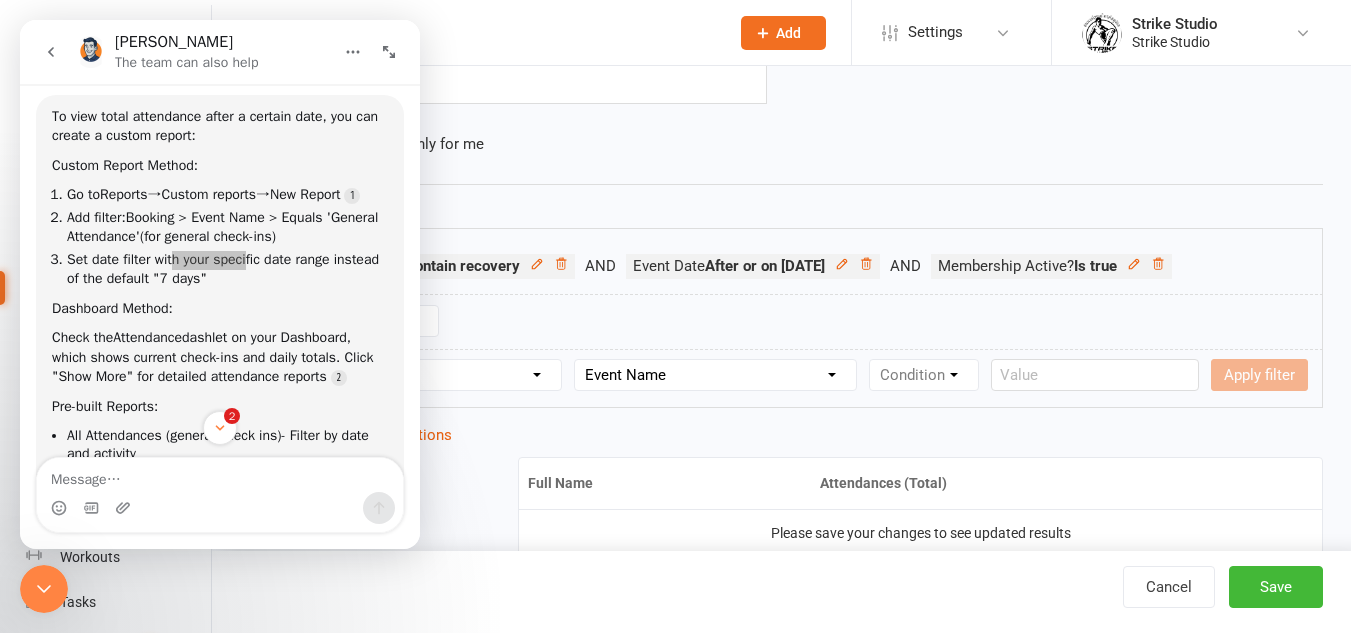 click on "Column name Event Name Event Type Event Date Event Day Event Month Event Starts Event Ends Event Duration Event Booking Count Event Attendee (Non-Absent) Count Event Attendee Limit Attended? Absent? Attendance Marked At Booking Created At Instructor Location Membership Used Booking Source General Attendance? Make-up Class? Drop-in Booking (Kiosk / Roll Call)? Booking Added By Contact?" at bounding box center (715, 375) 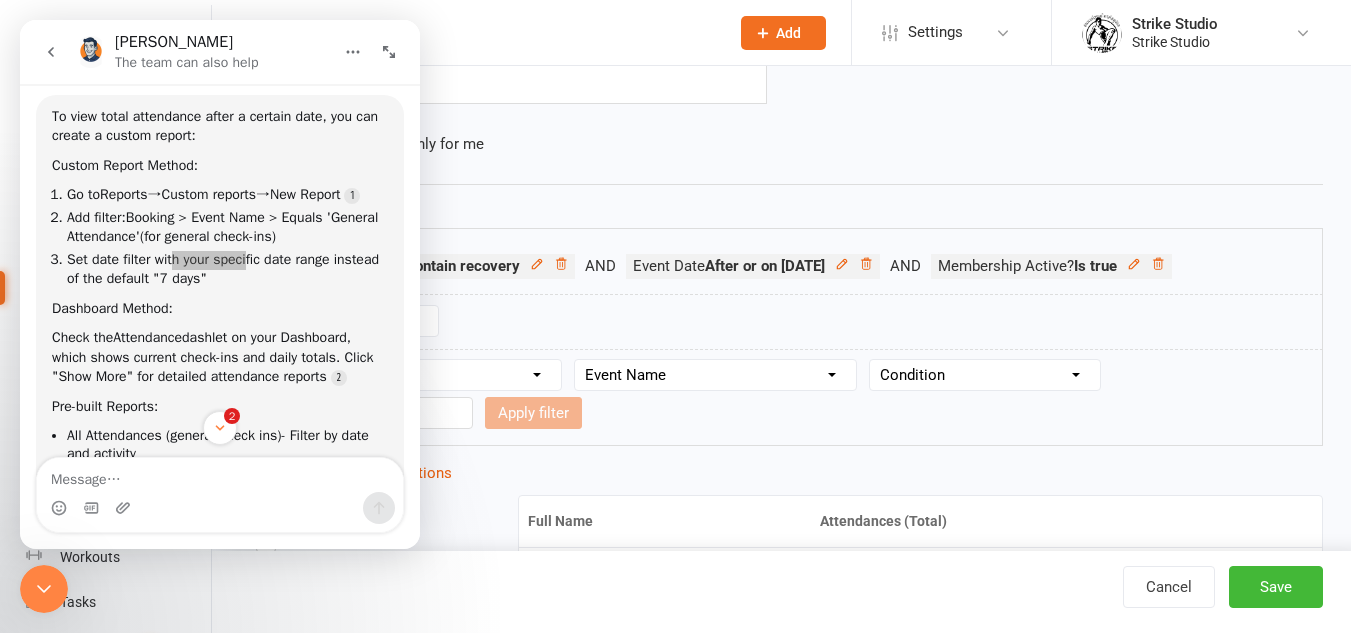 click on "Condition Equals Does not equal Contains Does not contain Is blank or does not contain Is blank Is not blank Before After" at bounding box center (985, 375) 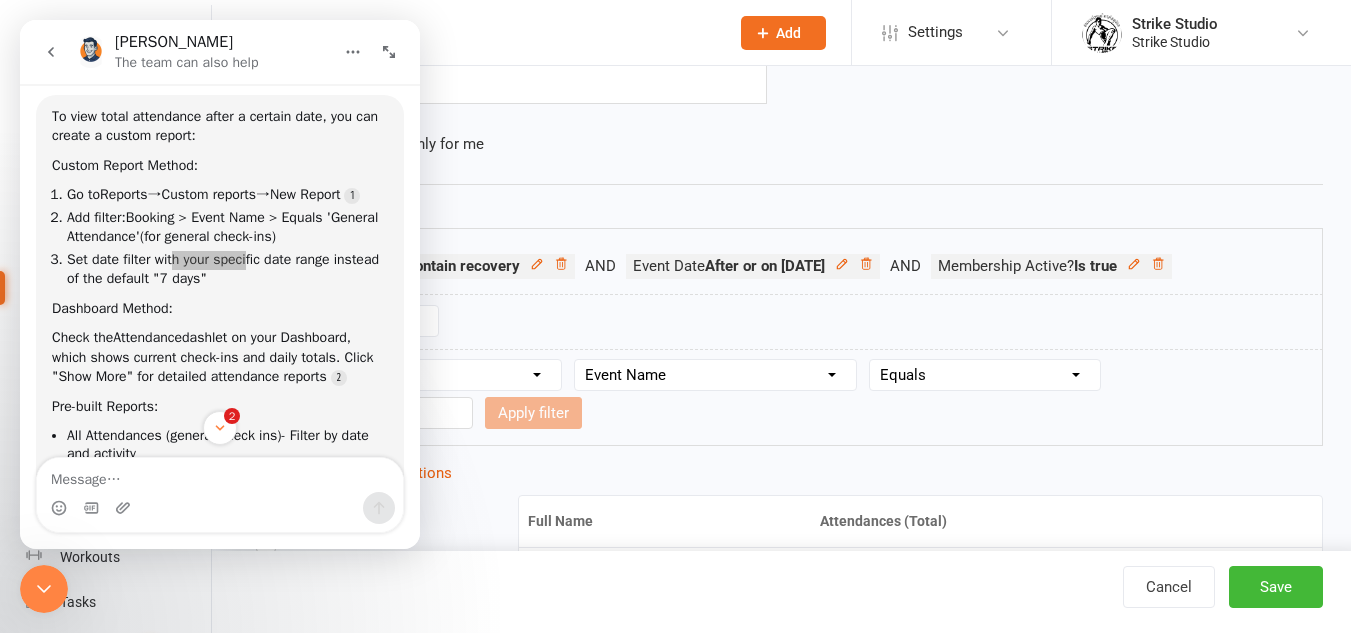 click on "Condition Equals Does not equal Contains Does not contain Is blank or does not contain Is blank Is not blank Before After" at bounding box center [985, 375] 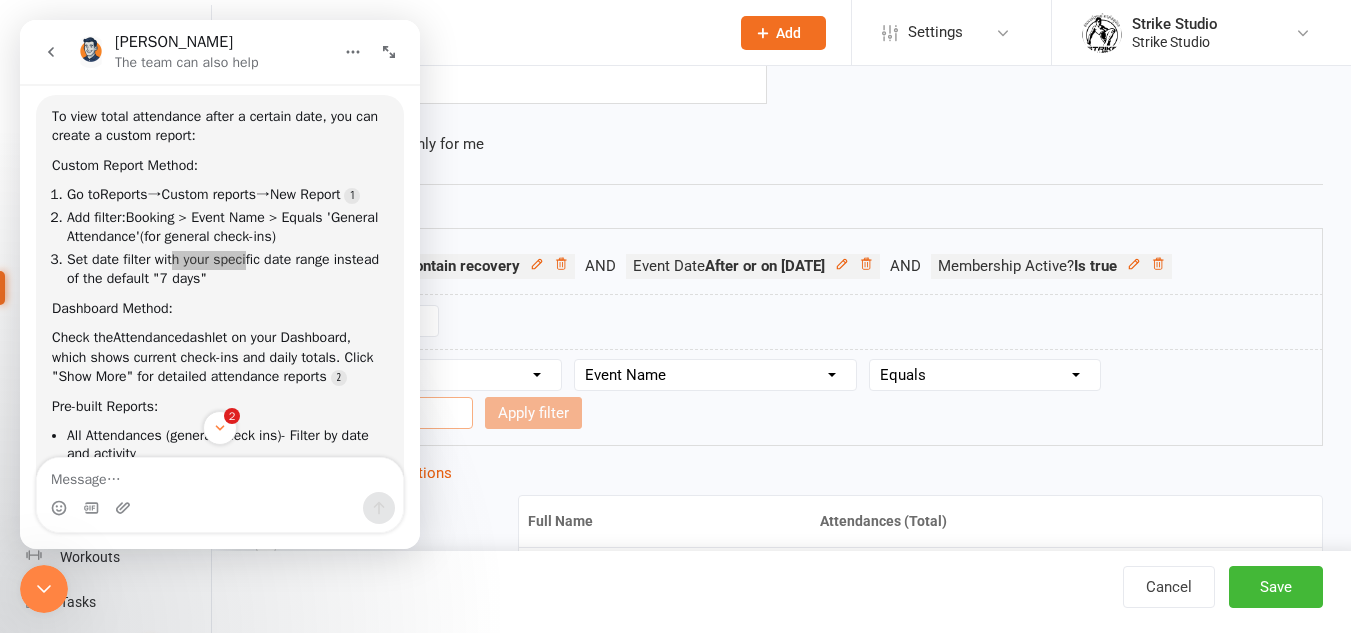 click at bounding box center [369, 413] 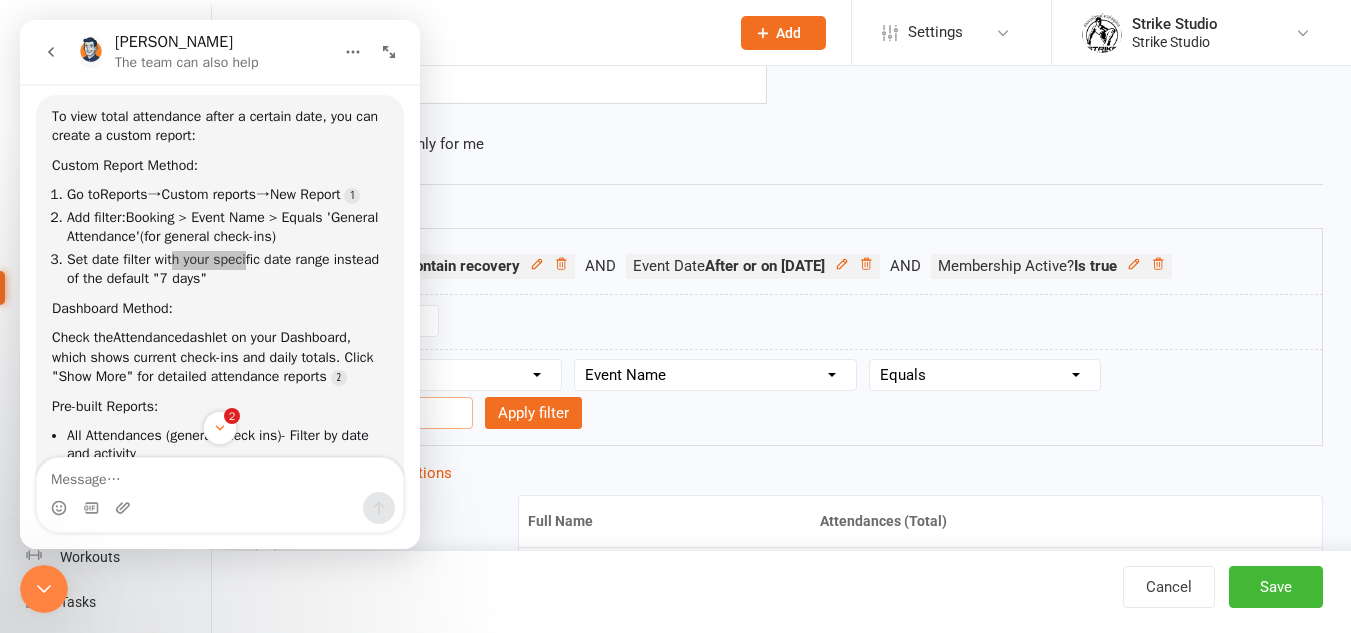 type on "general attendance" 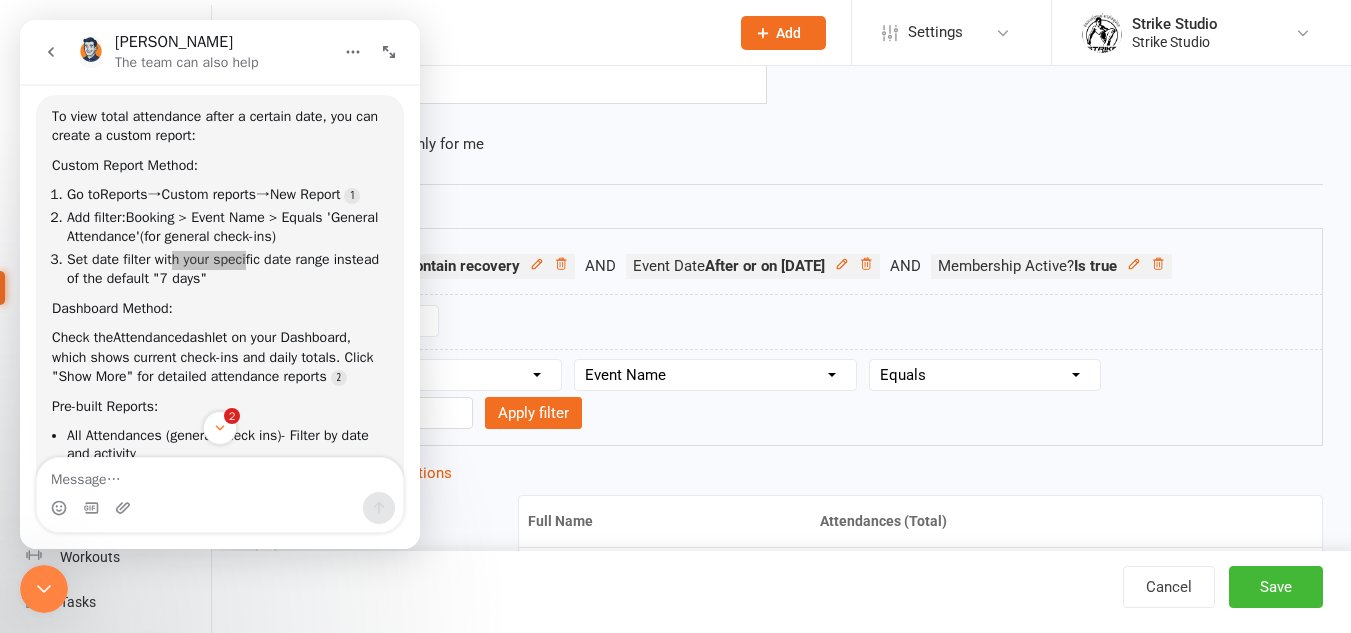select 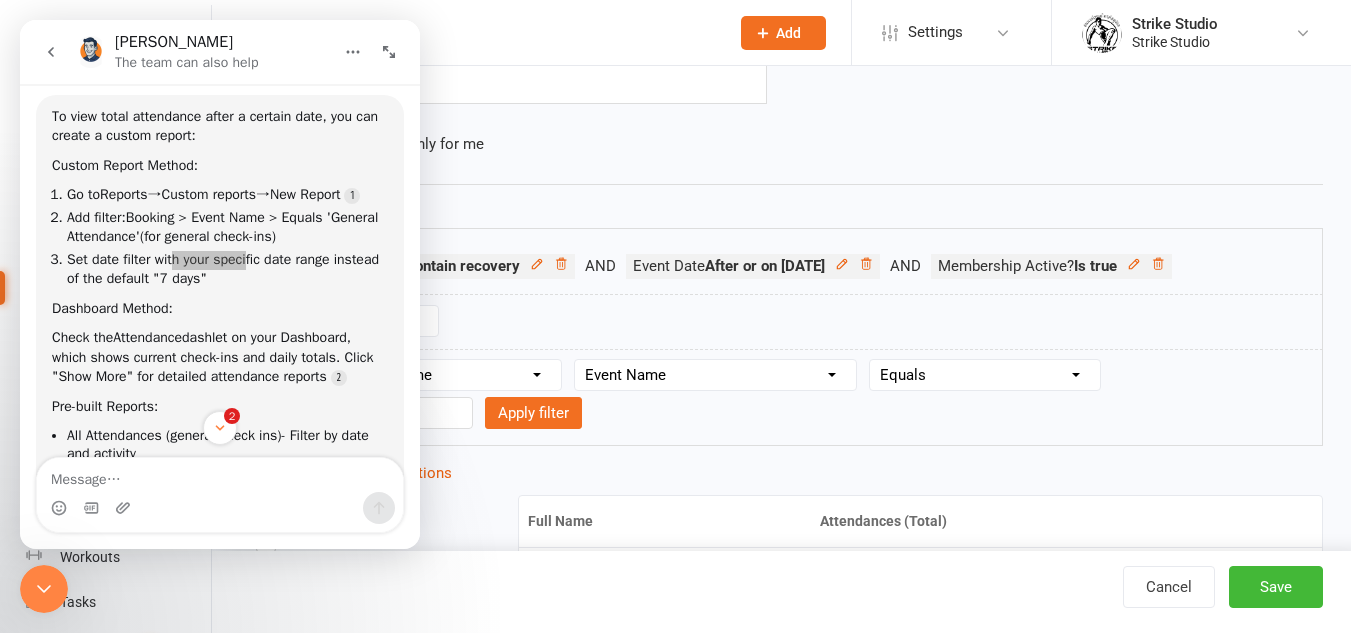 select 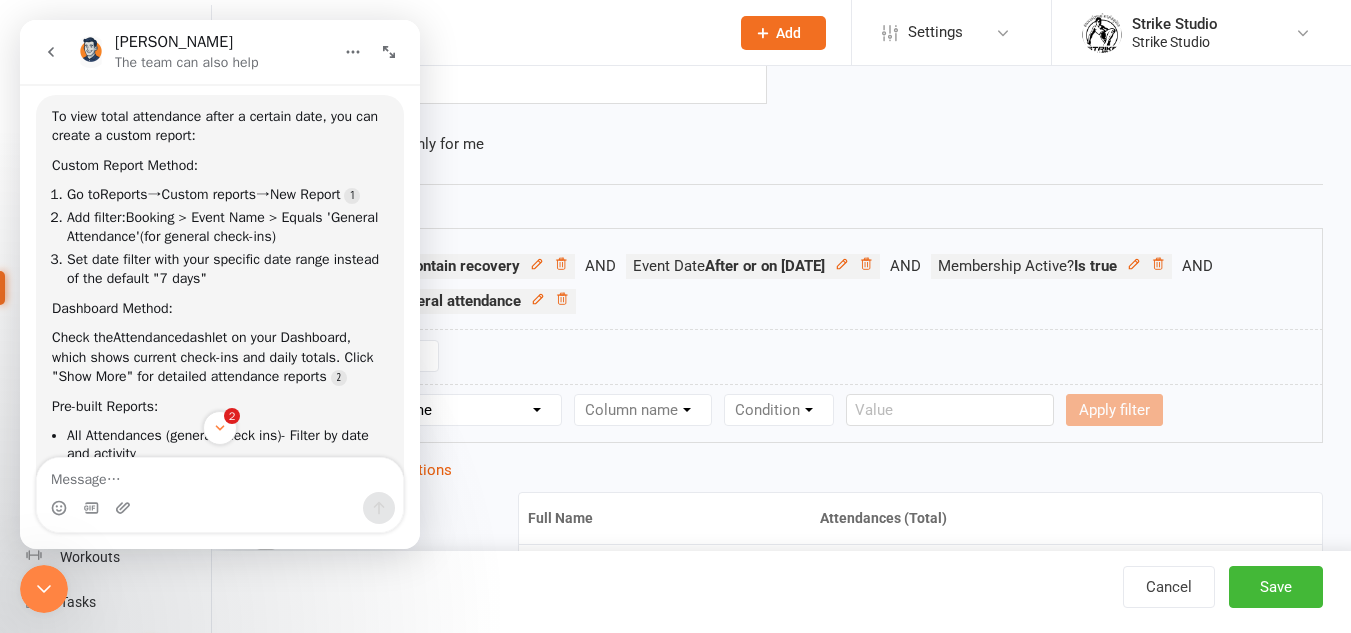 click on "Set date filter with your specific date range instead of the default "7 days"" at bounding box center [227, 269] 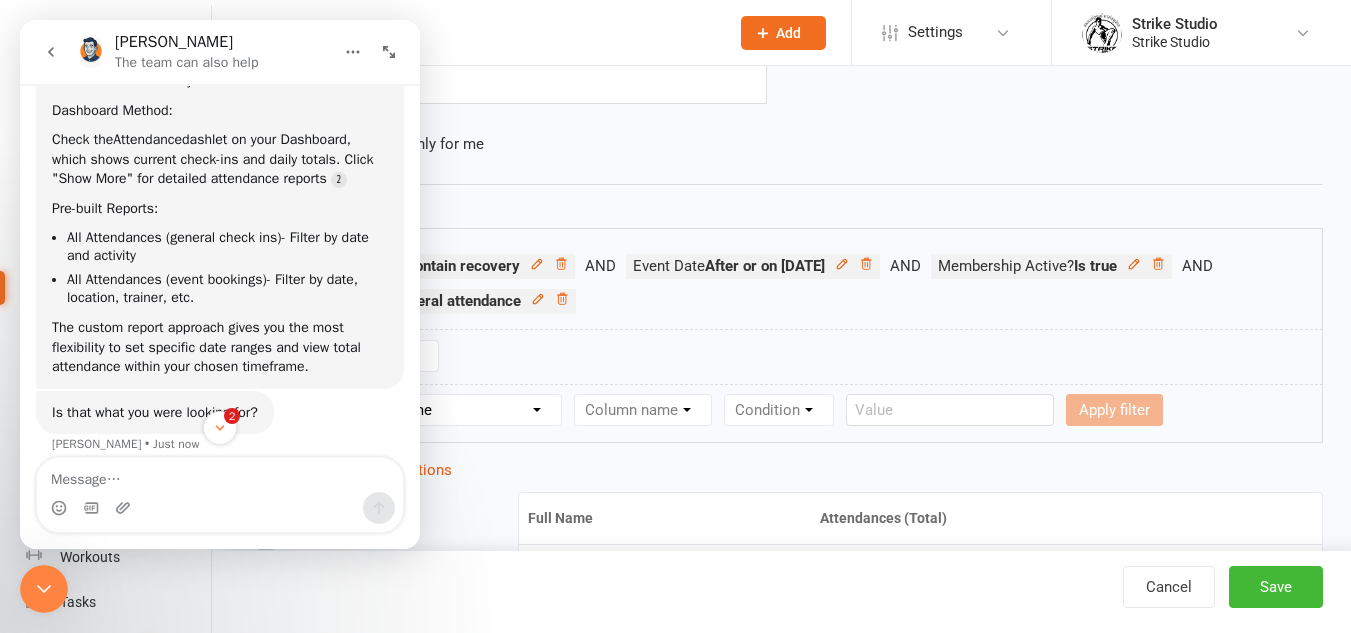 scroll, scrollTop: 383, scrollLeft: 0, axis: vertical 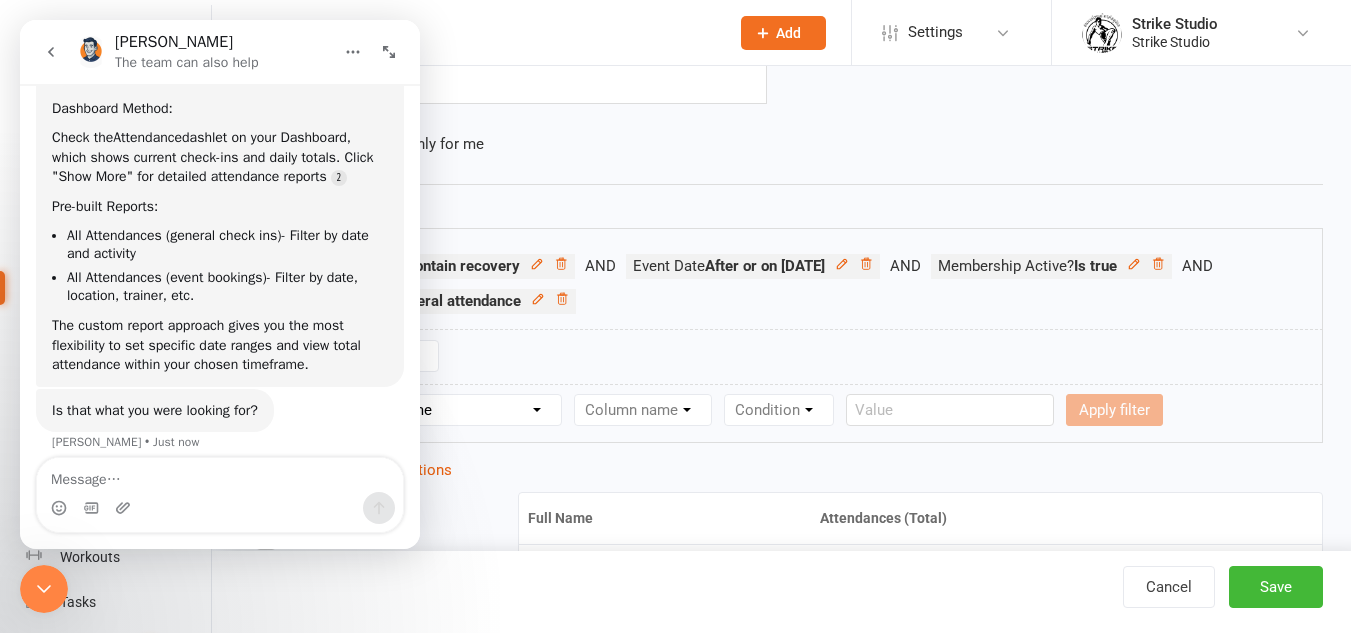 drag, startPoint x: 54, startPoint y: 577, endPoint x: 80, endPoint y: 1127, distance: 550.6142 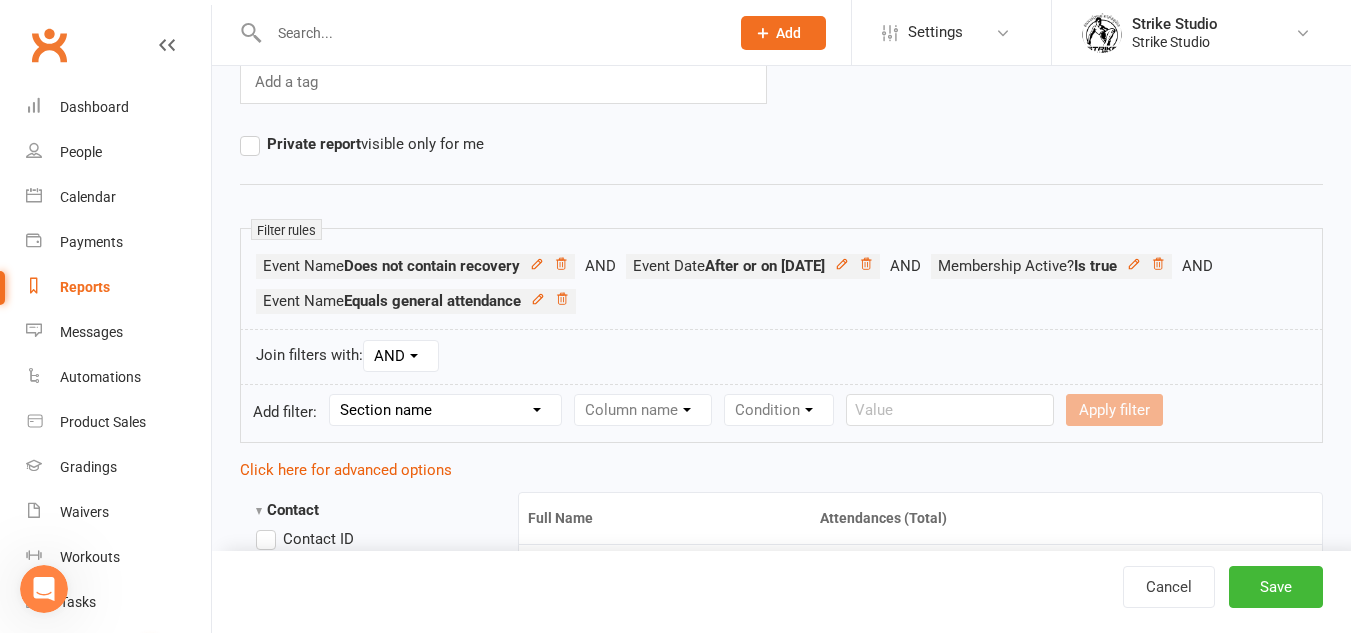 scroll, scrollTop: 0, scrollLeft: 0, axis: both 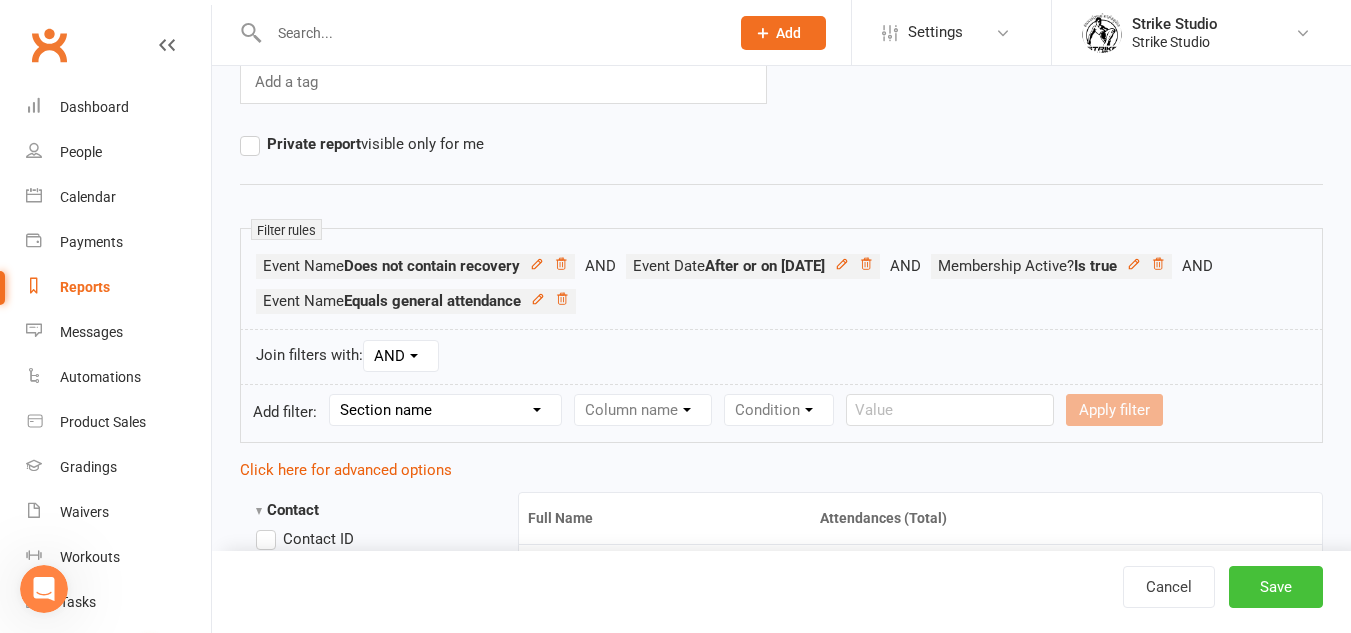 click on "Save" at bounding box center (1276, 587) 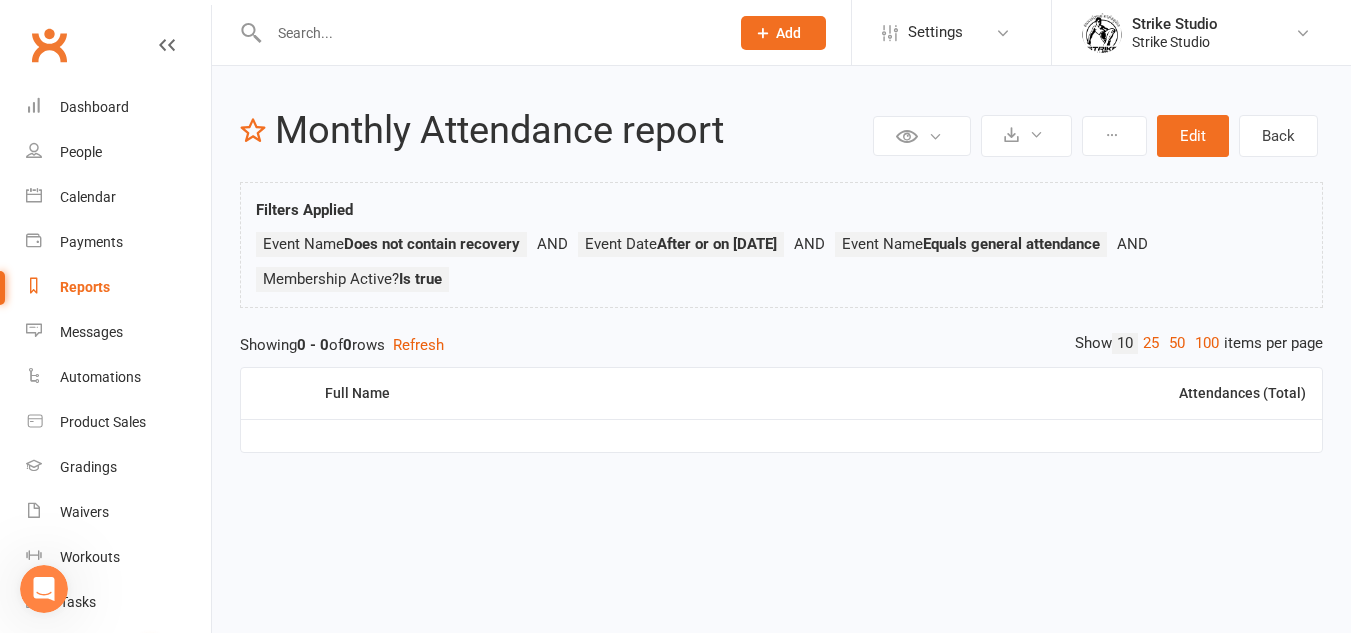 scroll, scrollTop: 0, scrollLeft: 0, axis: both 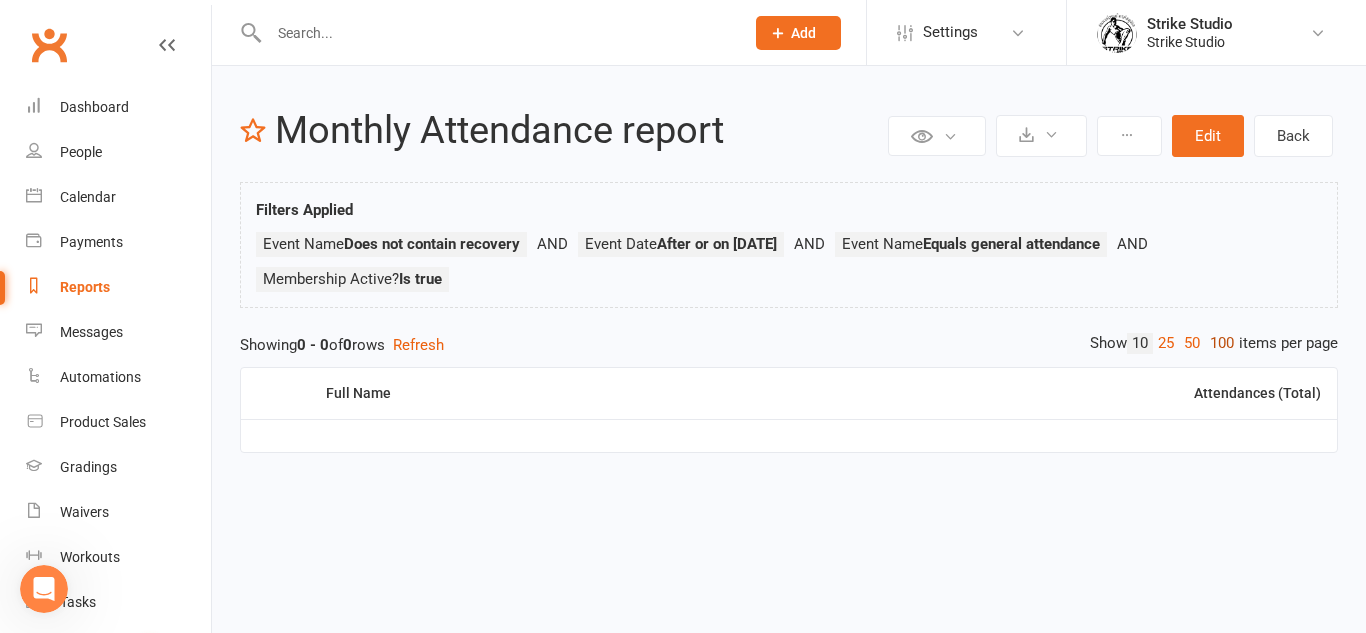 click on "100" at bounding box center (1222, 343) 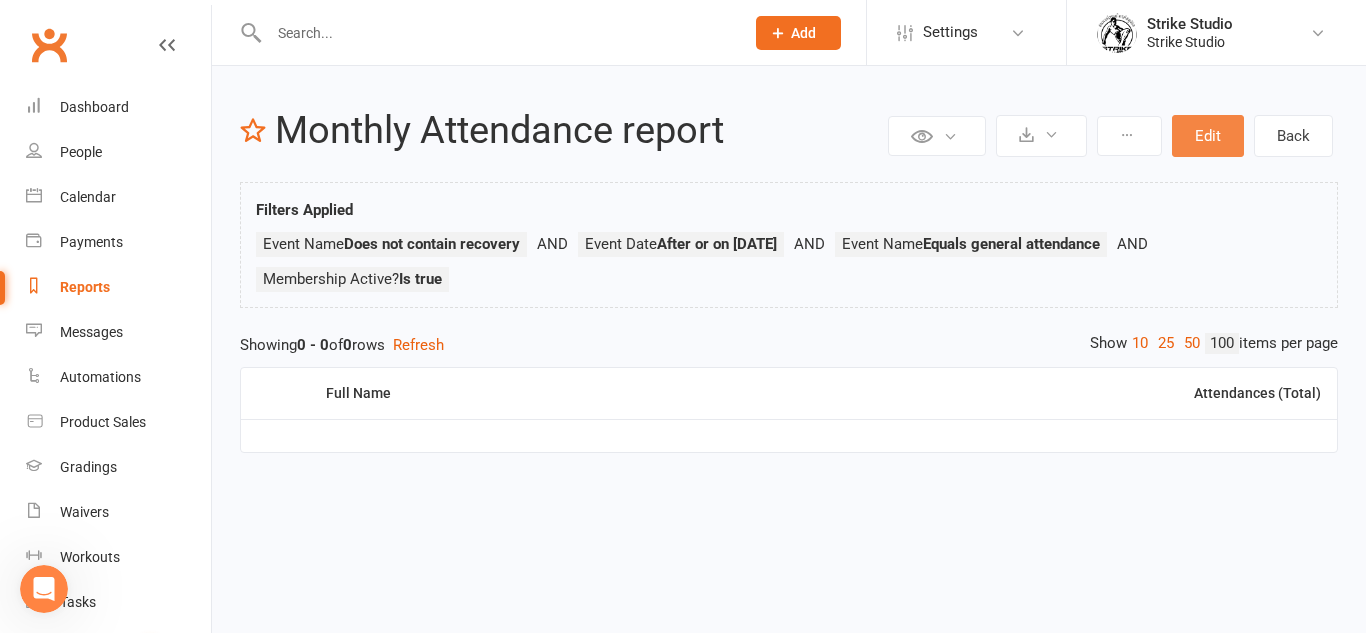 click on "Edit" at bounding box center [1208, 136] 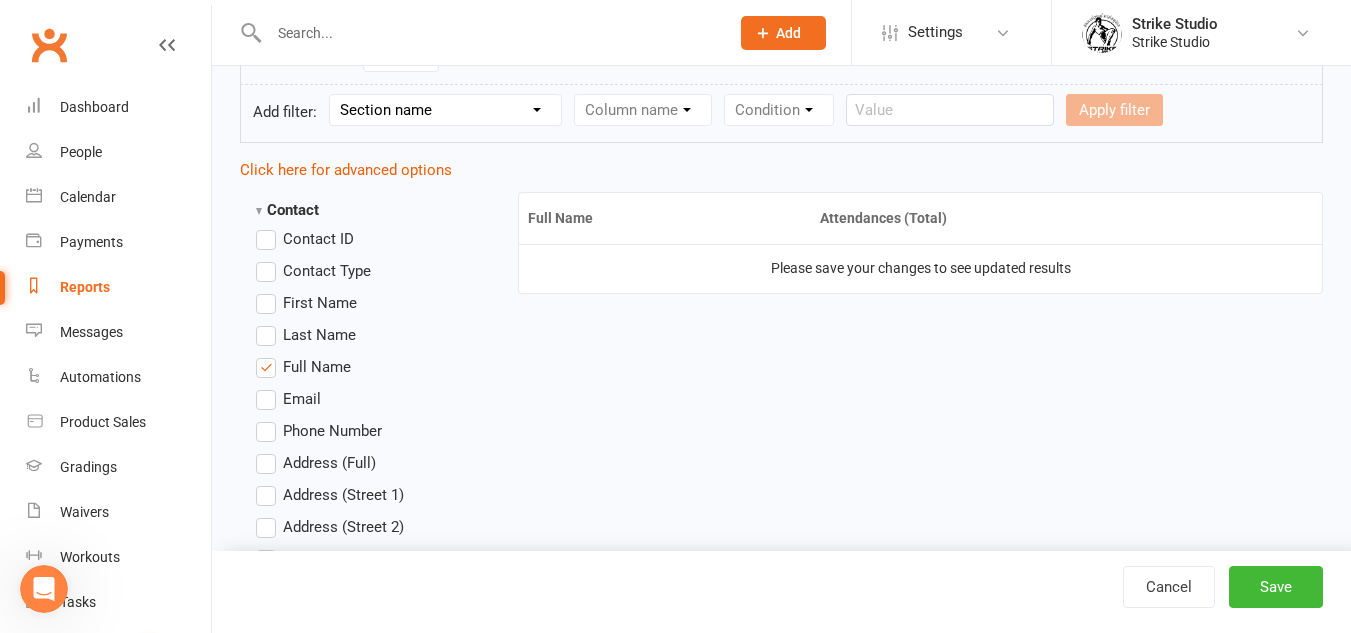 scroll, scrollTop: 300, scrollLeft: 0, axis: vertical 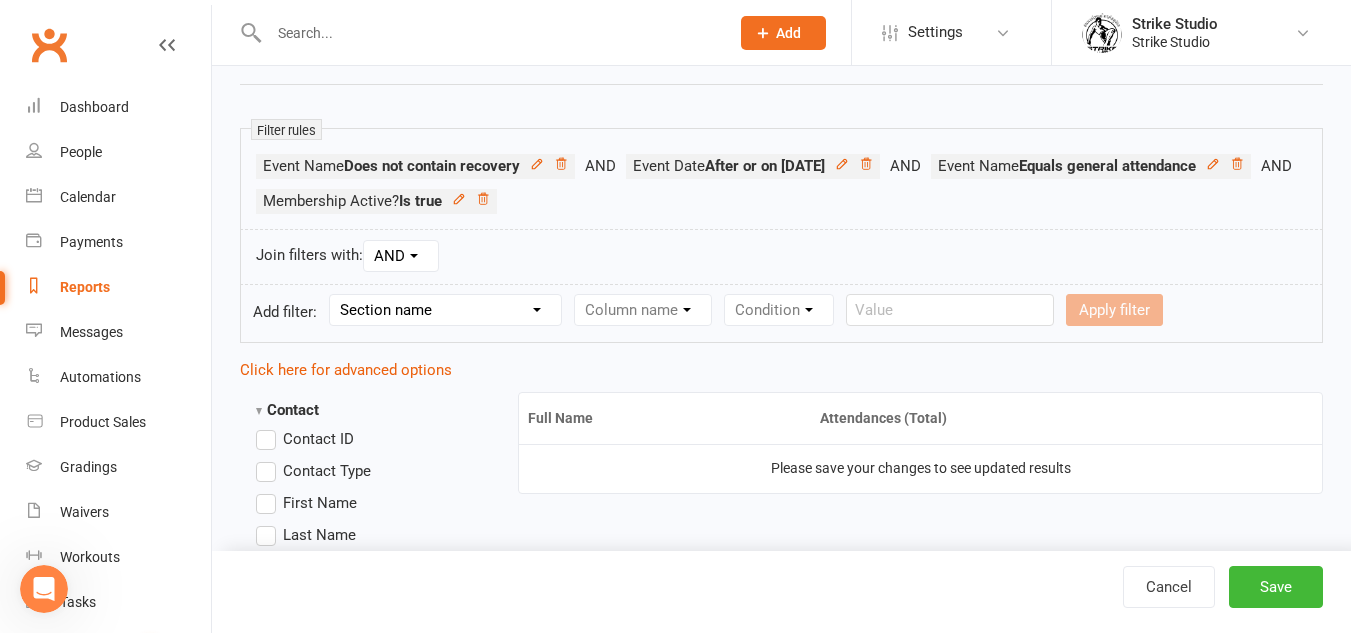 click on "AND OR" at bounding box center (401, 256) 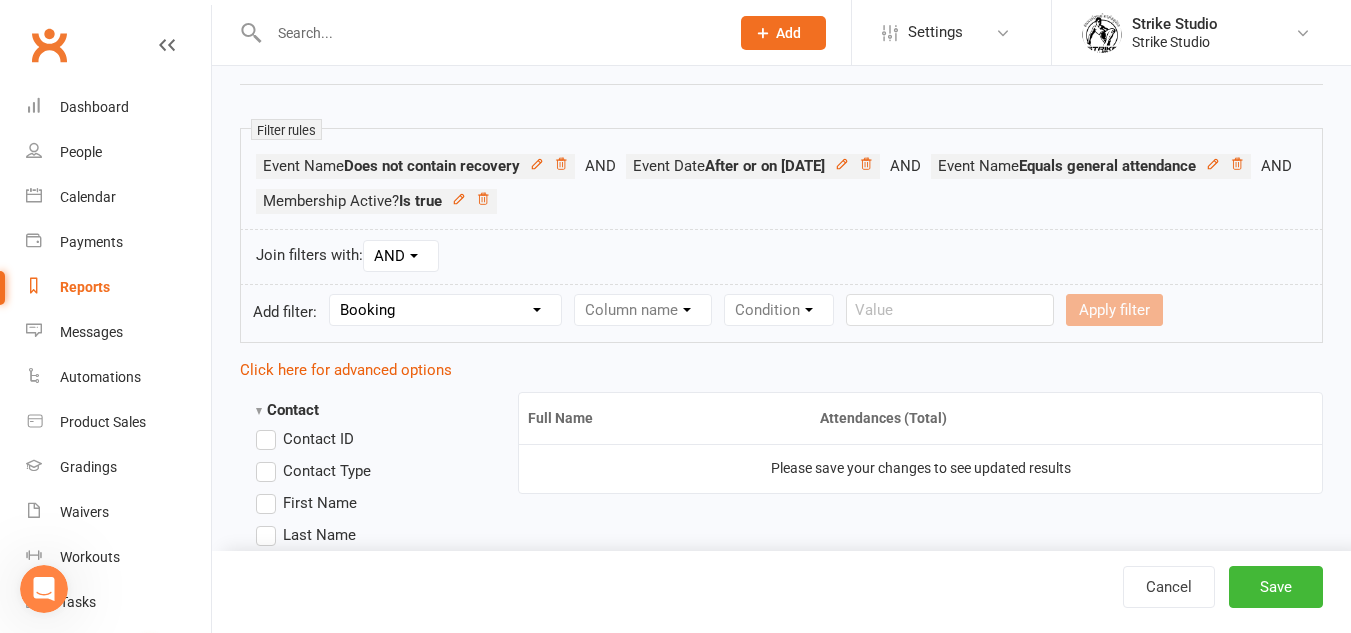 click on "Section name Contact Attendance Aggregate Payment Booking Waitlist Attendees Cancelled Bookings Late-cancelled Bookings Aggregate Booking Communication Comms Recipients Membership Payment Mobile App Styles And Ranks Aggregate Styles And Ranks Grading Events Promotions Suspensions Signed Waivers Family Members Credit Vouchers Enrolled Automations Enrolled Workouts Public Tasks Emergency Contact Details Marketing Information Body Composition Key Demographics Fitness Goals Waiver Answers" at bounding box center [445, 310] 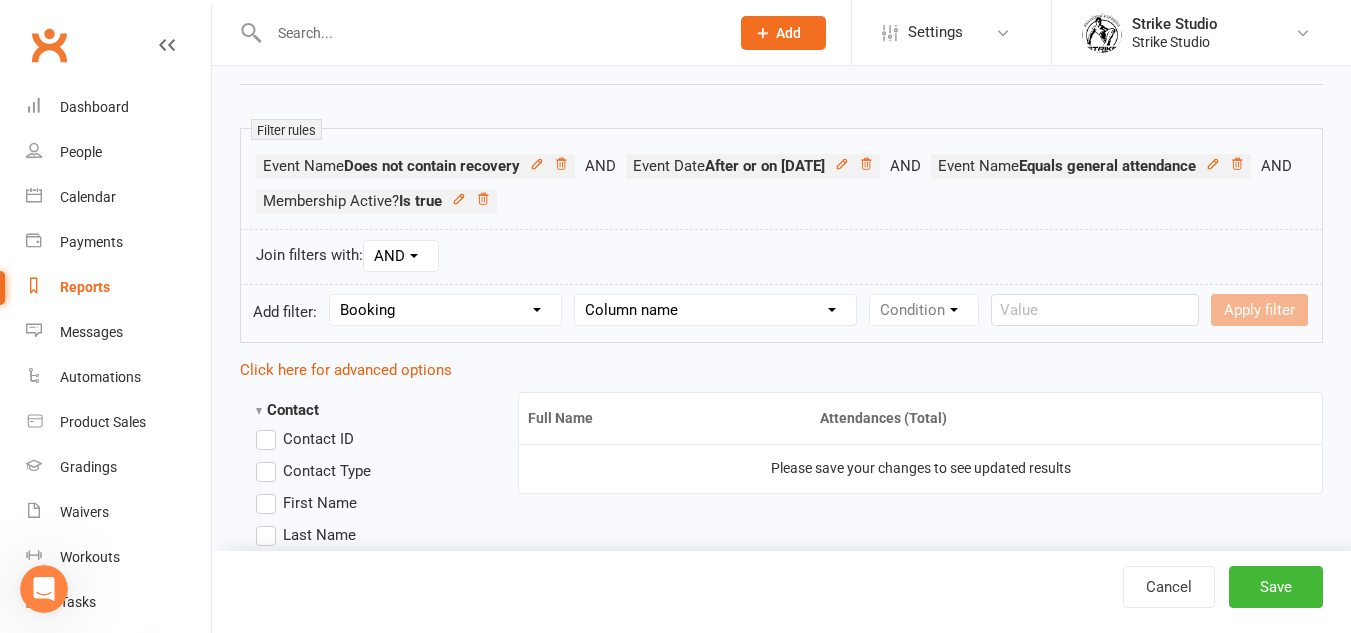 click on "Column name Event Name Event Type Event Date Event Day Event Month Event Starts Event Ends Event Duration Event Booking Count Event Attendee (Non-Absent) Count Event Attendee Limit Attended? Absent? Attendance Marked At Booking Created At Instructor Location Membership Used Booking Source General Attendance? Make-up Class? Drop-in Booking (Kiosk / Roll Call)? Booking Added By Contact?" at bounding box center [715, 310] 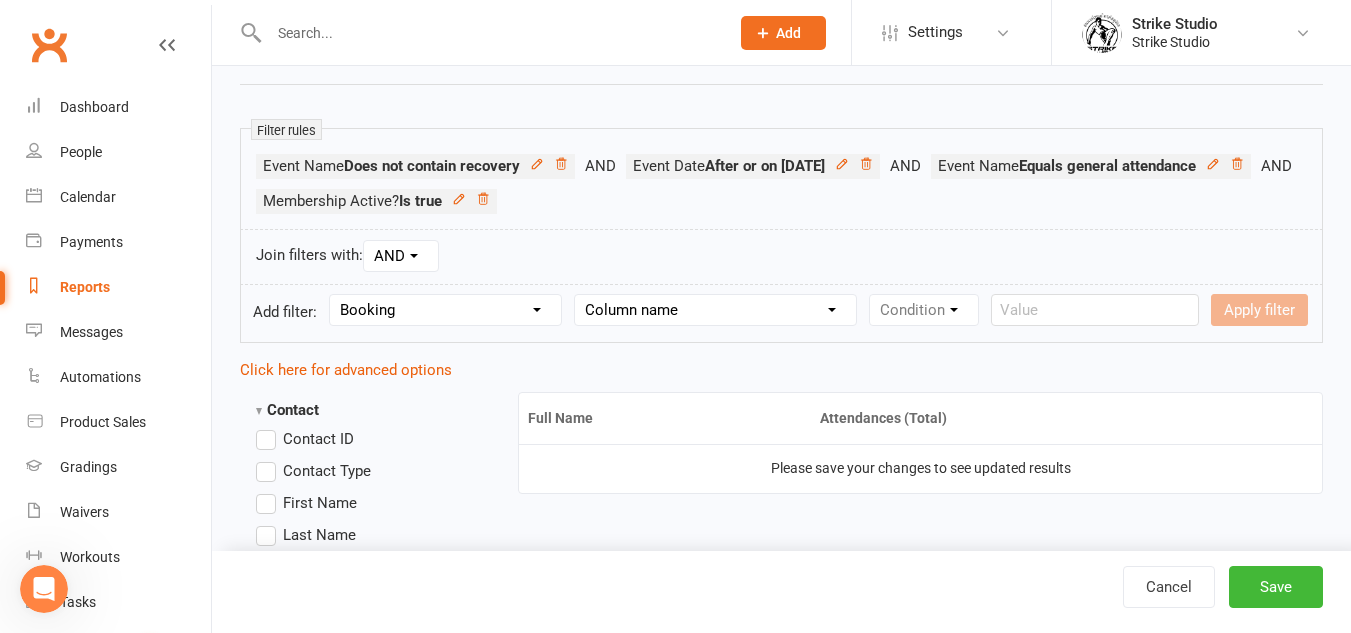 select on "19" 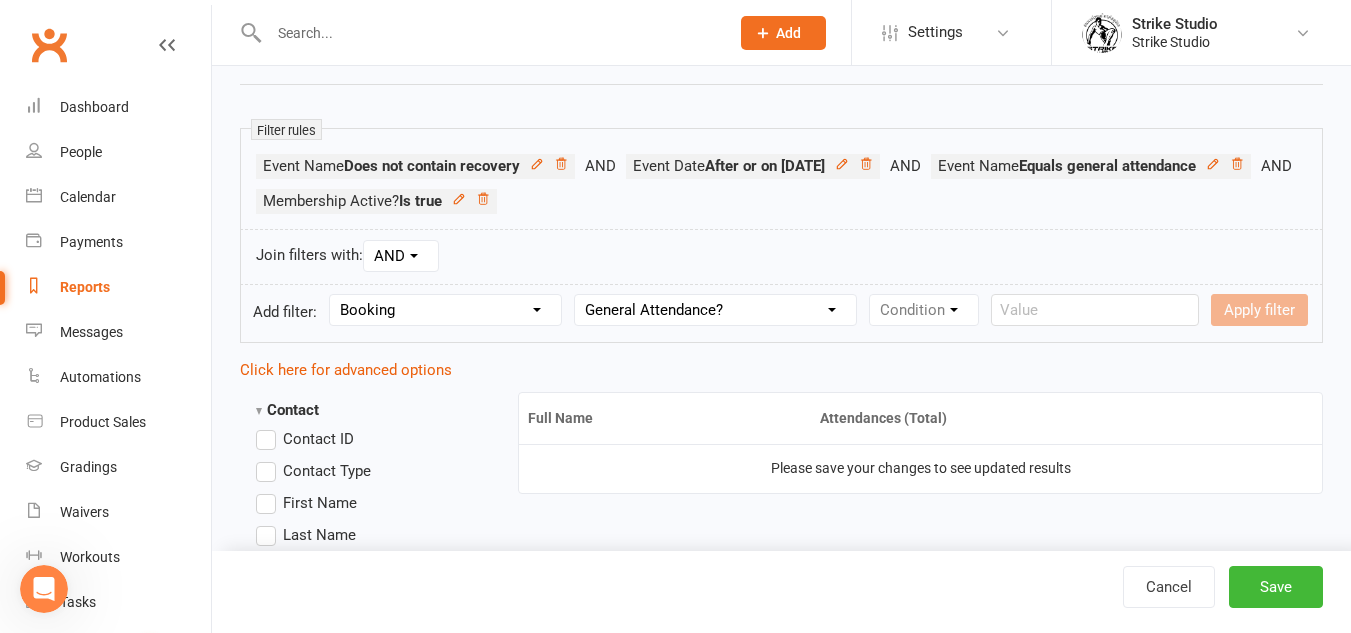 click on "Column name Event Name Event Type Event Date Event Day Event Month Event Starts Event Ends Event Duration Event Booking Count Event Attendee (Non-Absent) Count Event Attendee Limit Attended? Absent? Attendance Marked At Booking Created At Instructor Location Membership Used Booking Source General Attendance? Make-up Class? Drop-in Booking (Kiosk / Roll Call)? Booking Added By Contact?" at bounding box center (715, 310) 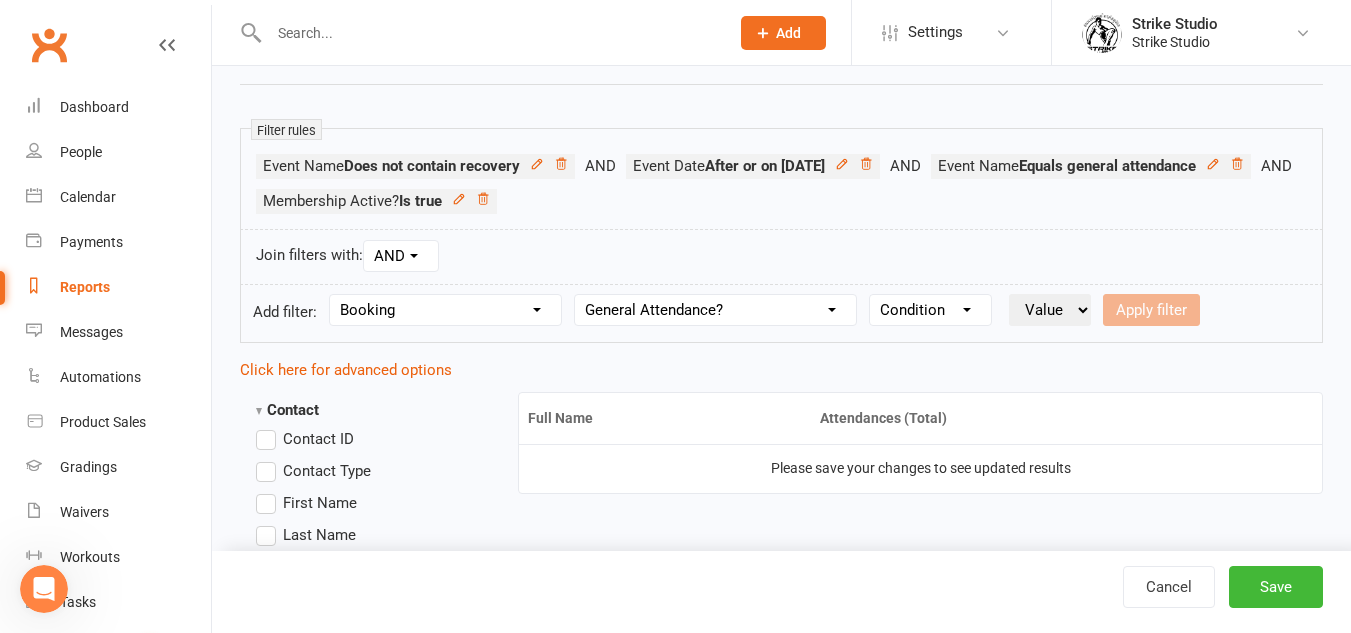 click on "Condition Is Is not Is blank Is not blank" at bounding box center (930, 310) 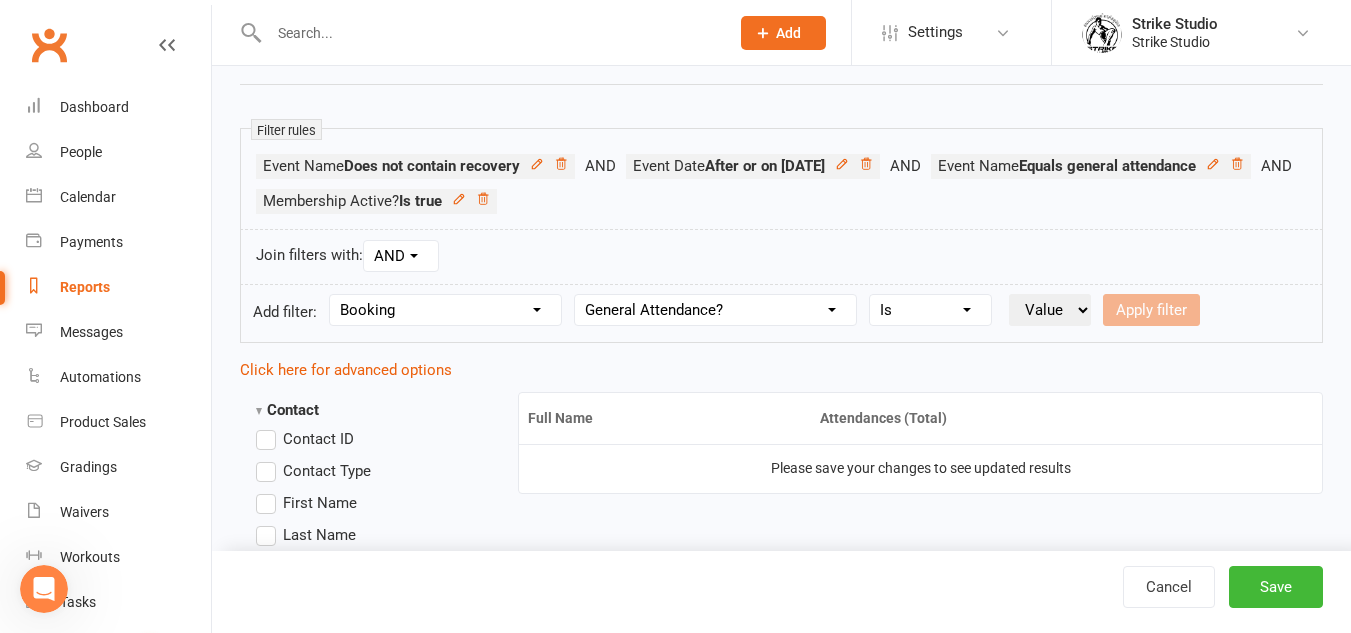 click on "Condition Is Is not Is blank Is not blank" at bounding box center [930, 310] 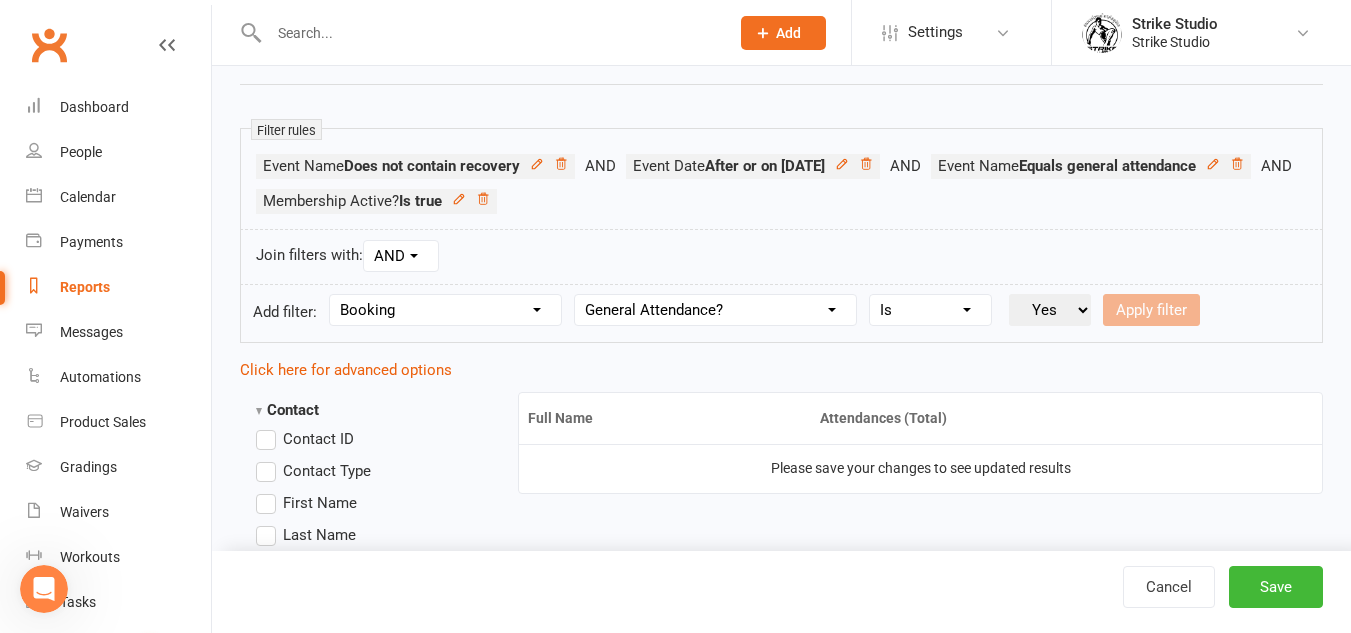 click on "Value Yes No" at bounding box center [1050, 310] 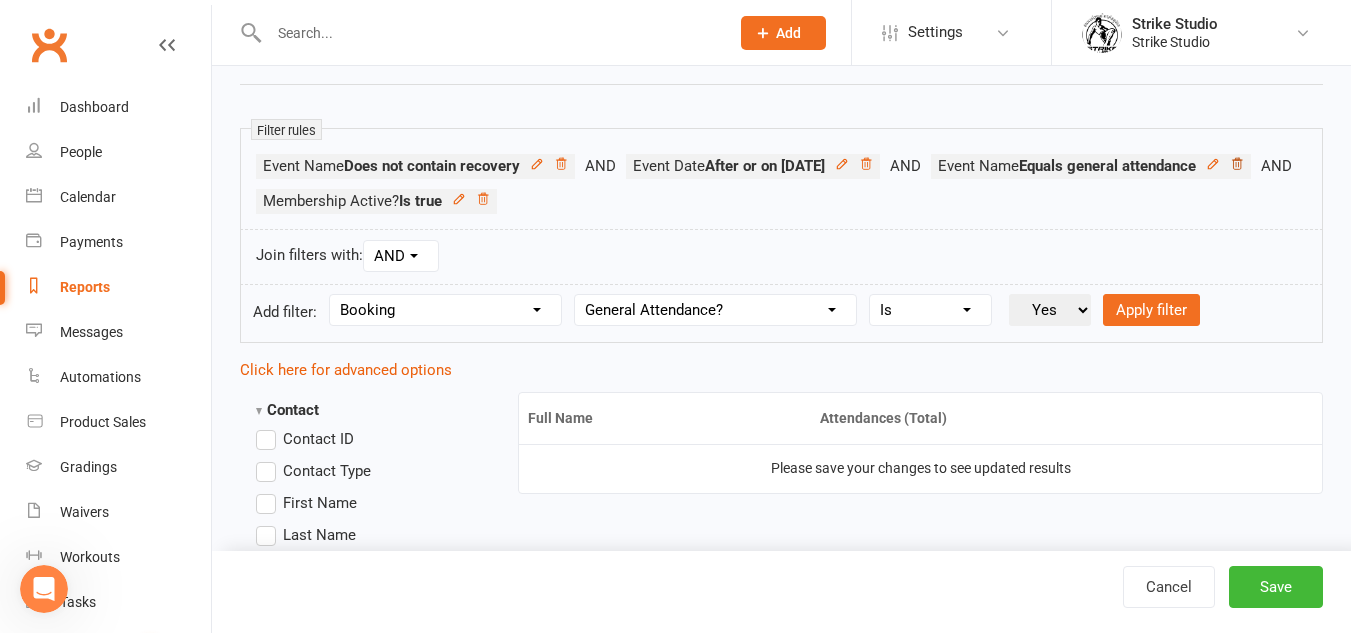 click at bounding box center [1237, 166] 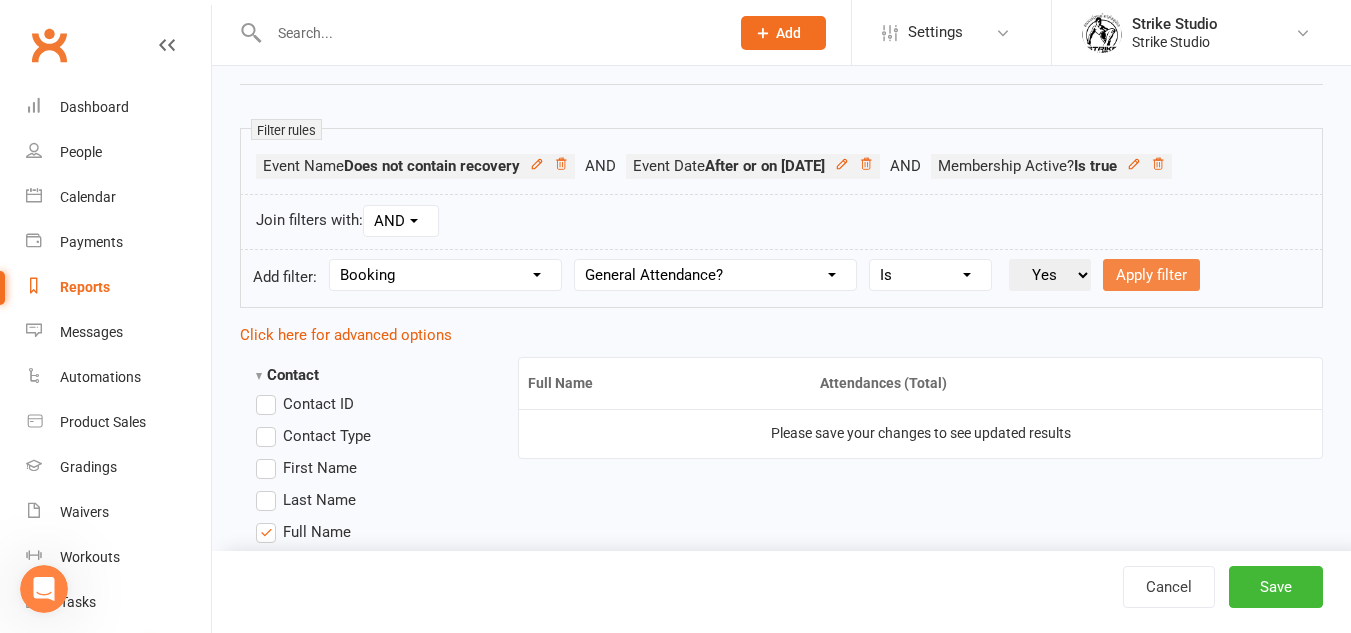 click on "Apply filter" at bounding box center (1151, 275) 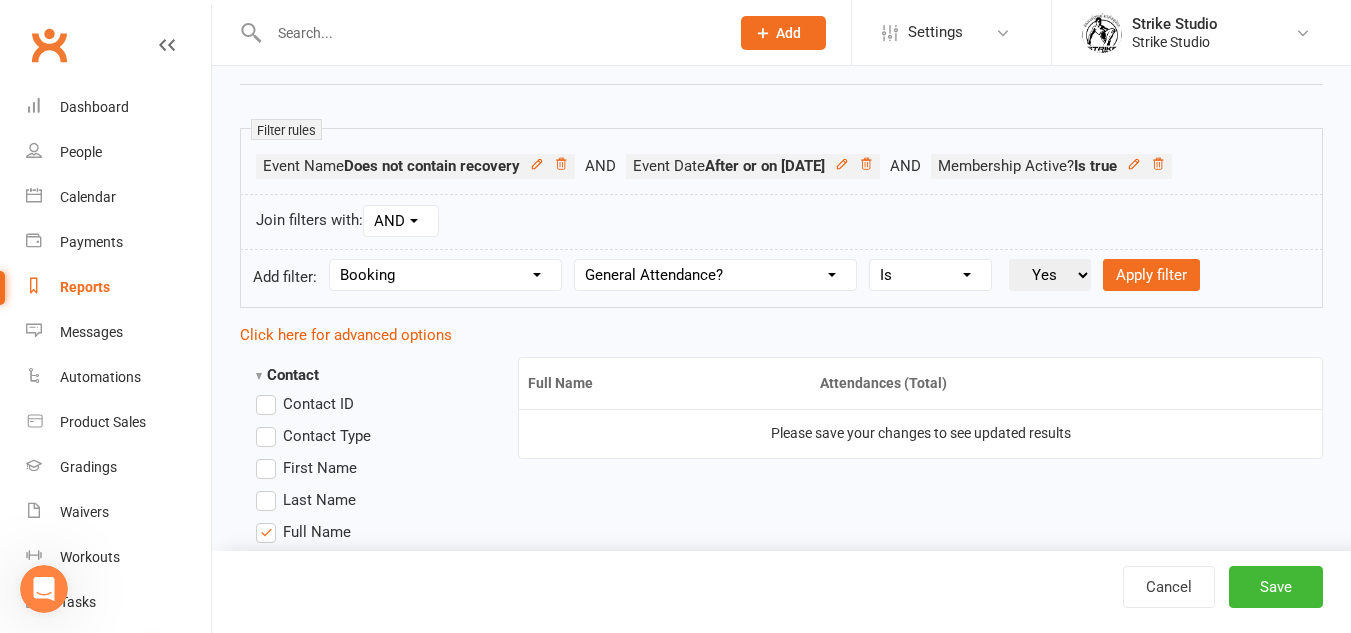 select 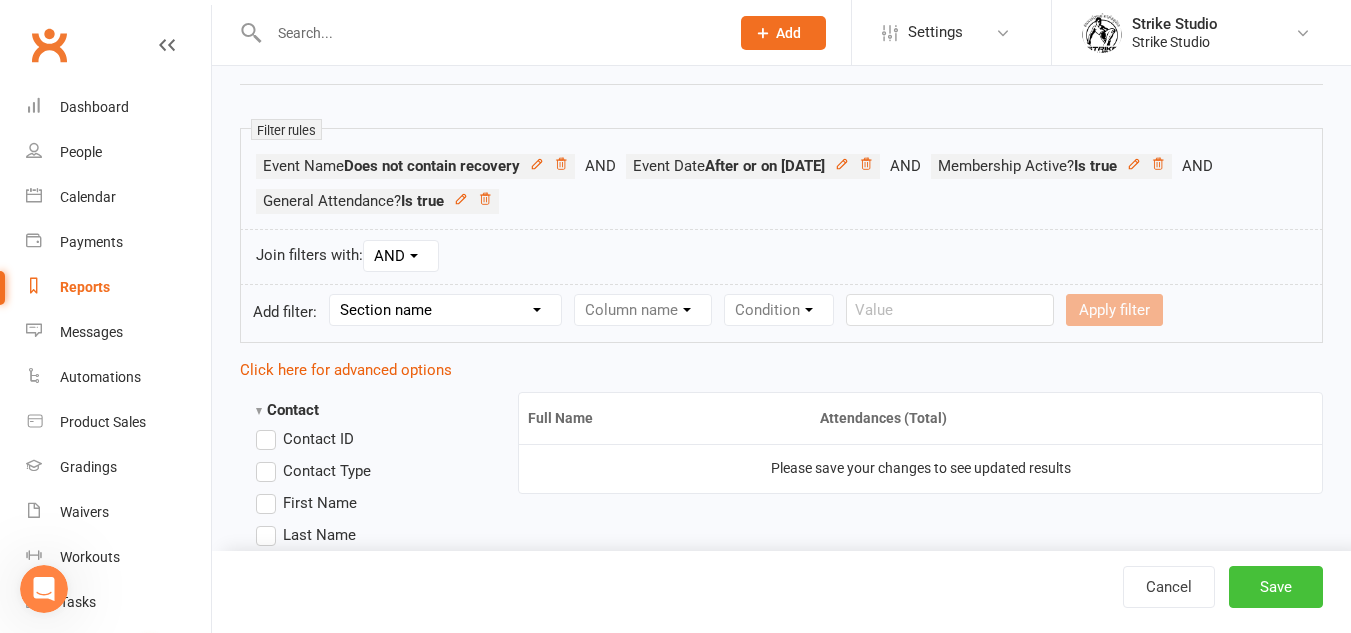 click on "Save" at bounding box center (1276, 587) 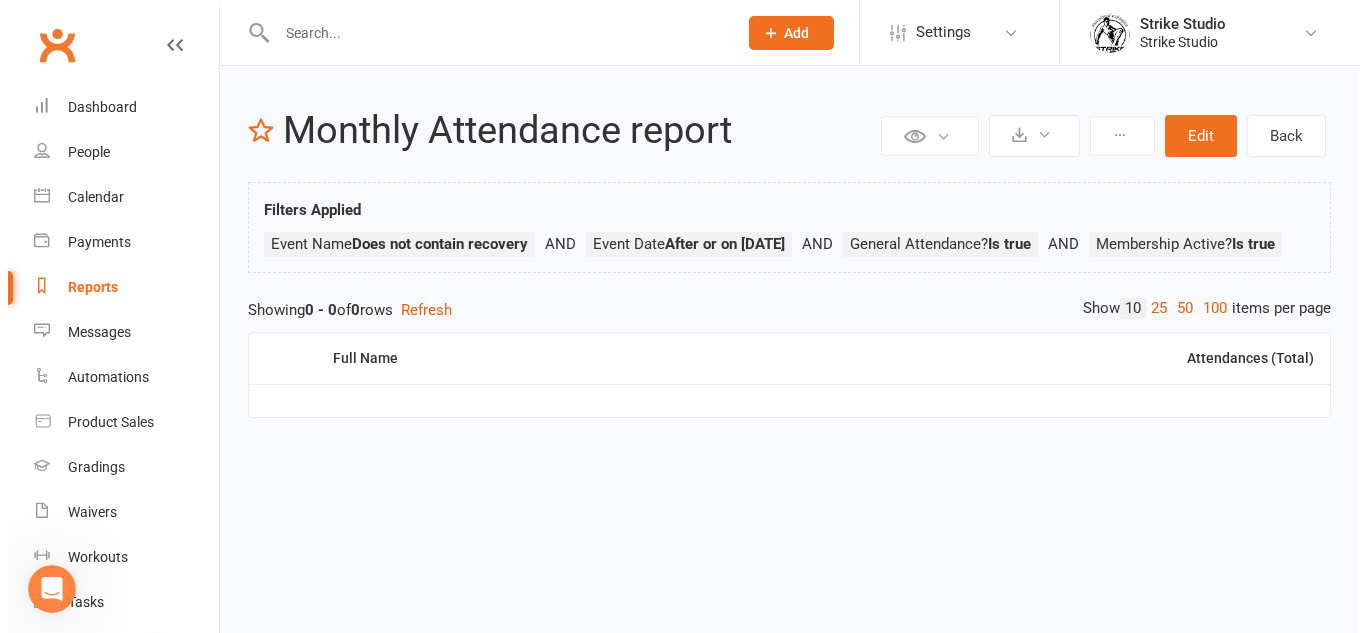 scroll, scrollTop: 0, scrollLeft: 0, axis: both 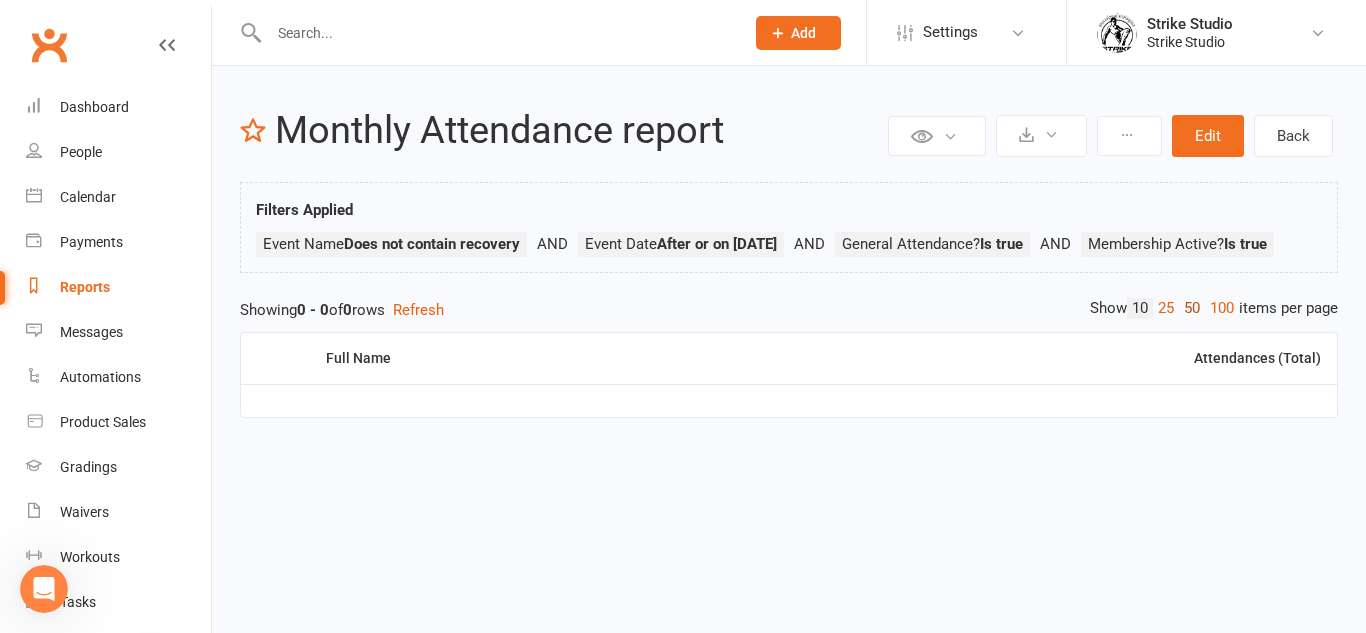 click on "50" at bounding box center [1192, 308] 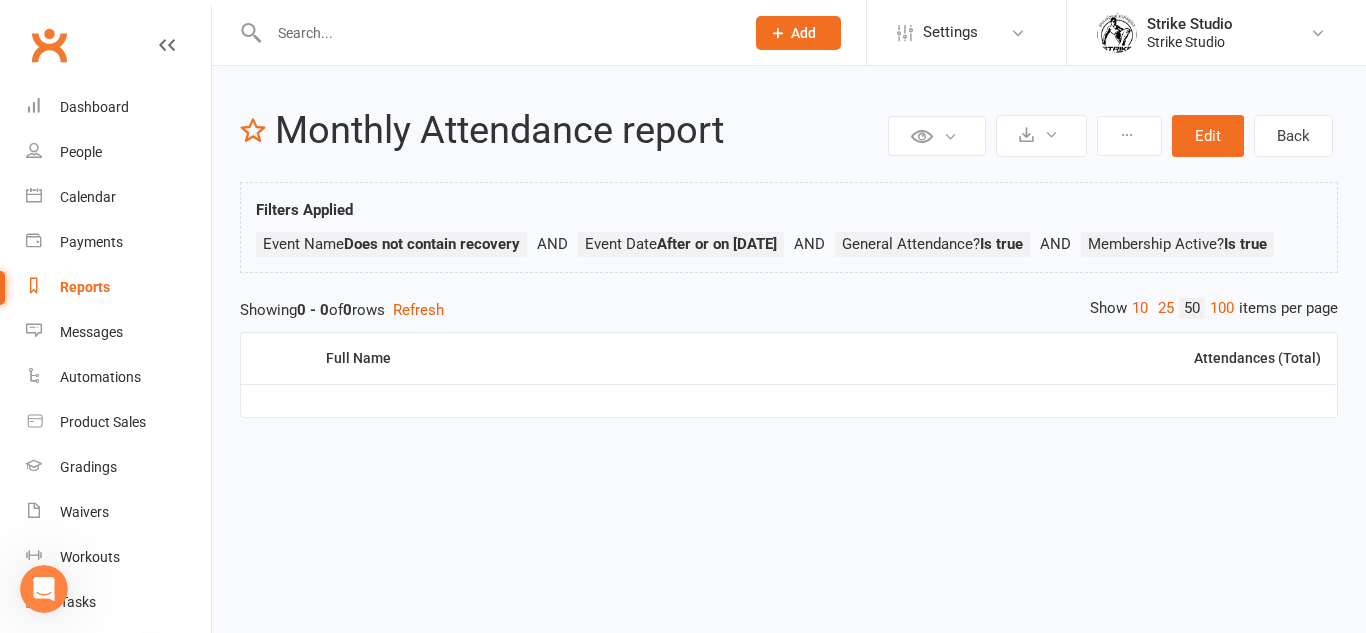 click 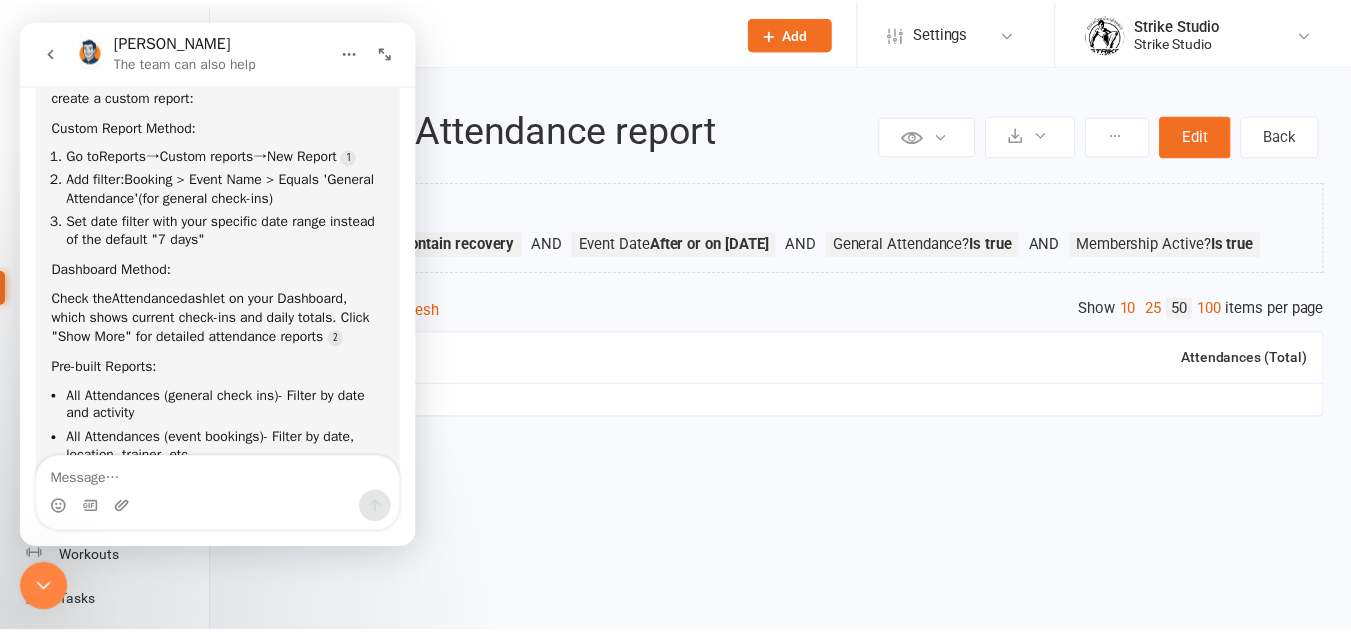 scroll, scrollTop: 188, scrollLeft: 0, axis: vertical 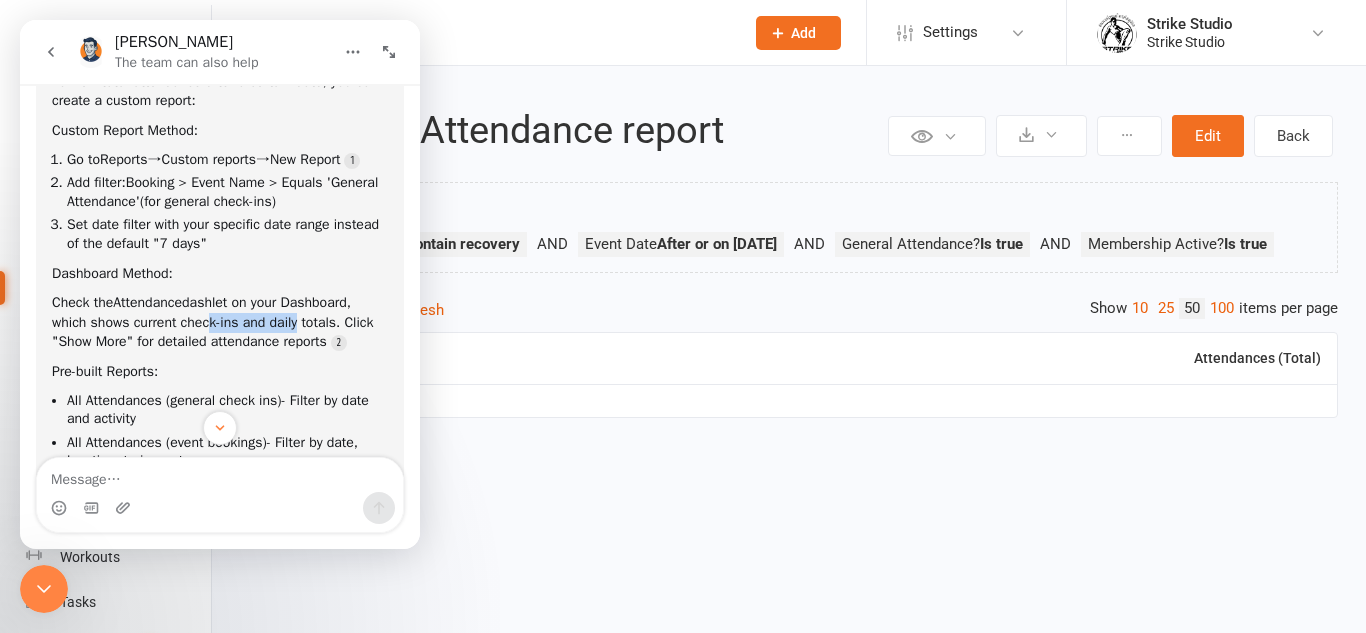 drag, startPoint x: 201, startPoint y: 345, endPoint x: 292, endPoint y: 345, distance: 91 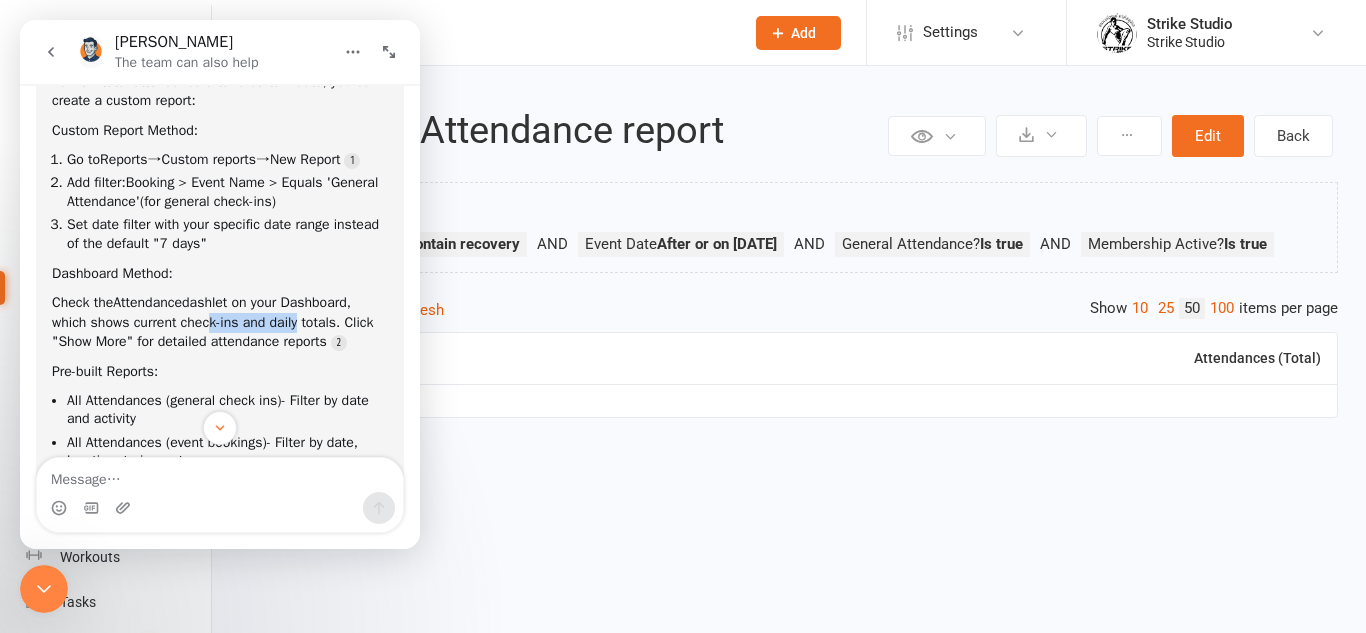 click on "Check the  Attendance  dashlet on your Dashboard, which shows current check-ins and daily totals. Click "Show More" for detailed attendance reports" at bounding box center (220, 322) 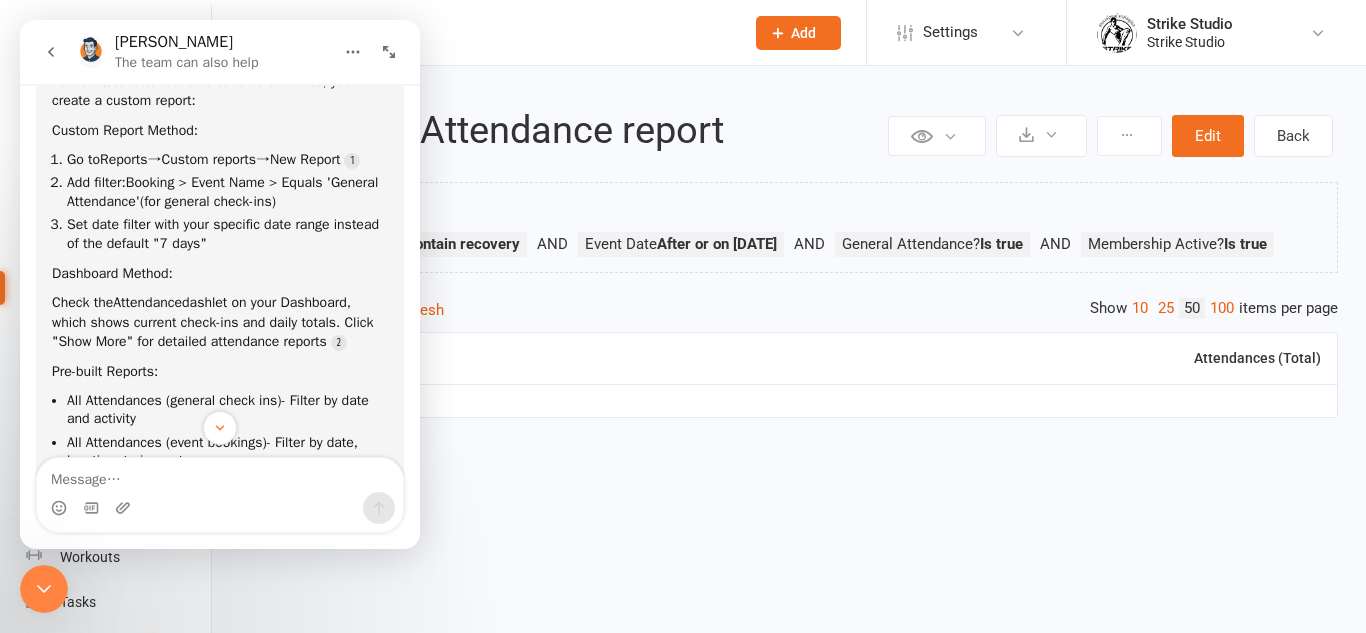 click 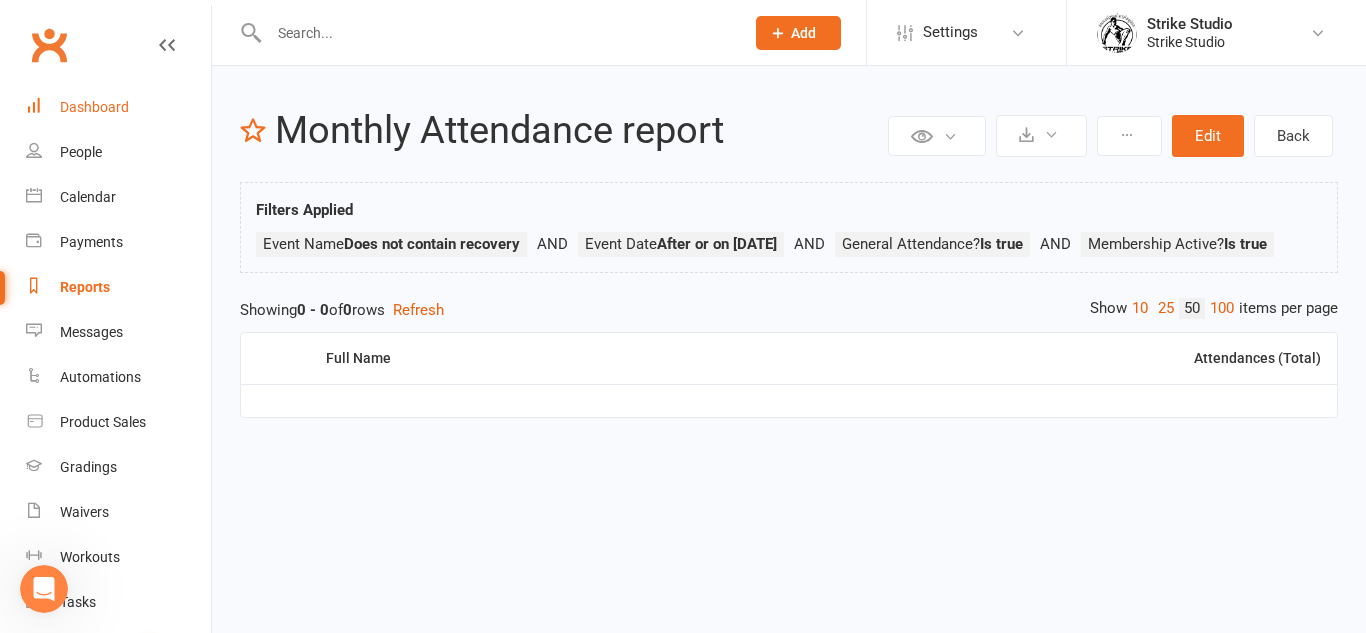 click on "Dashboard" at bounding box center [118, 107] 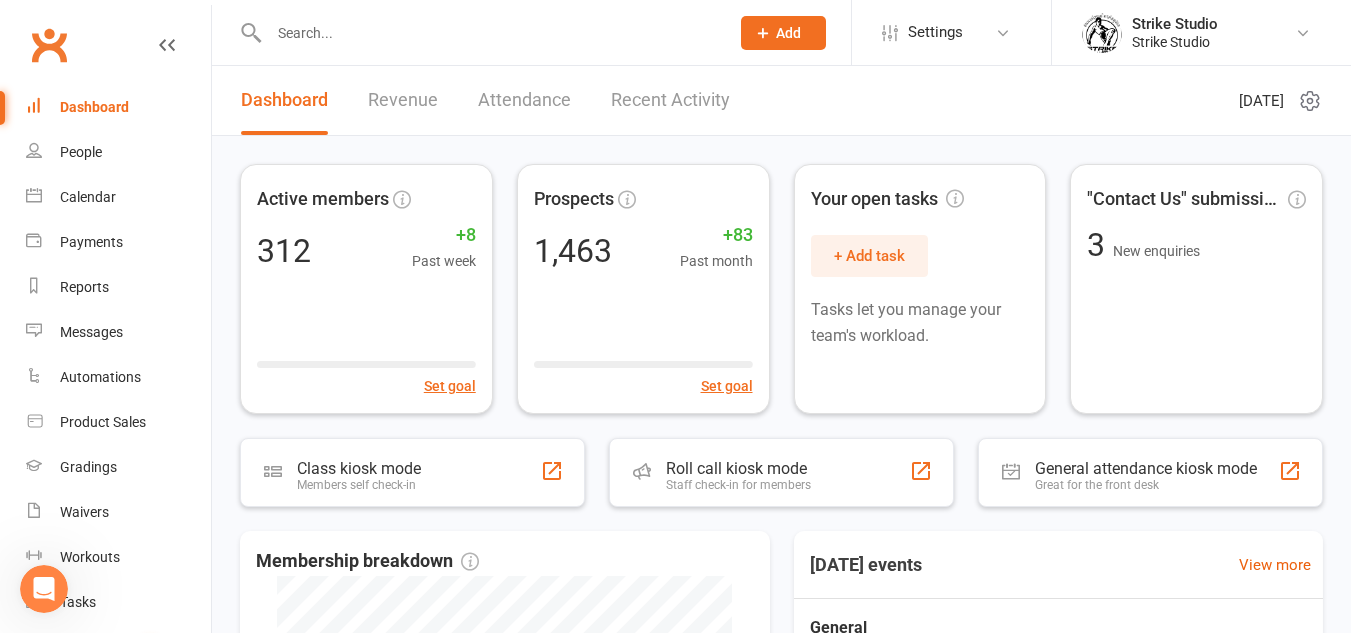 click on "Attendance" at bounding box center (524, 100) 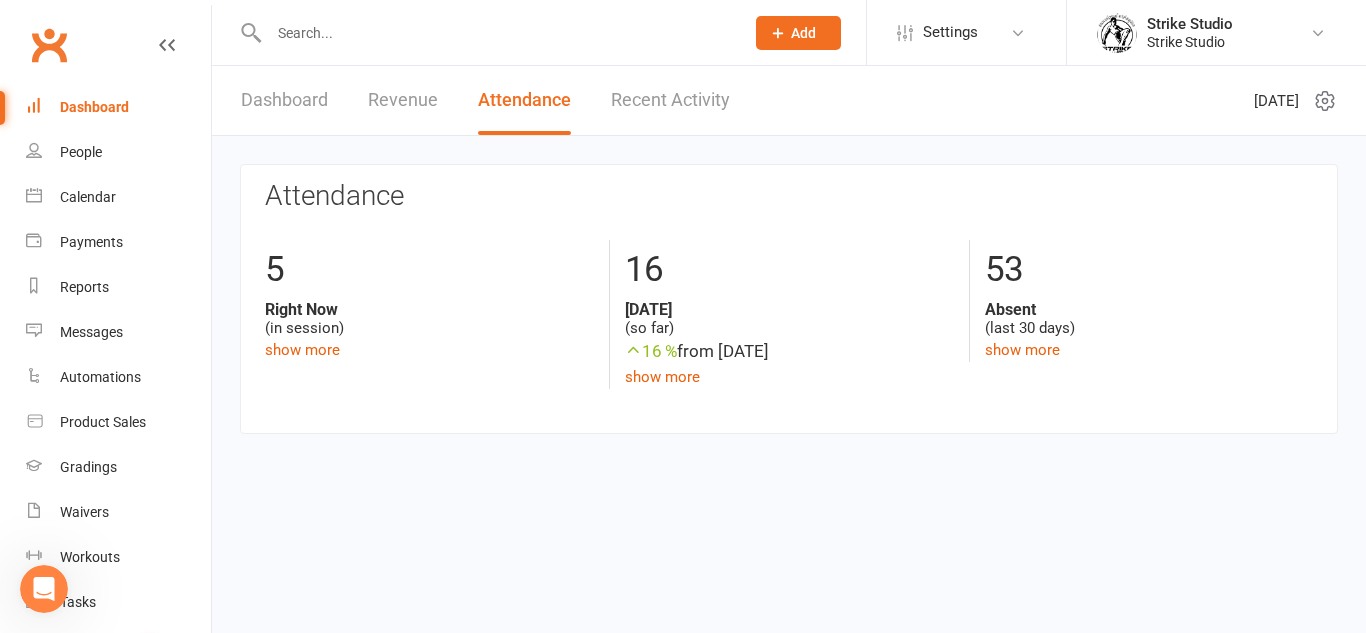 click on "16 [DATE] (so far)  16 %  from [DATE]  show more" at bounding box center (788, 314) 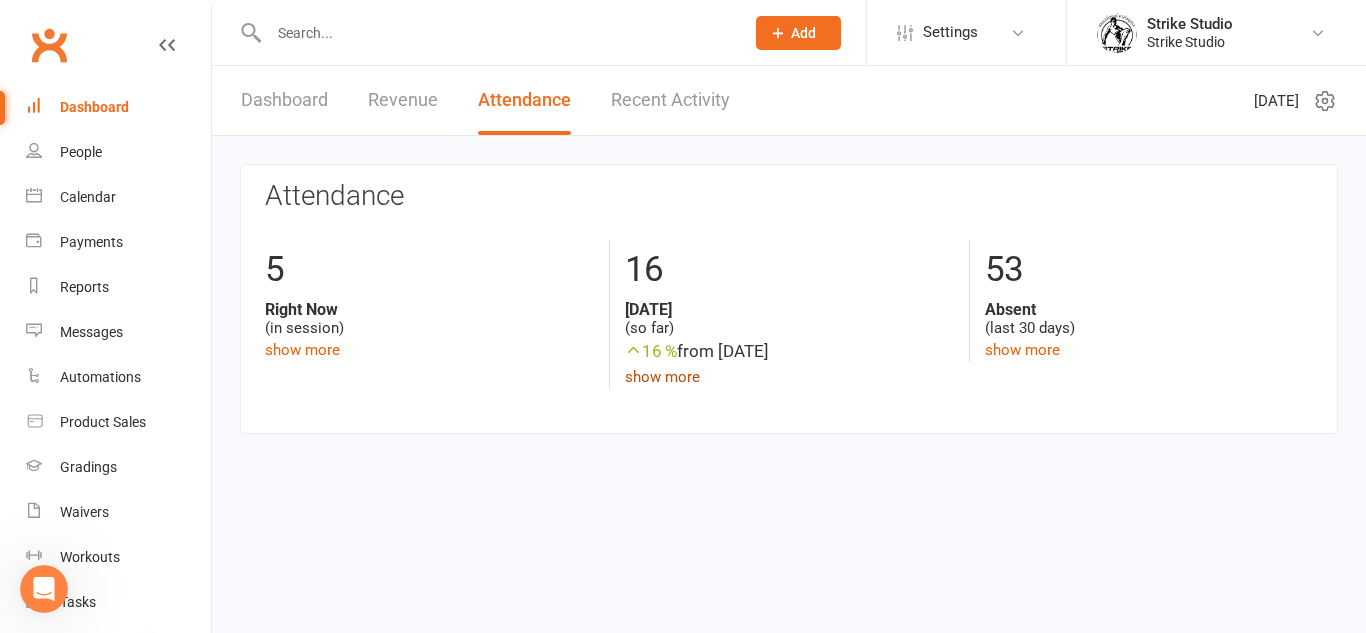 click on "show more" at bounding box center (662, 377) 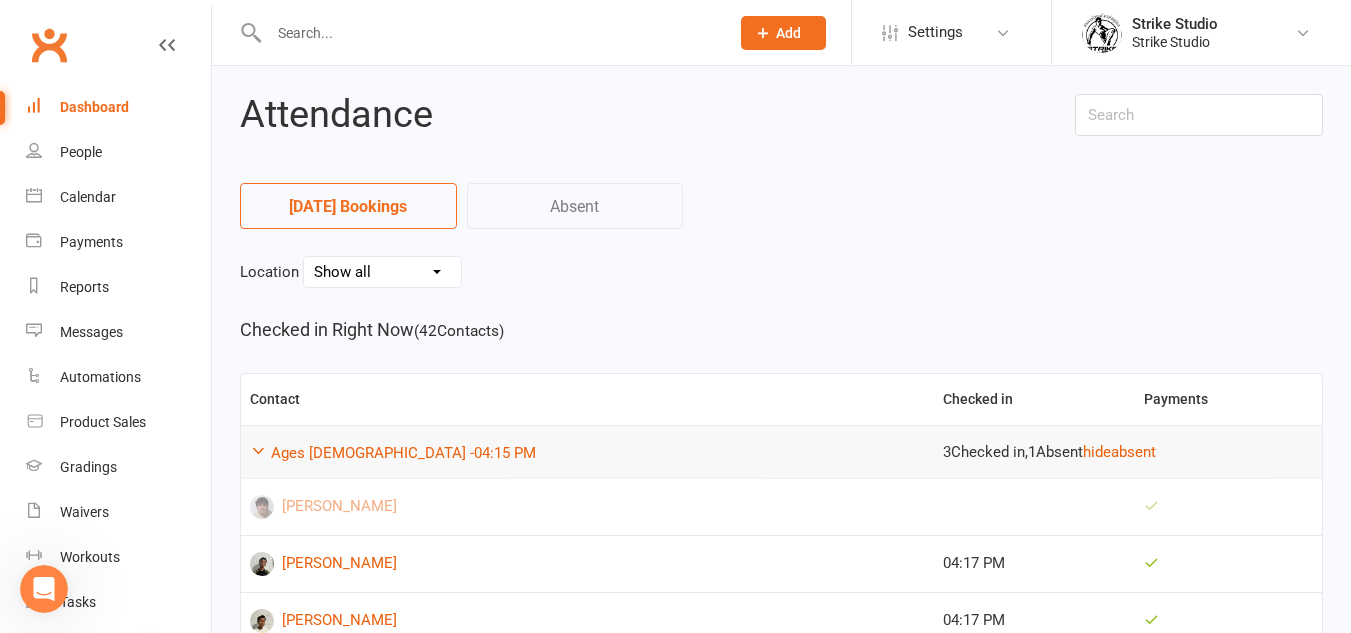 click on "Show all Boxing Rings Member's lounge Online Outdoors Strength Room Strike Studio" at bounding box center (382, 272) 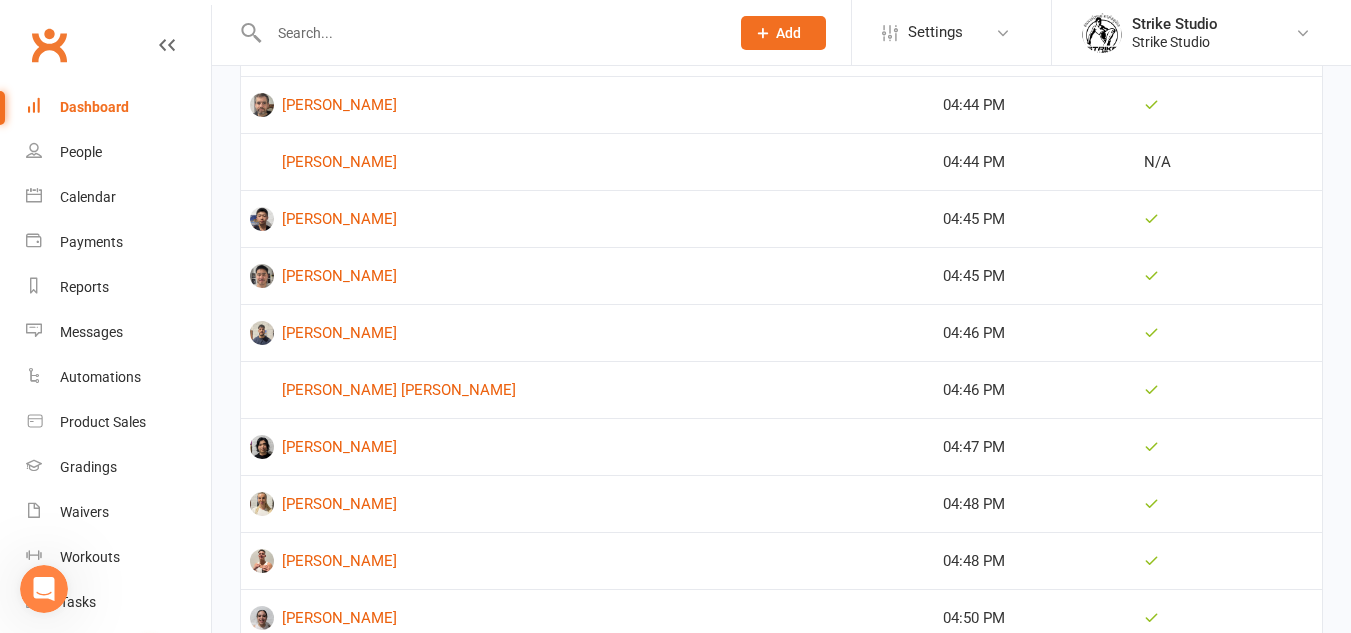 scroll, scrollTop: 0, scrollLeft: 0, axis: both 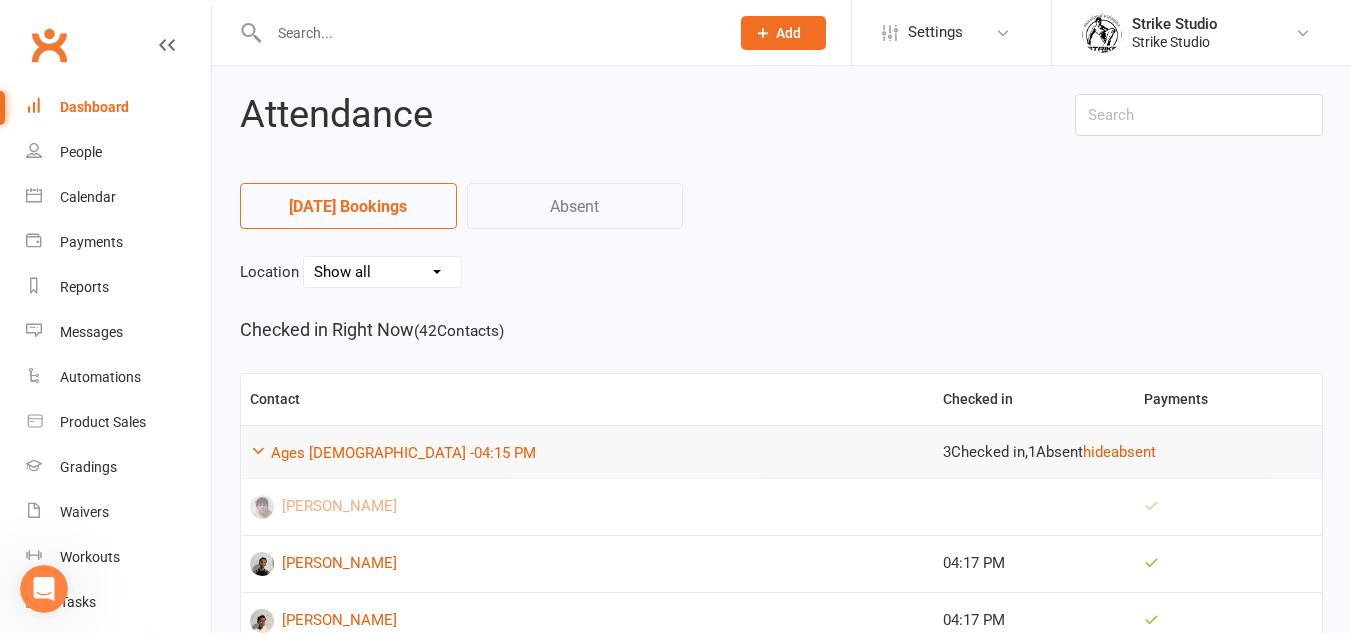 click on "Show all Boxing Rings Member's lounge Online Outdoors Strength Room Strike Studio" at bounding box center (382, 272) 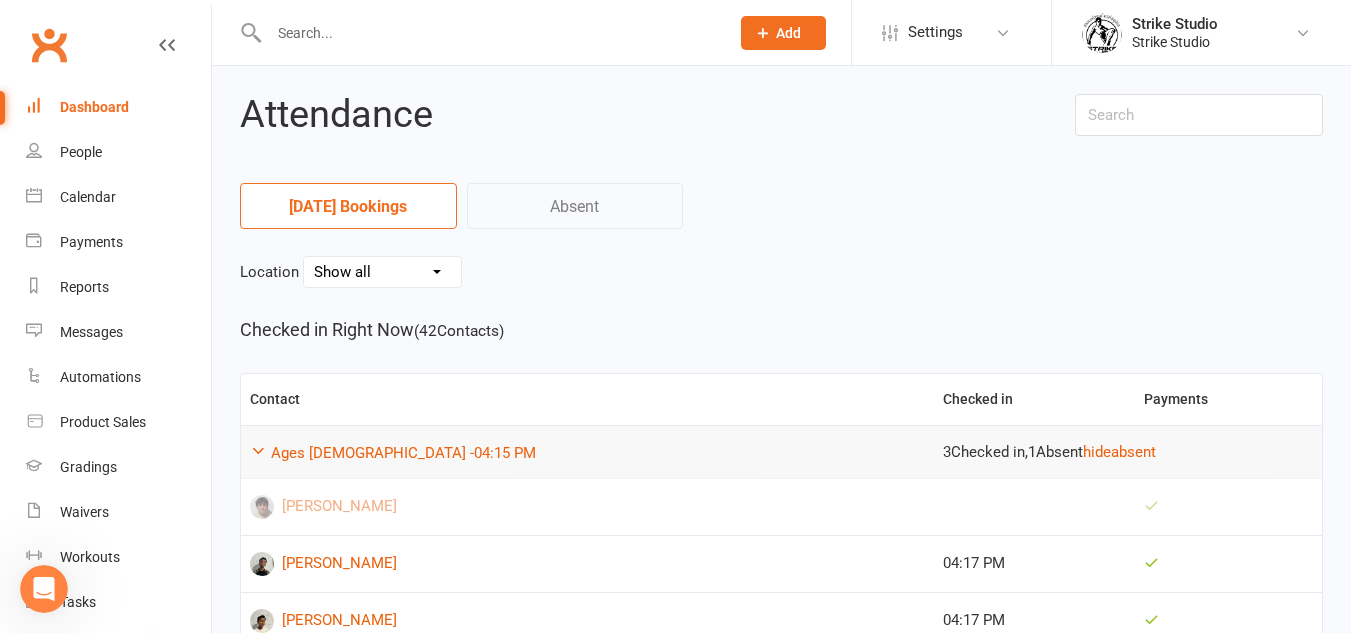 click on "[DATE] Bookings" at bounding box center [348, 206] 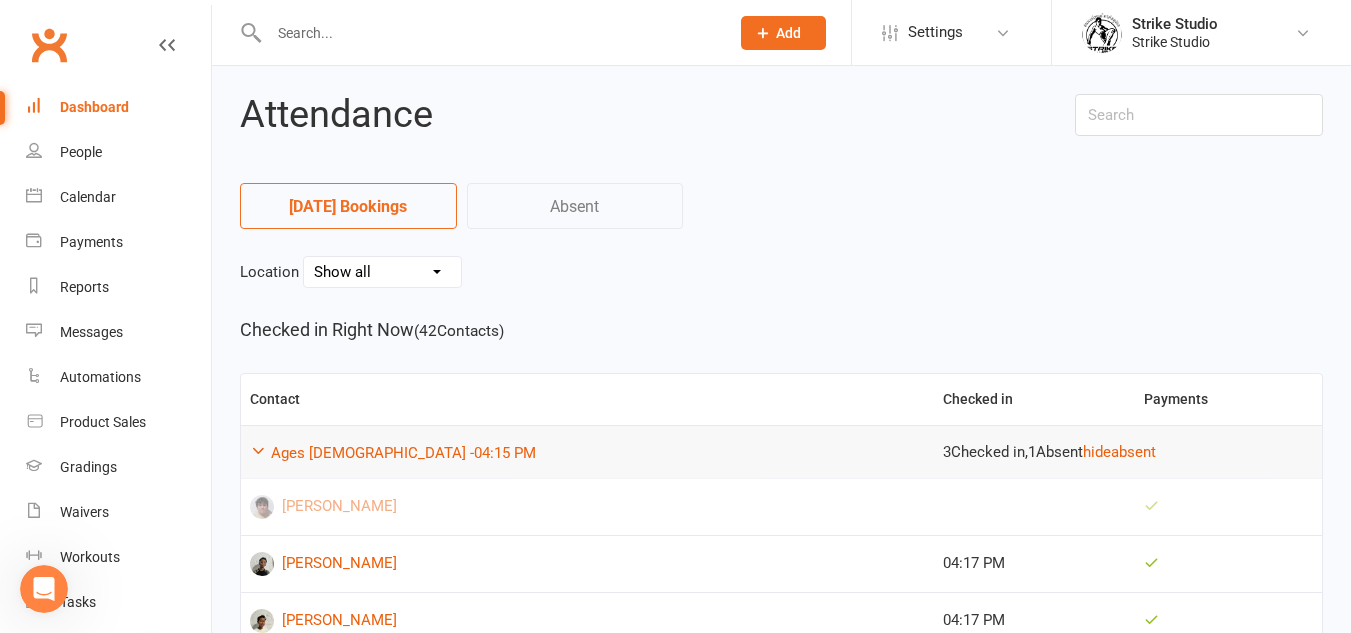 click on "Show all Boxing Rings Member's lounge Online Outdoors Strength Room Strike Studio" at bounding box center (382, 272) 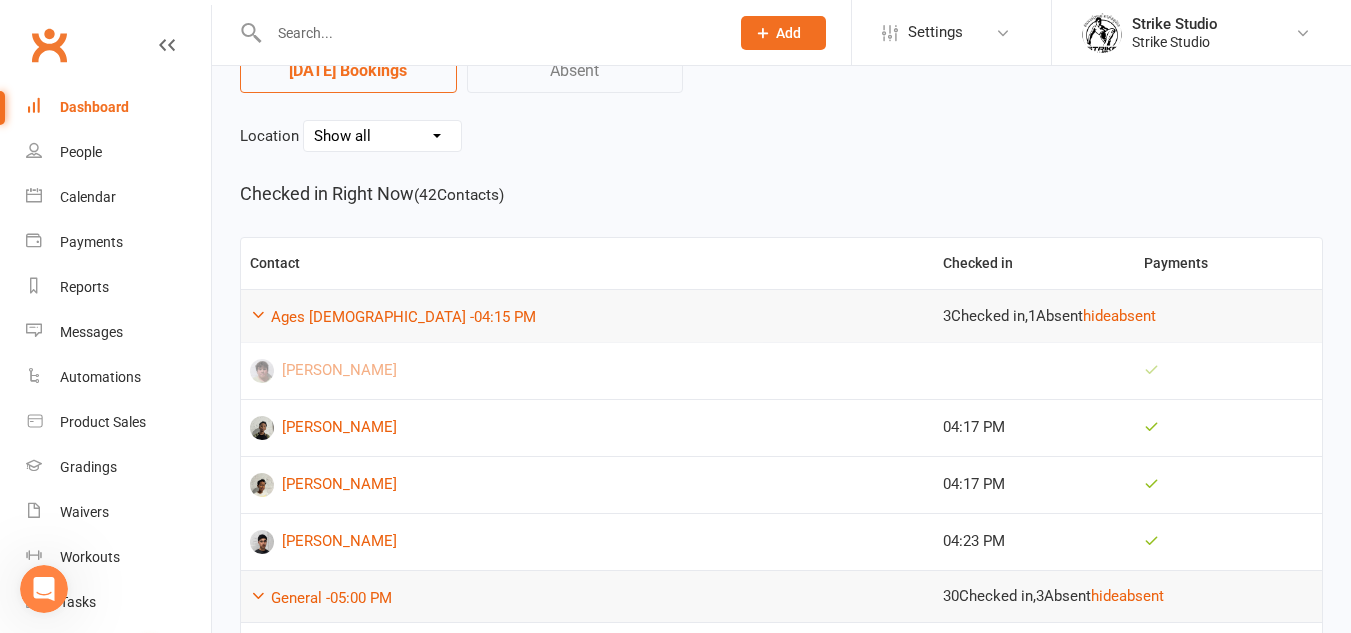 scroll, scrollTop: 0, scrollLeft: 0, axis: both 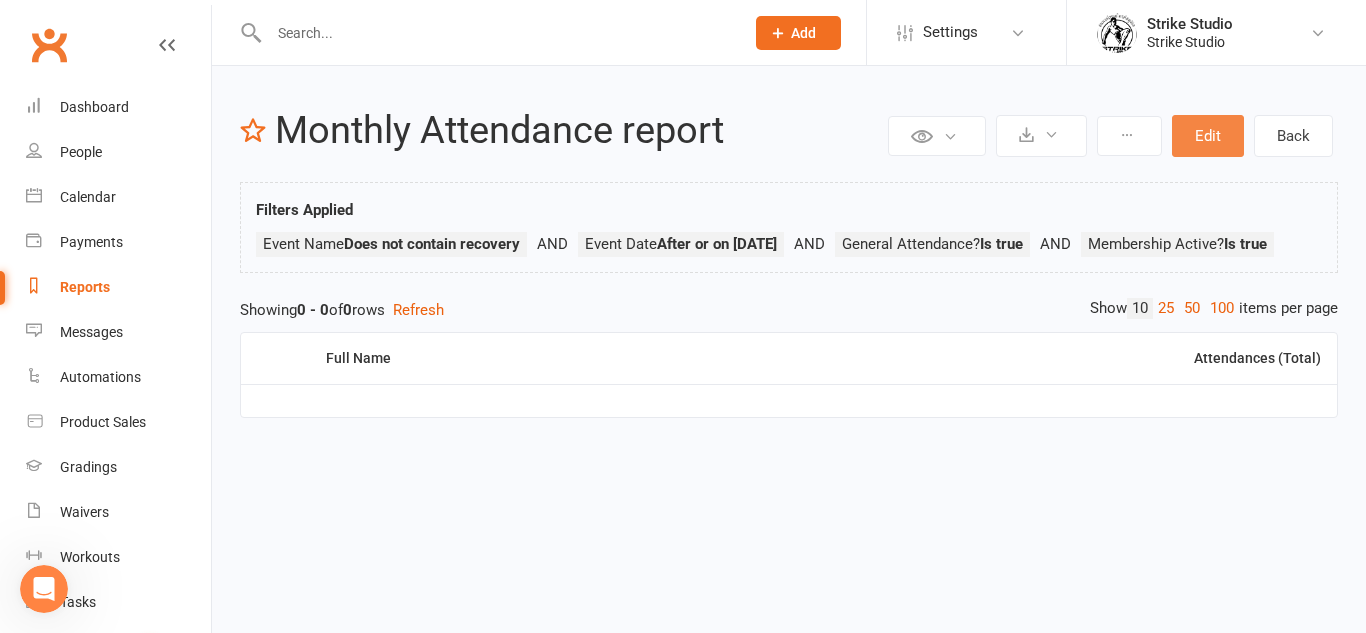 click on "Edit" at bounding box center (1208, 136) 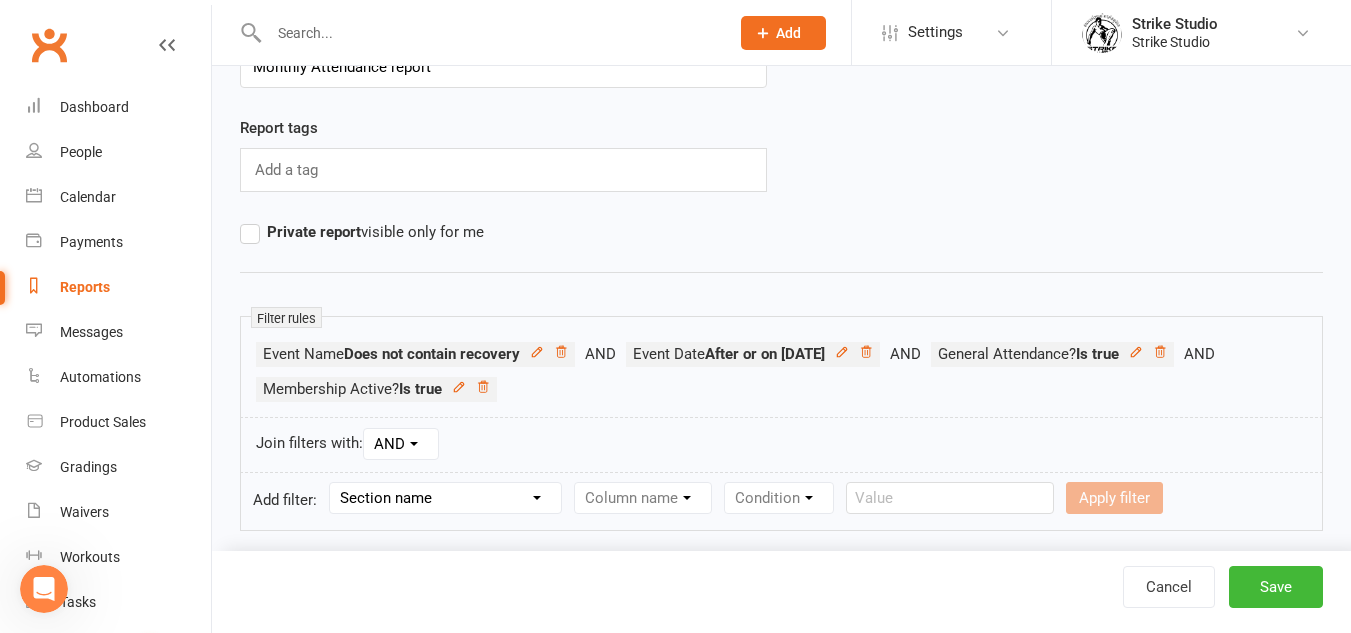 scroll, scrollTop: 300, scrollLeft: 0, axis: vertical 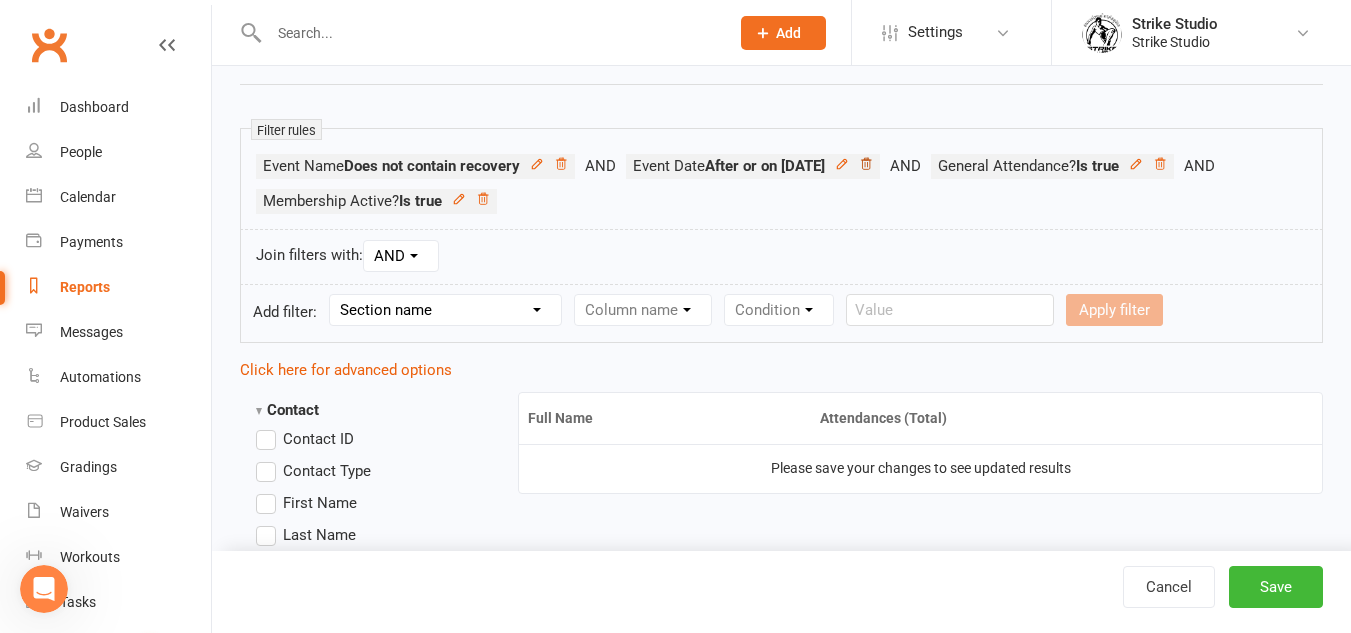 click 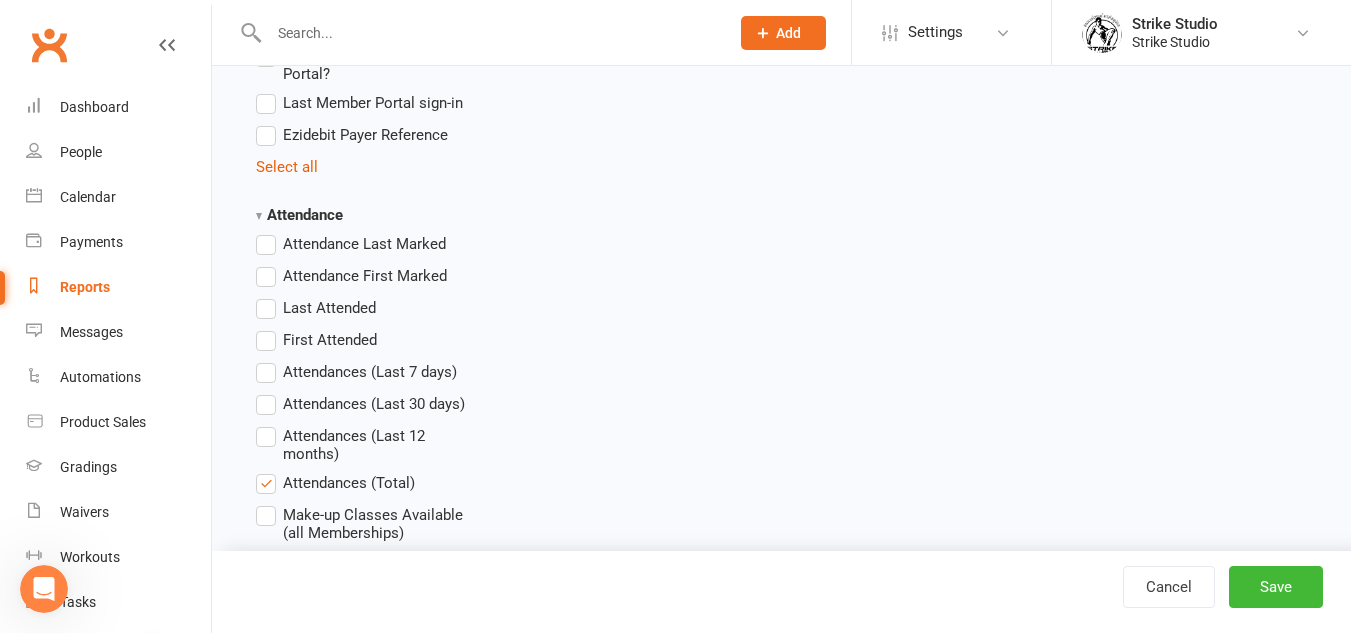 scroll, scrollTop: 2300, scrollLeft: 0, axis: vertical 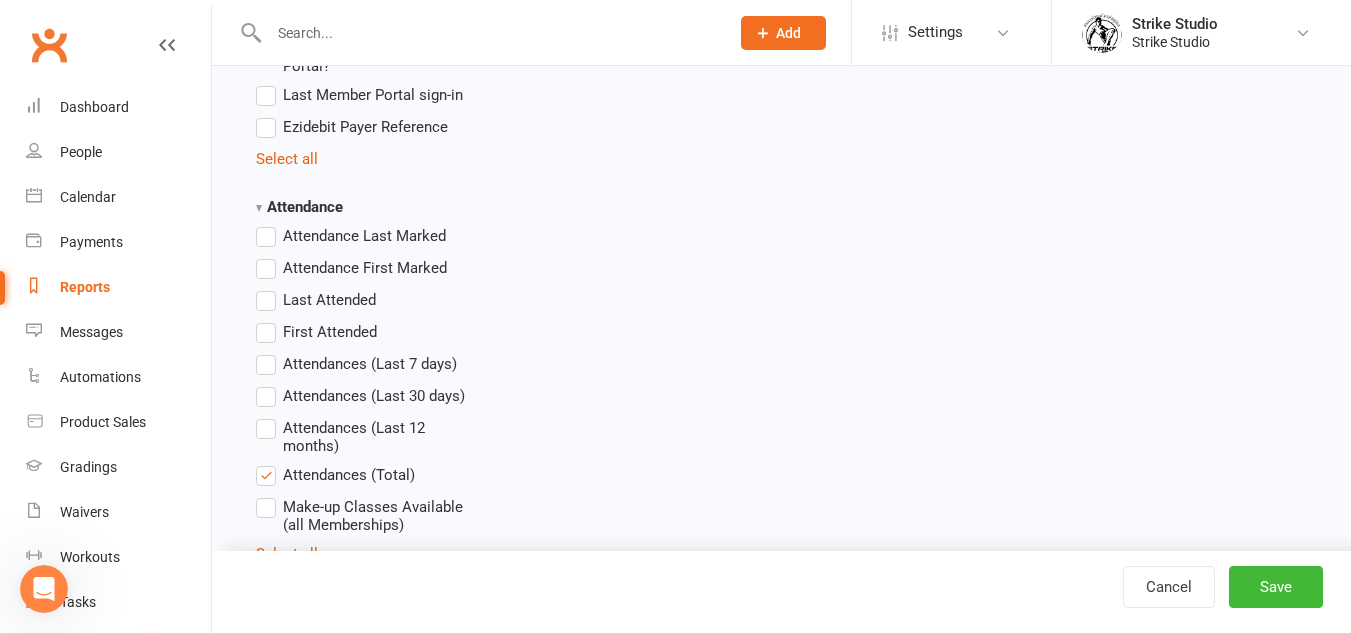 click on "Attendances (Last 30 days)" at bounding box center (374, 394) 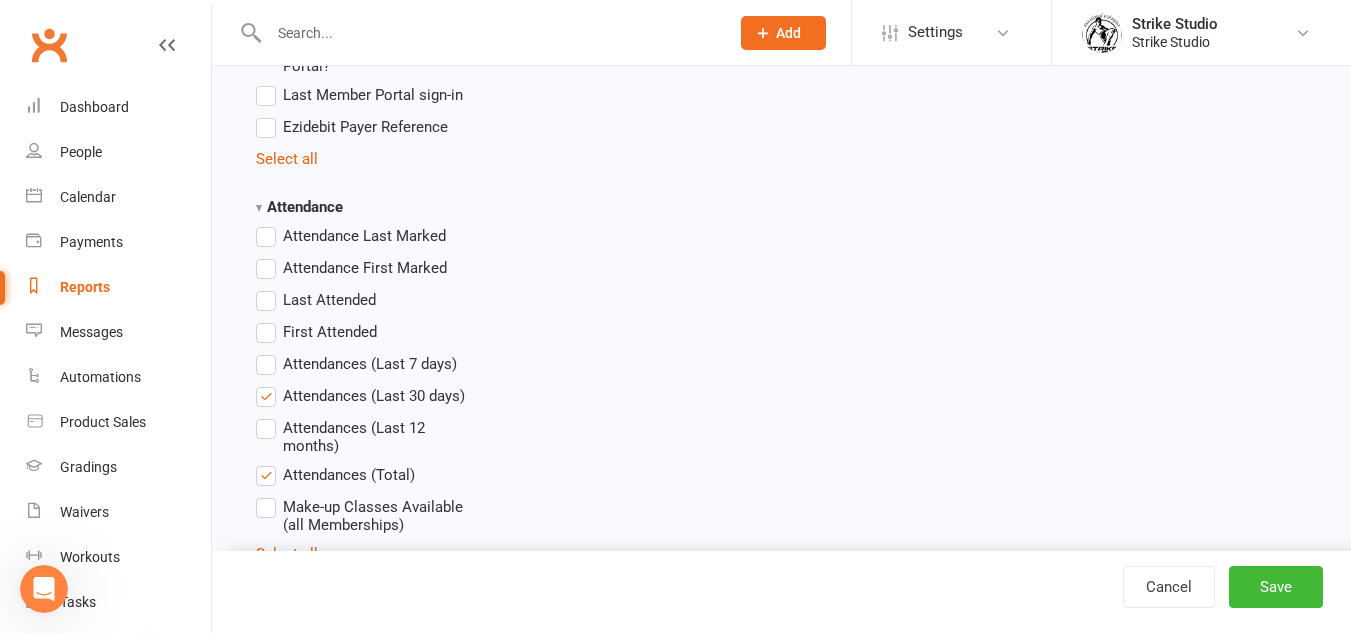 click on "Attendances (Total)" at bounding box center [349, 473] 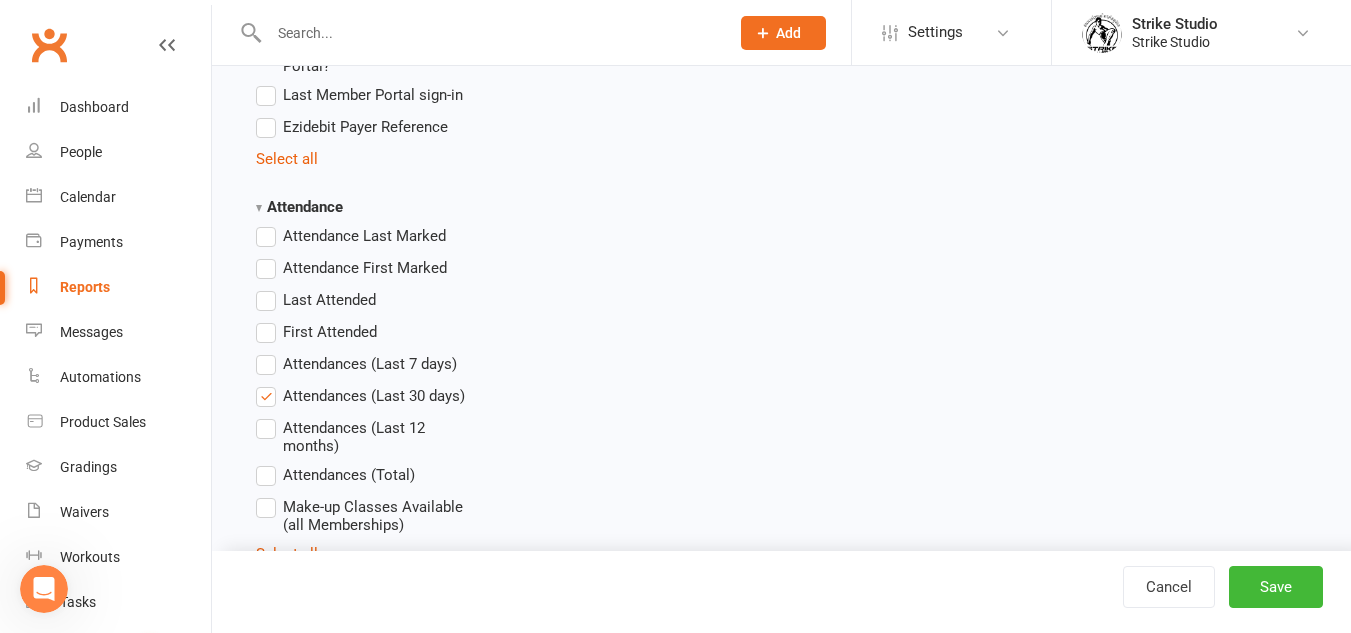 click on "Attendances (Total)" at bounding box center (349, 473) 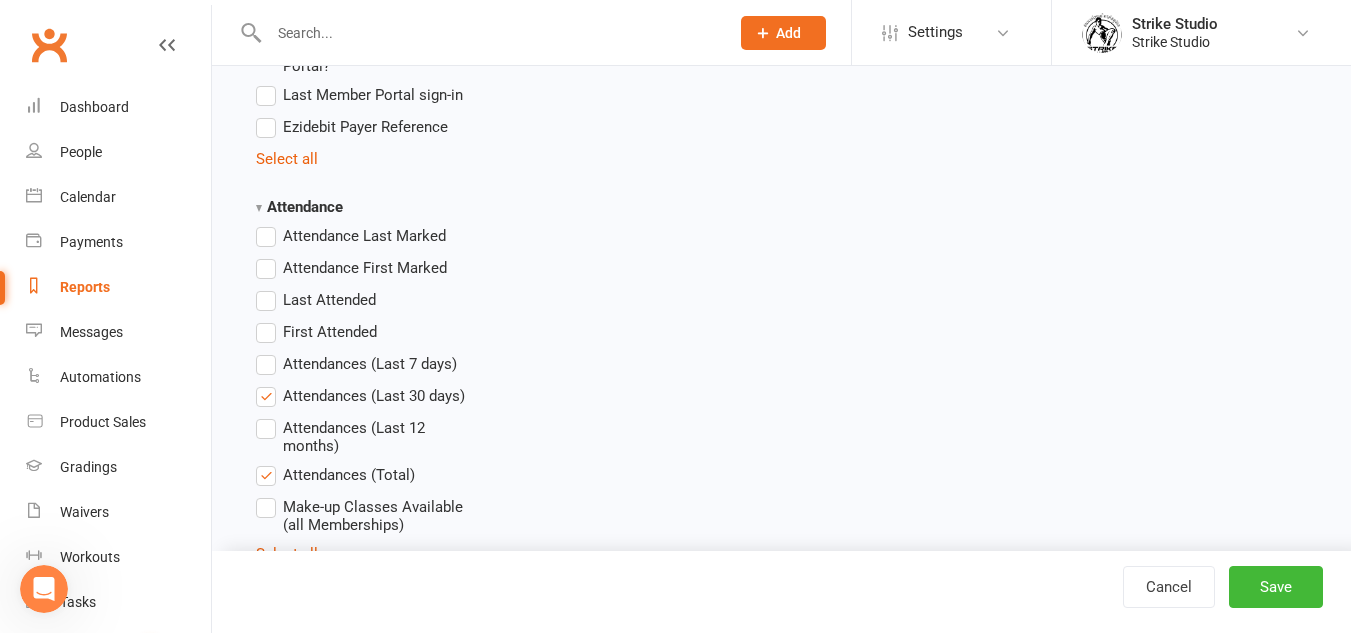 click on "Attendances (Last 30 days)" at bounding box center (374, 394) 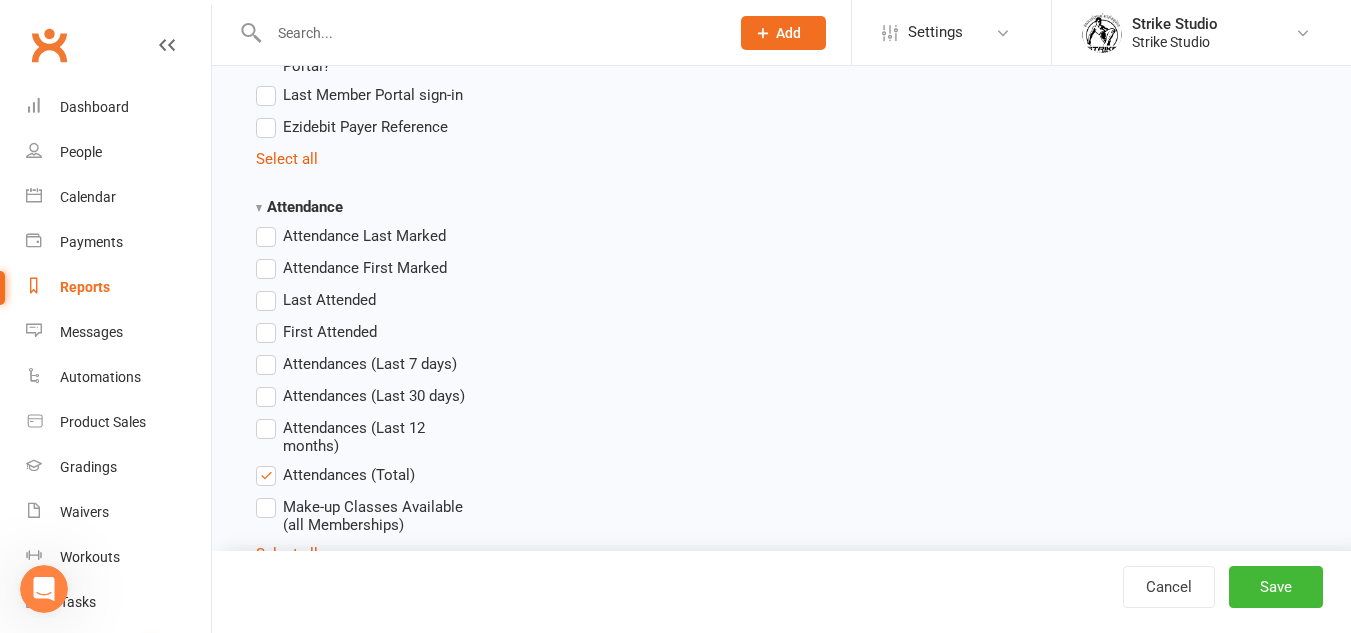 click on "Attendance Last Marked Attendance First Marked Last Attended First Attended Attendances (Last 7 days) Attendances (Last 30 days) Attendances (Last 12 months) Attendances (Total) Make-up Classes Available (all Memberships) Select all" at bounding box center [364, 395] 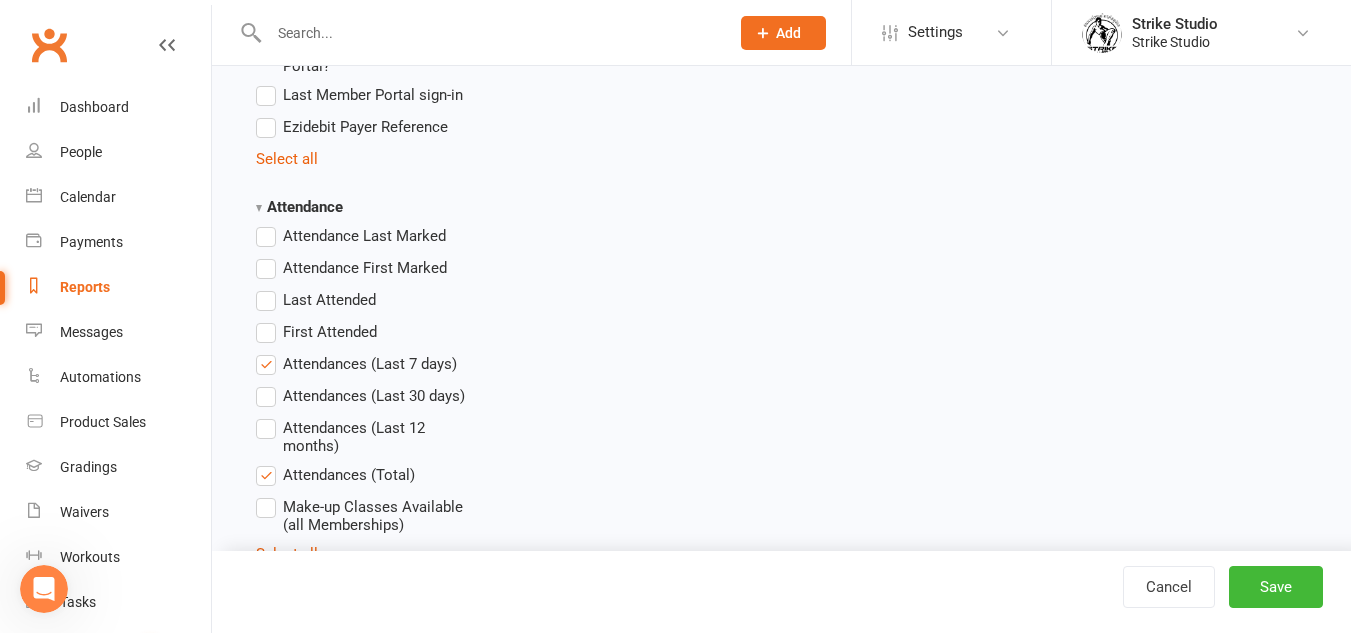 click on "Attendances (Last 30 days)" at bounding box center [374, 394] 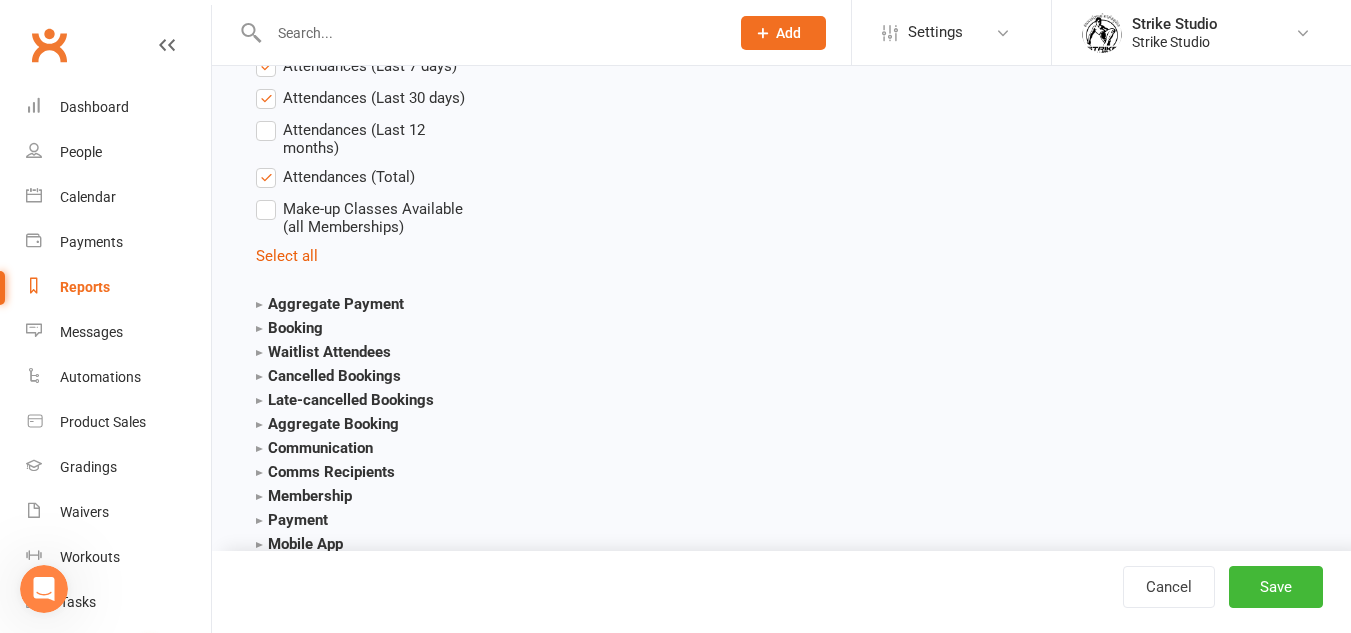 scroll, scrollTop: 2600, scrollLeft: 0, axis: vertical 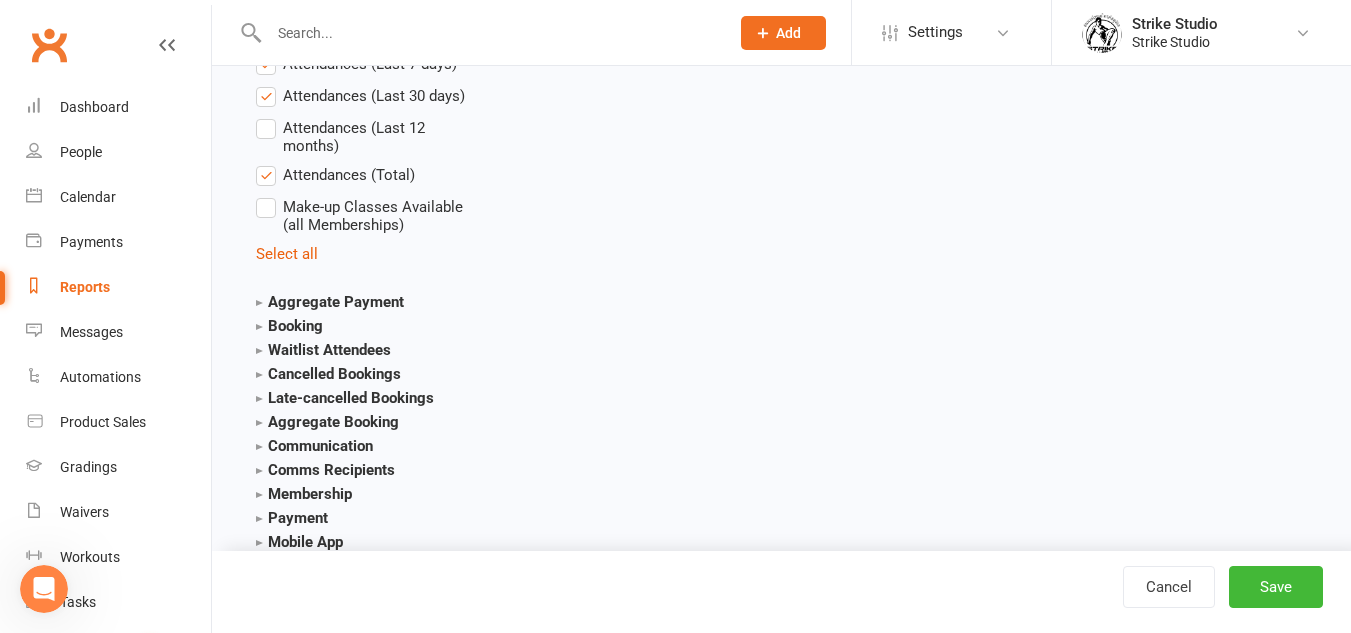 click on "Booking" at bounding box center [289, 326] 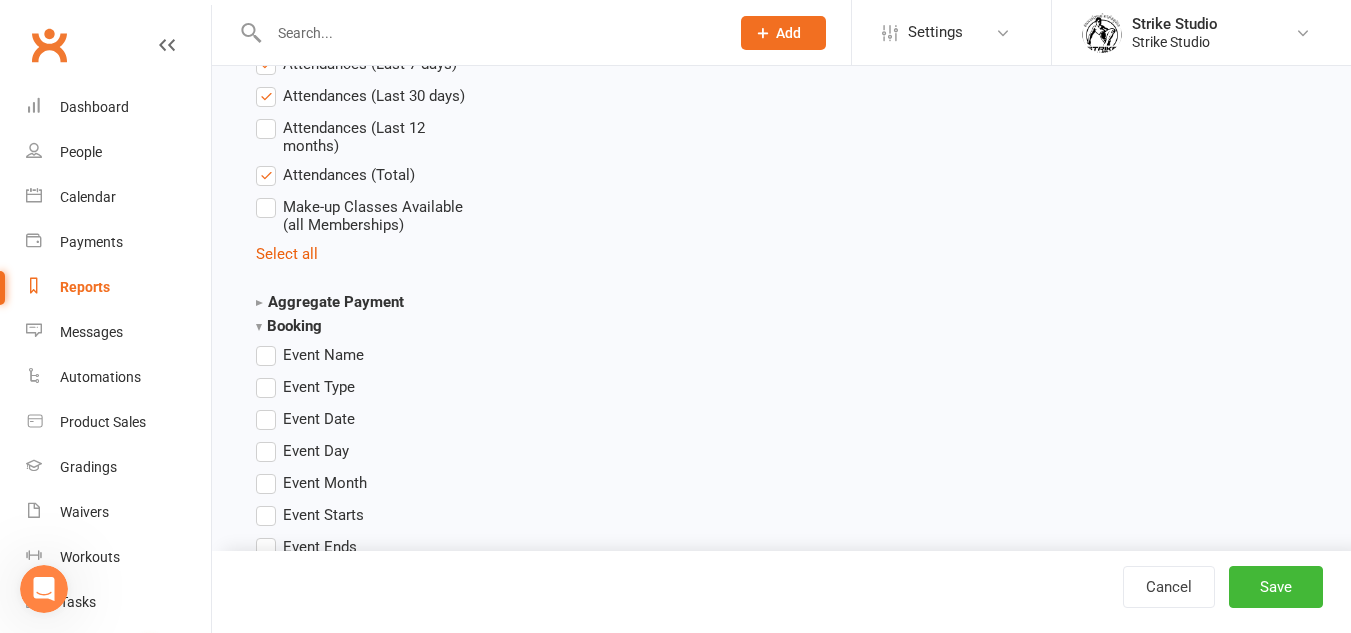 click on "Booking" at bounding box center (289, 326) 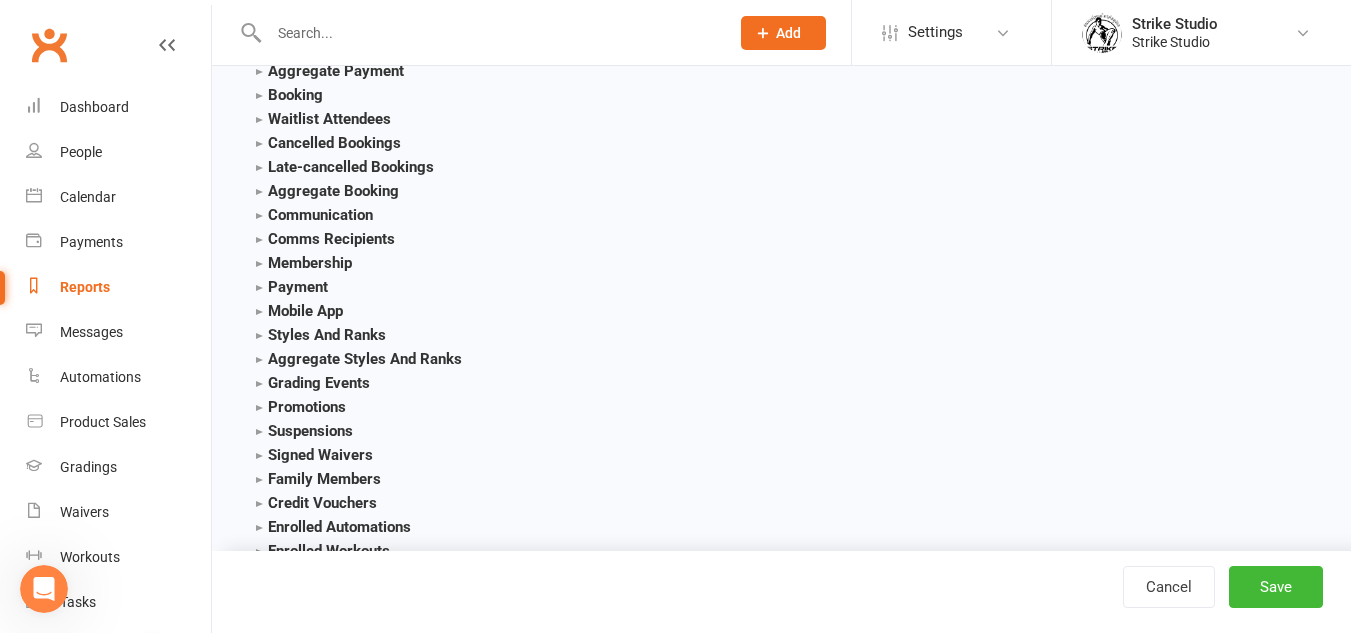 scroll, scrollTop: 2900, scrollLeft: 0, axis: vertical 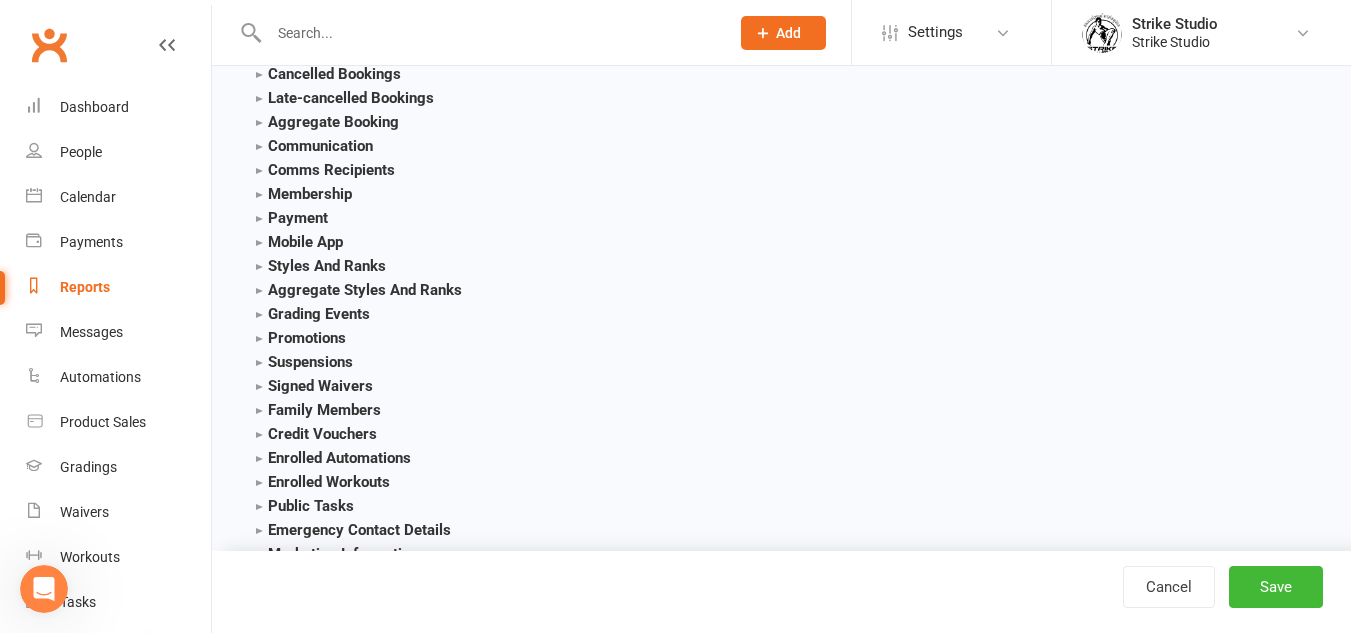 click 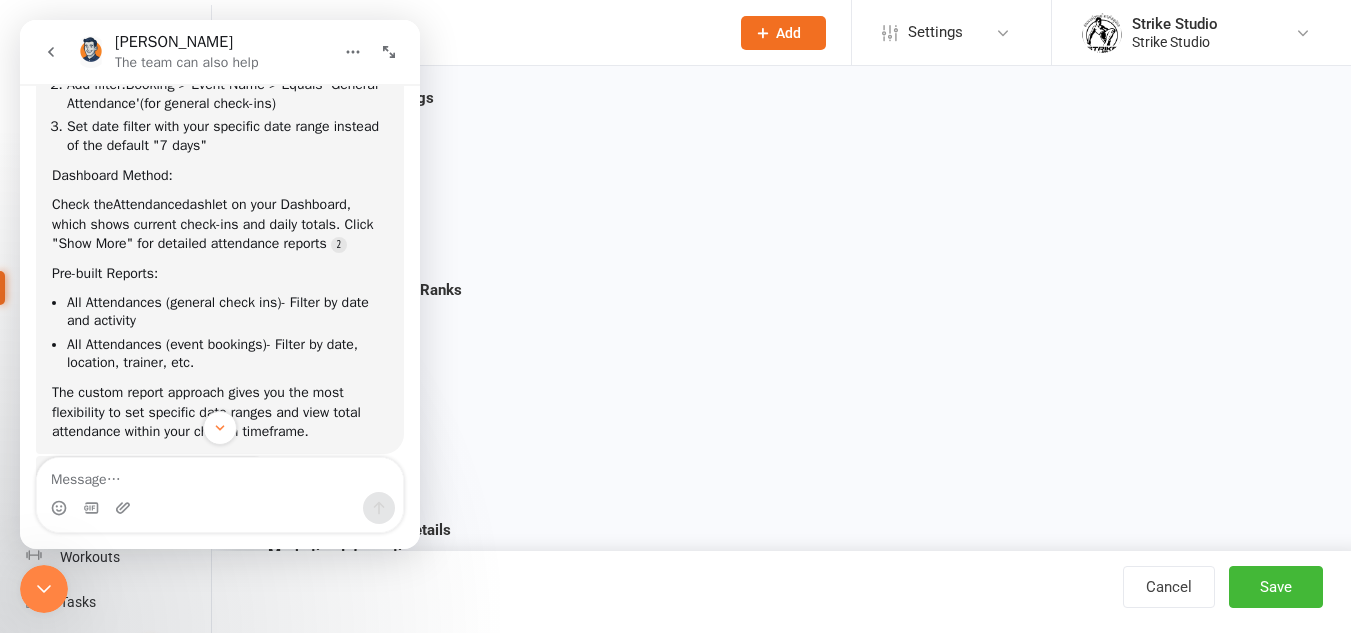 scroll, scrollTop: 388, scrollLeft: 0, axis: vertical 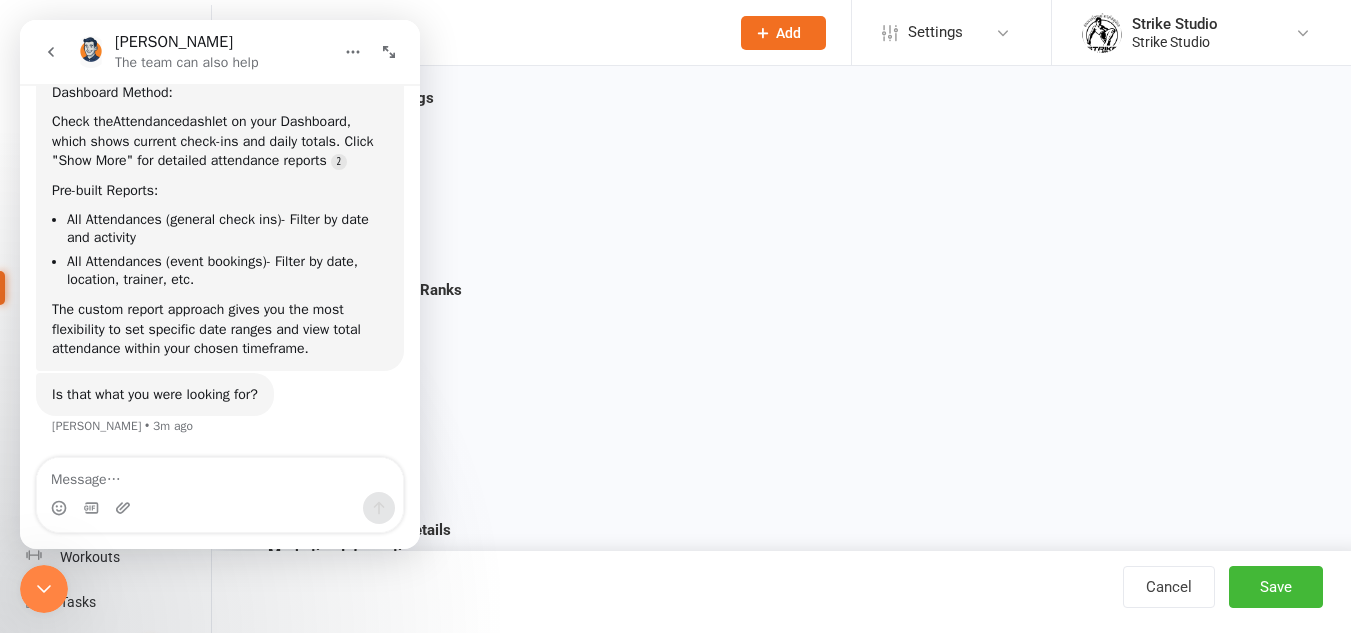 click at bounding box center (220, 475) 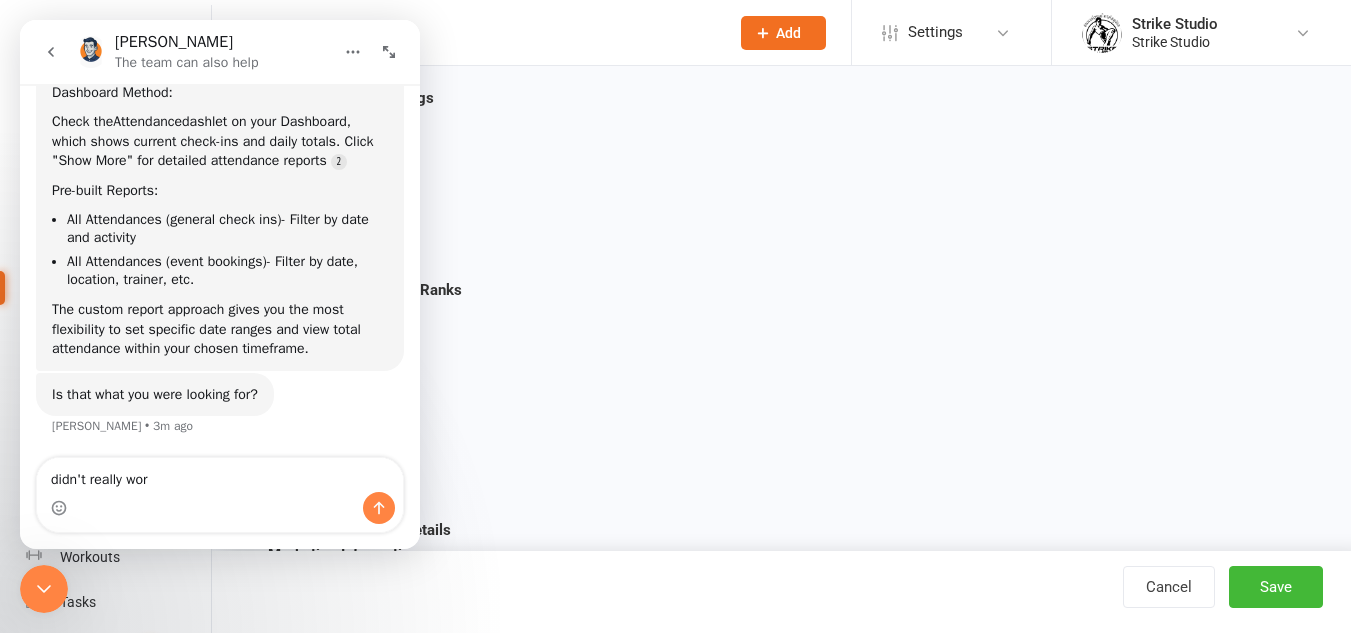 type on "didn't really work" 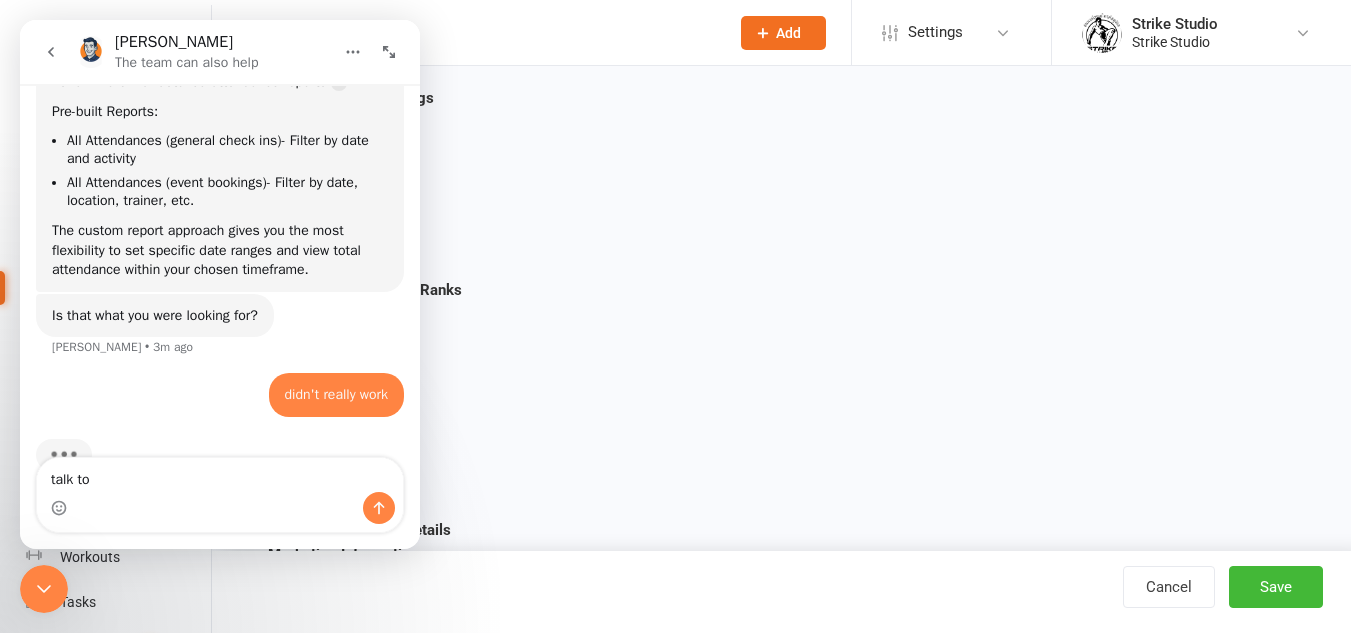 scroll, scrollTop: 513, scrollLeft: 0, axis: vertical 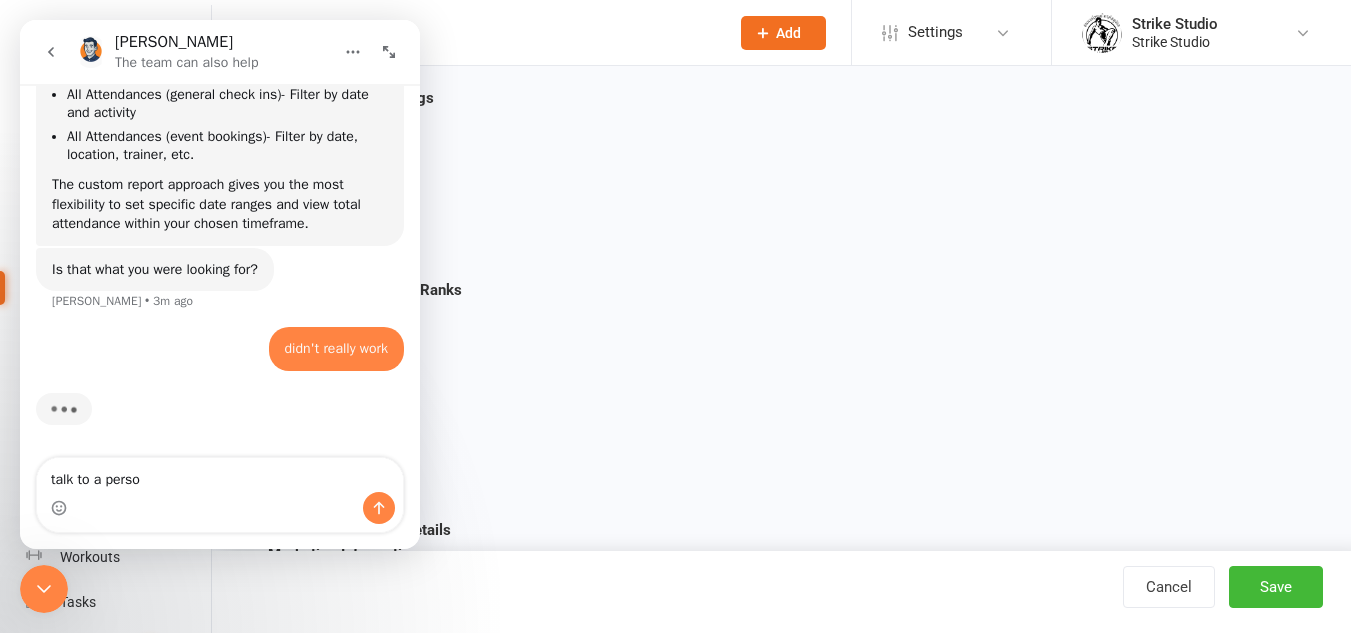 type on "talk to a person" 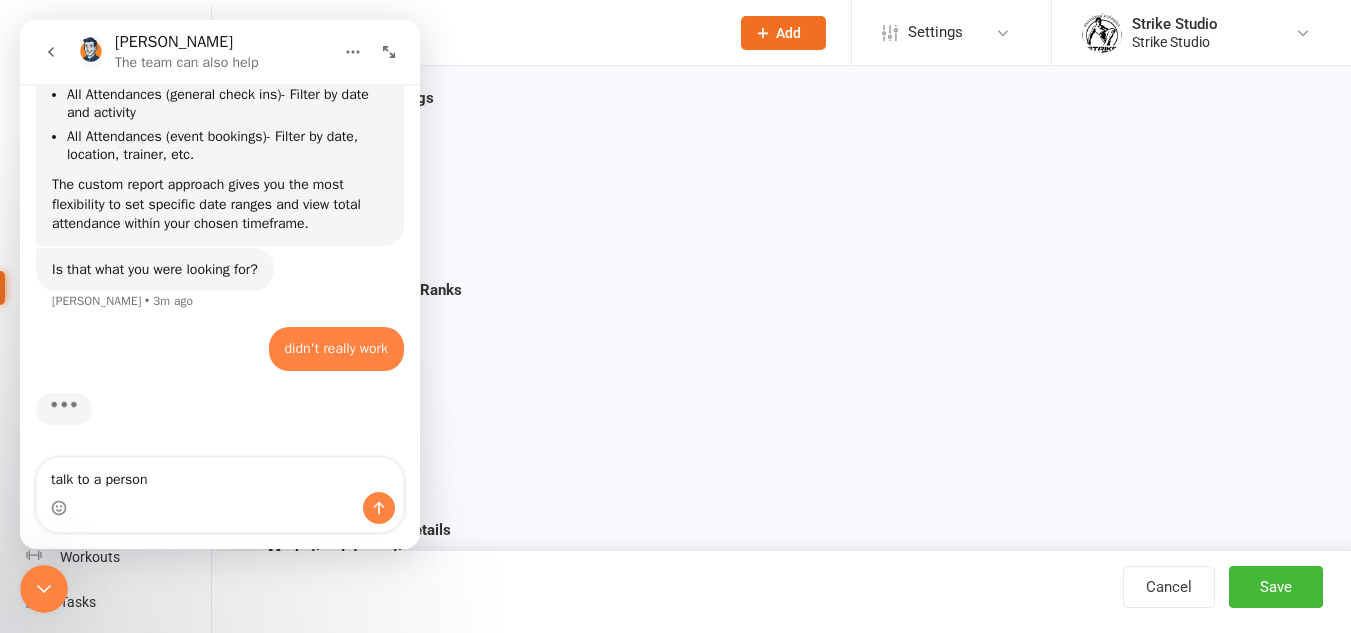 type 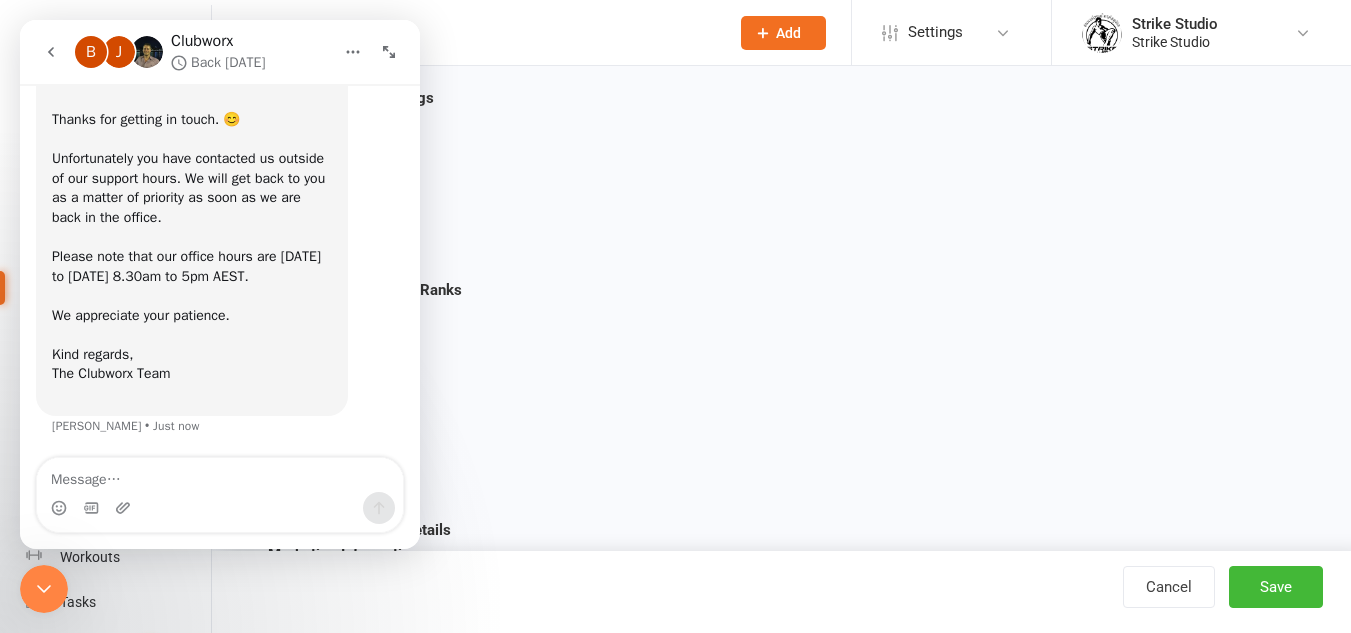 scroll, scrollTop: 866, scrollLeft: 0, axis: vertical 